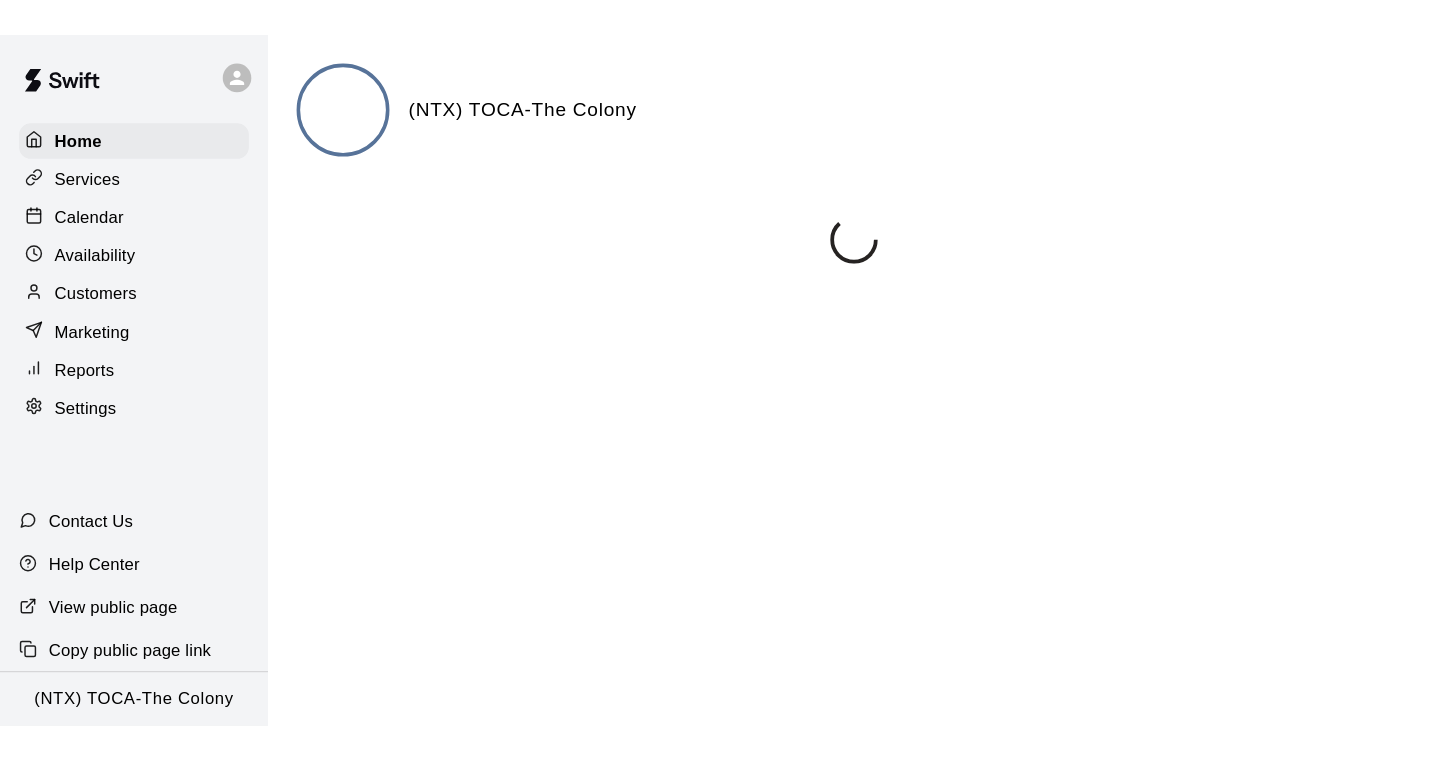 scroll, scrollTop: 0, scrollLeft: 0, axis: both 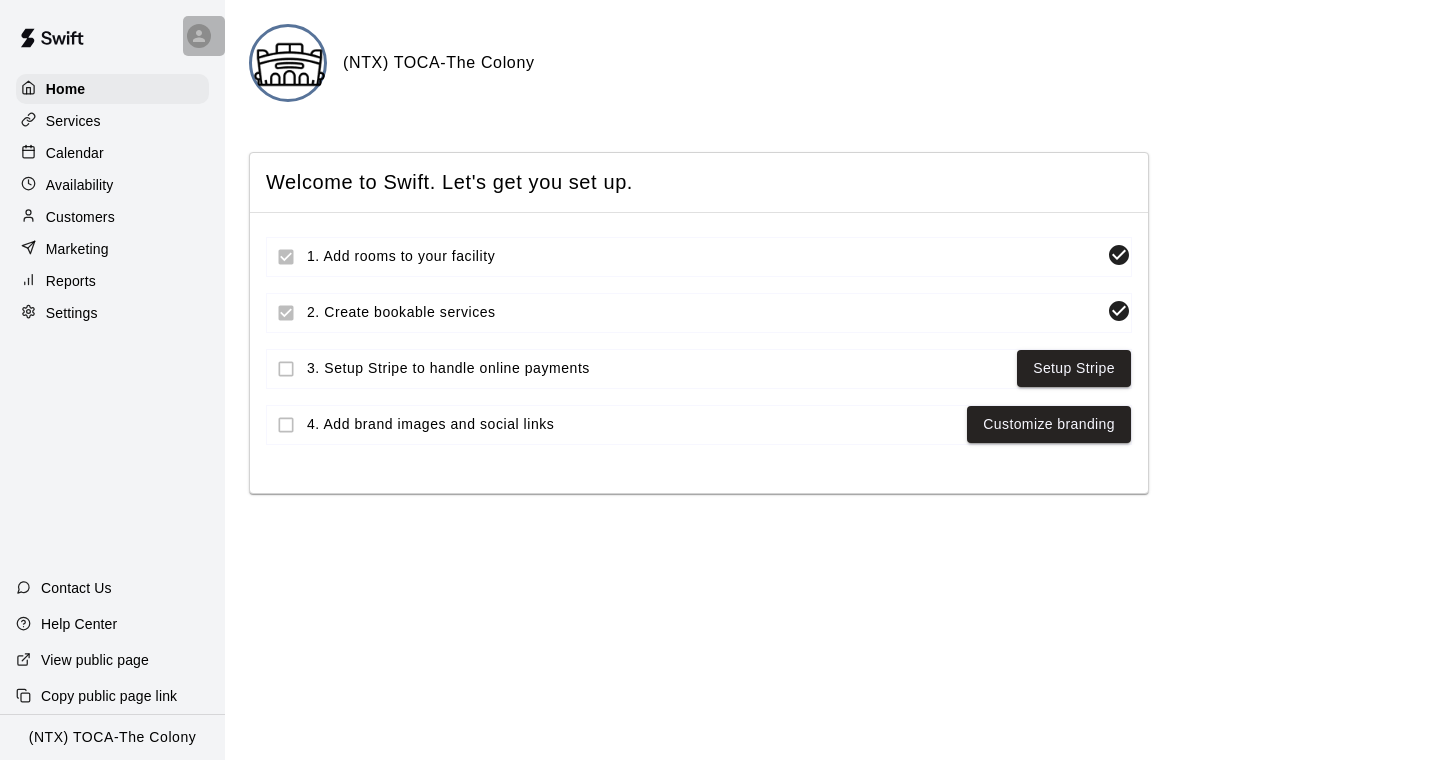 click at bounding box center (199, 36) 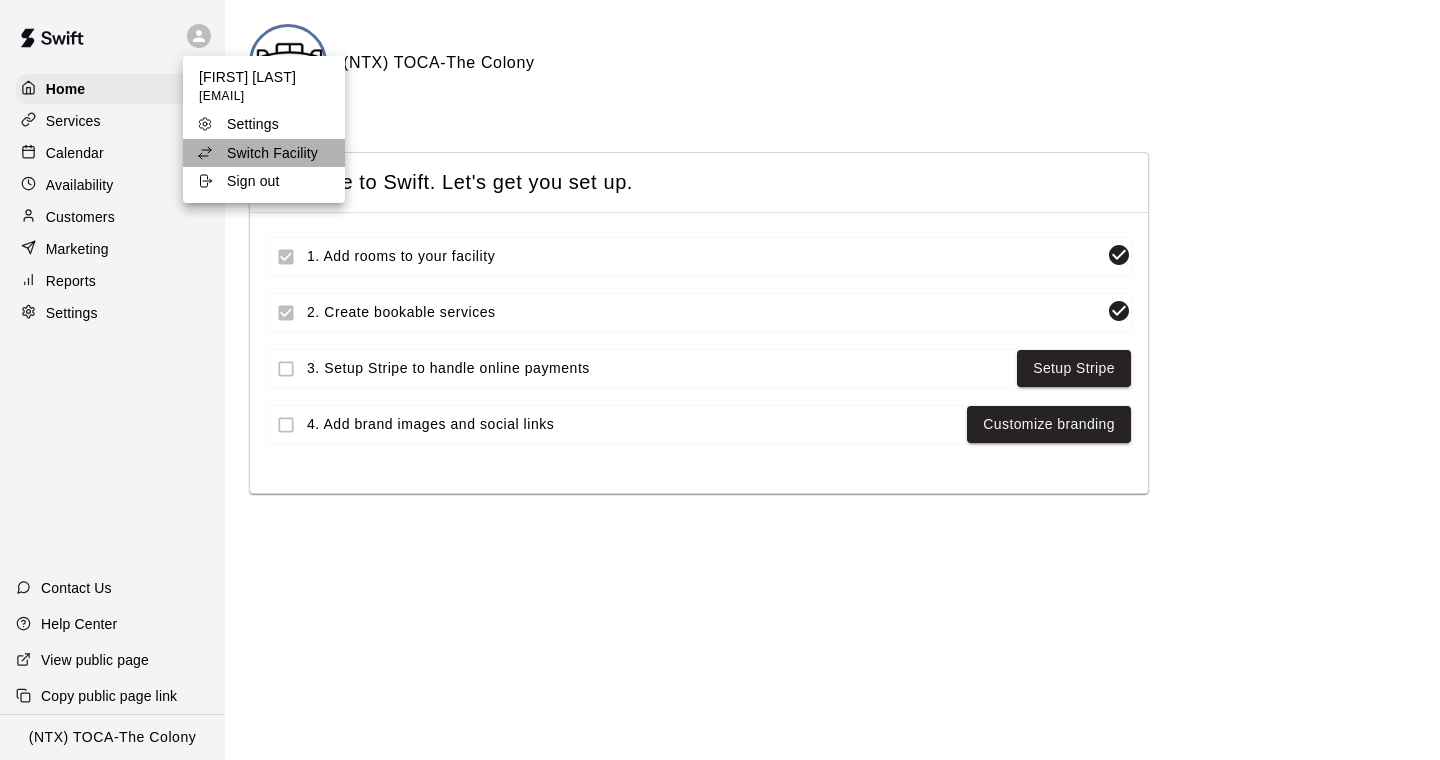 click on "Switch Facility" at bounding box center (272, 153) 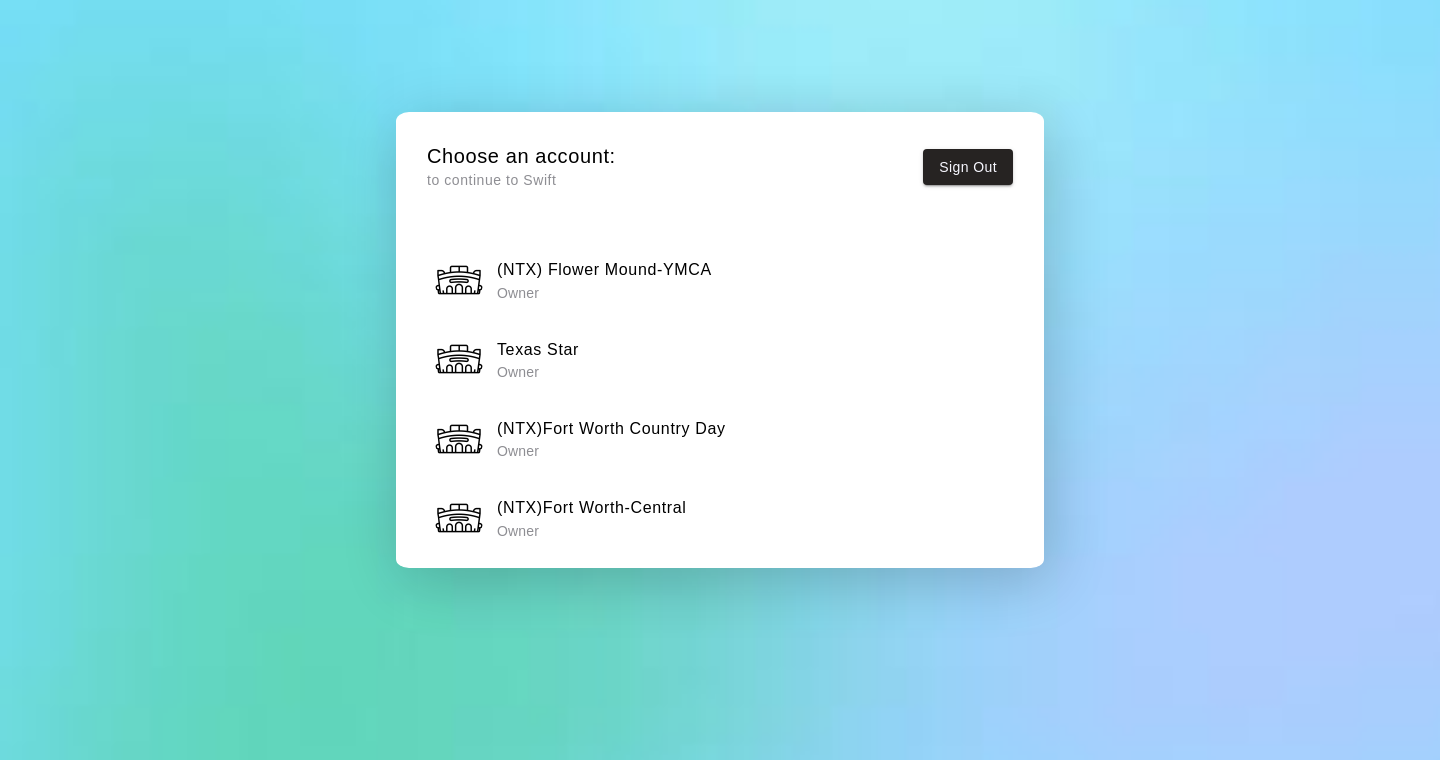 scroll, scrollTop: 3456, scrollLeft: 0, axis: vertical 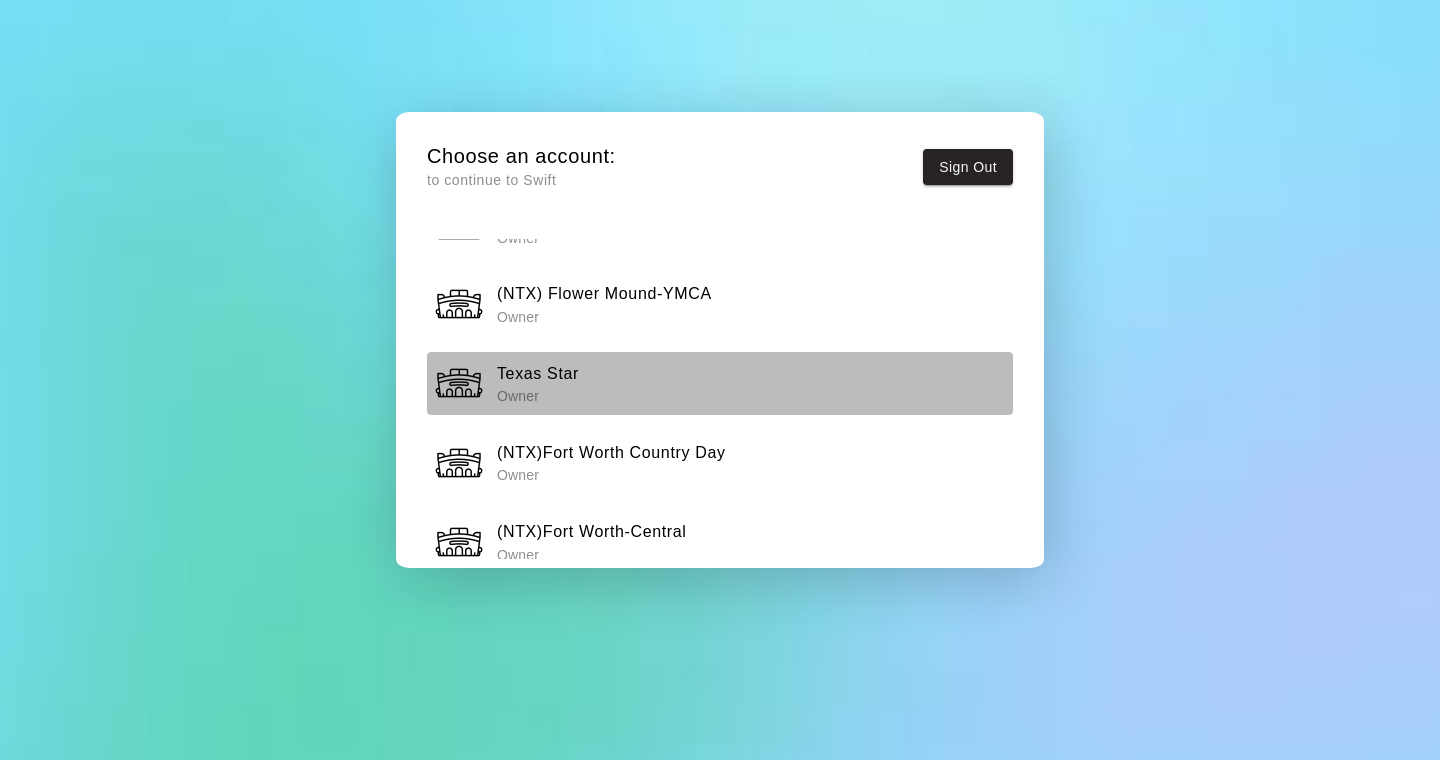 click on "[LOCATION] Owner" at bounding box center [720, 383] 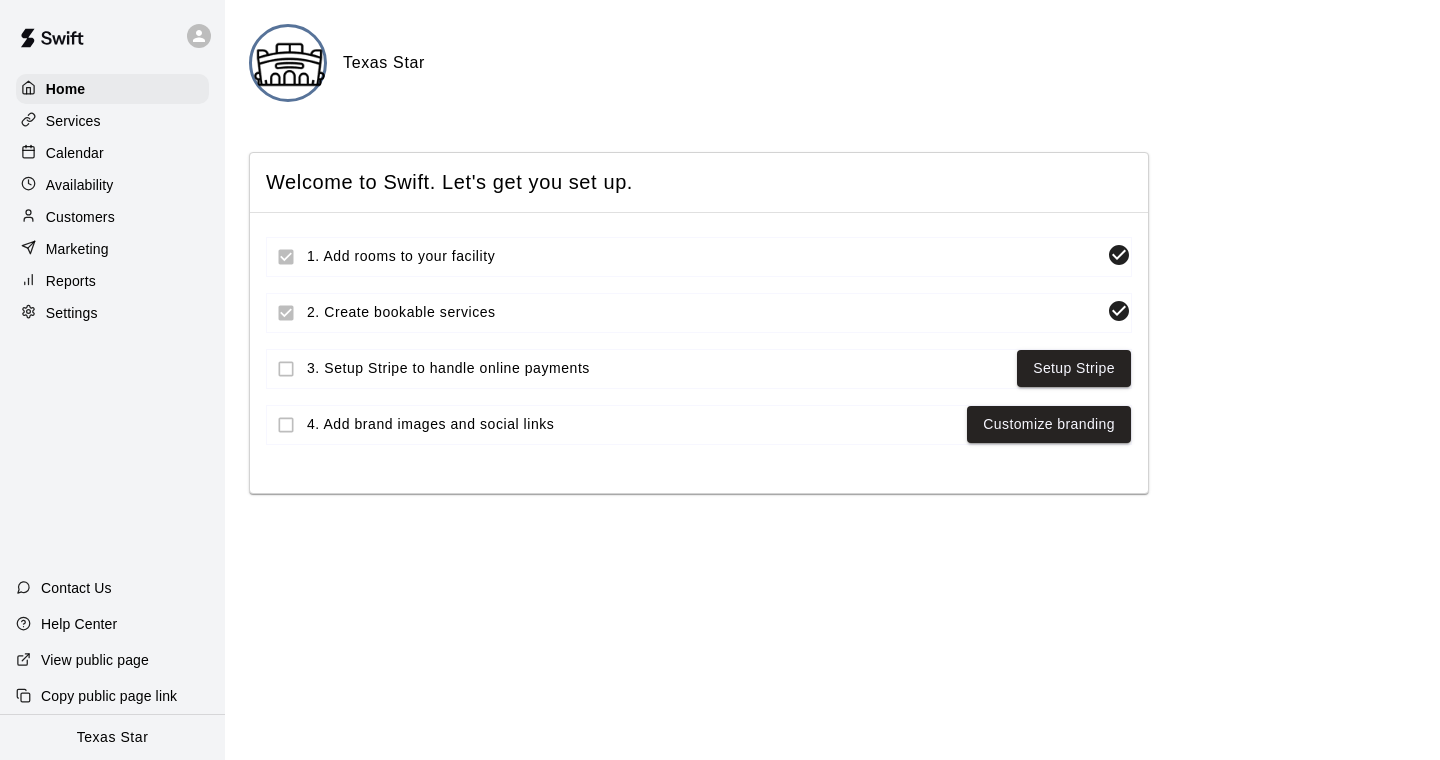 click on "Settings" at bounding box center (72, 313) 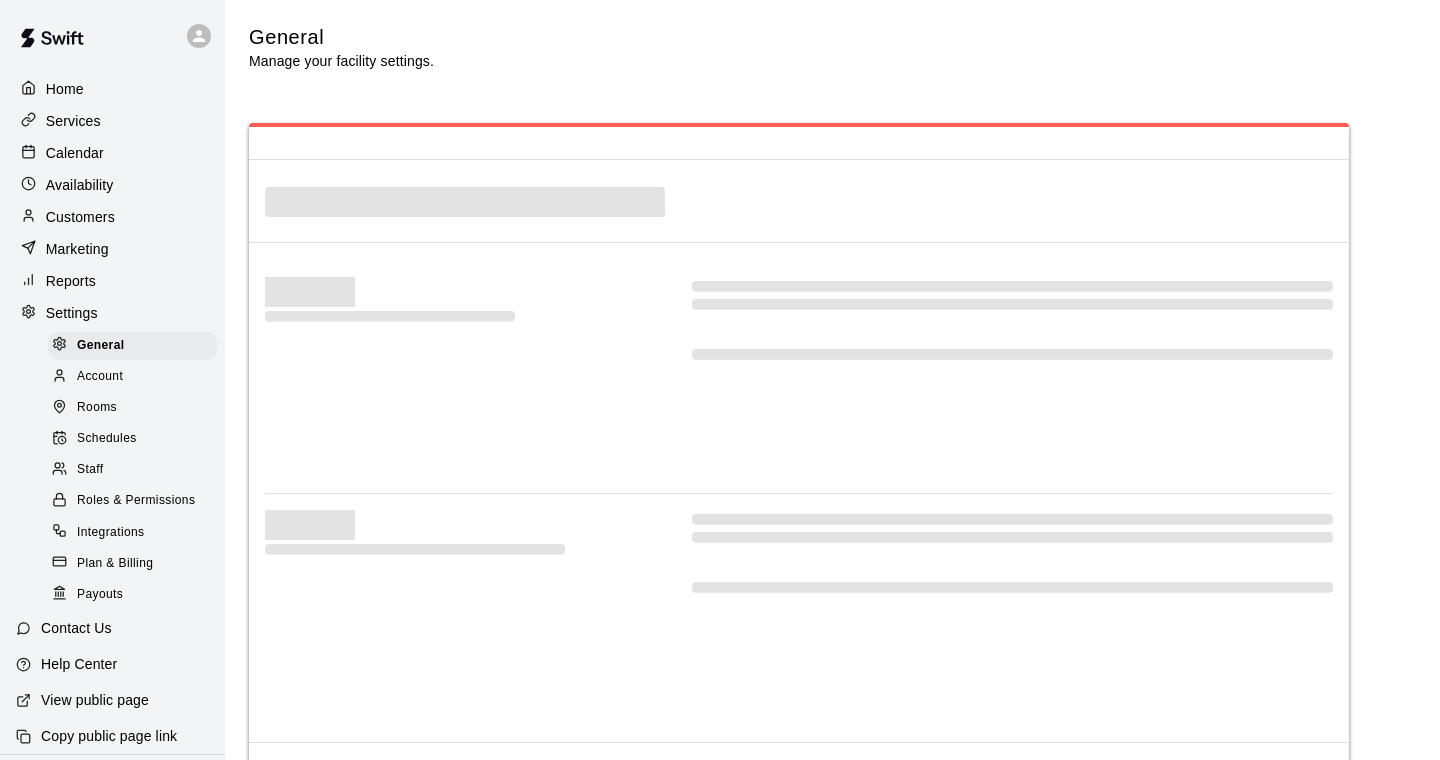 select on "**" 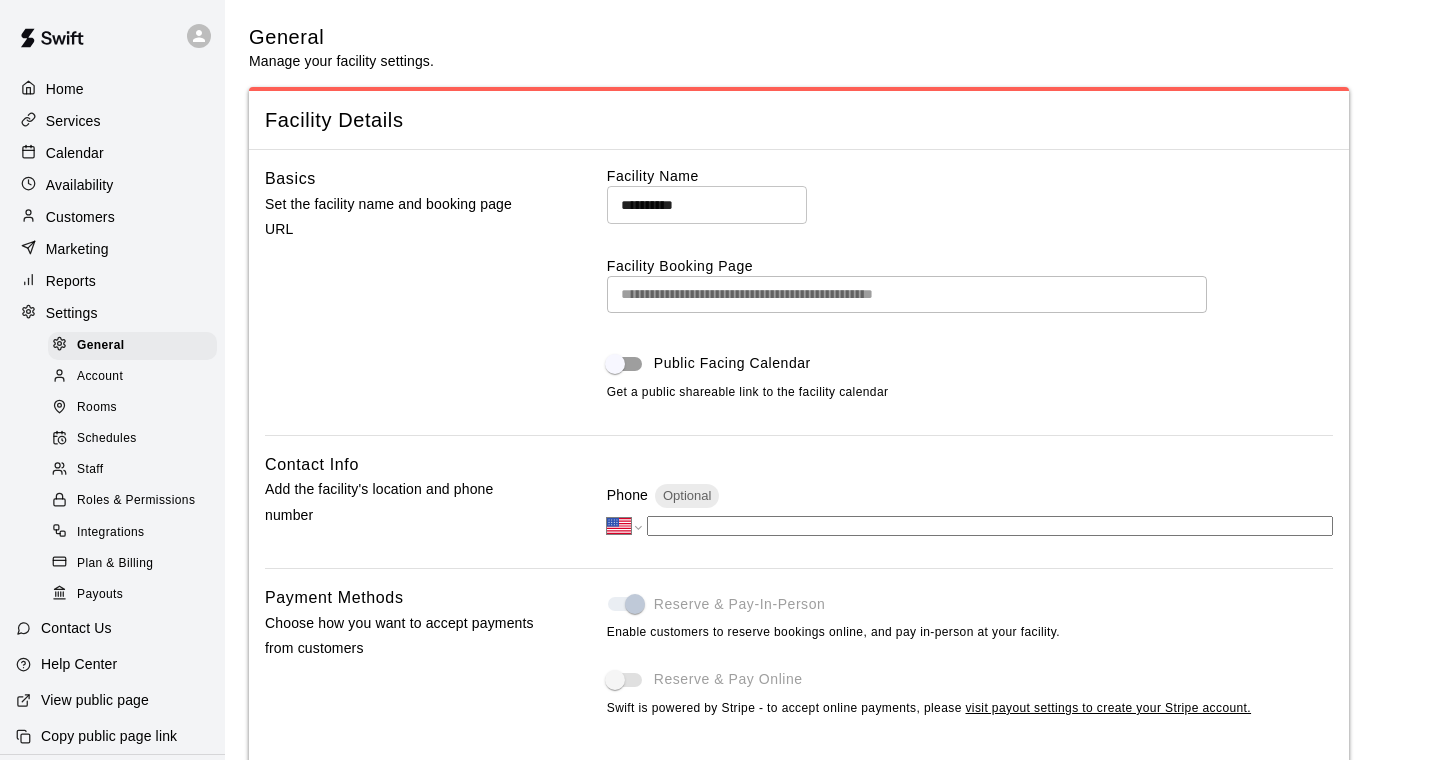 click on "**********" at bounding box center [799, 300] 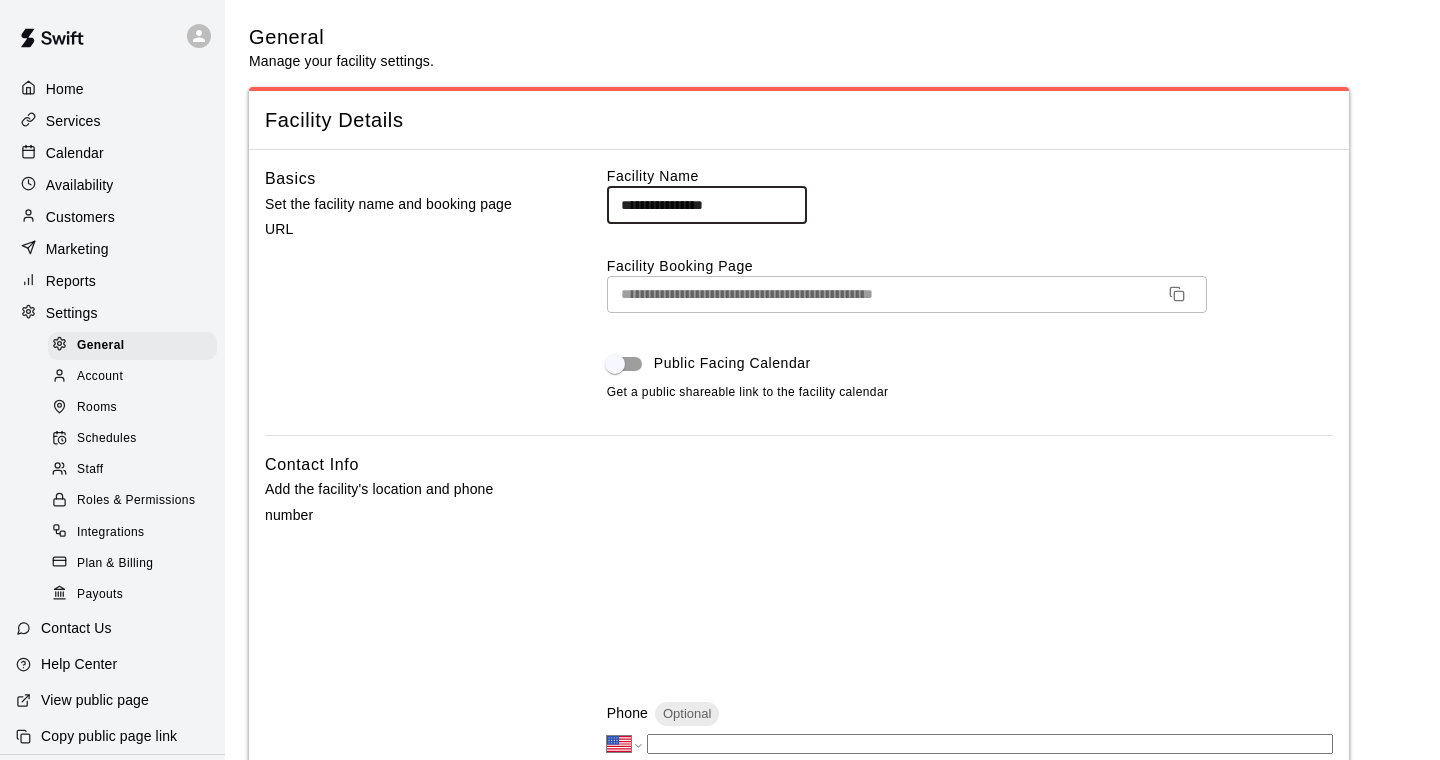 type on "**********" 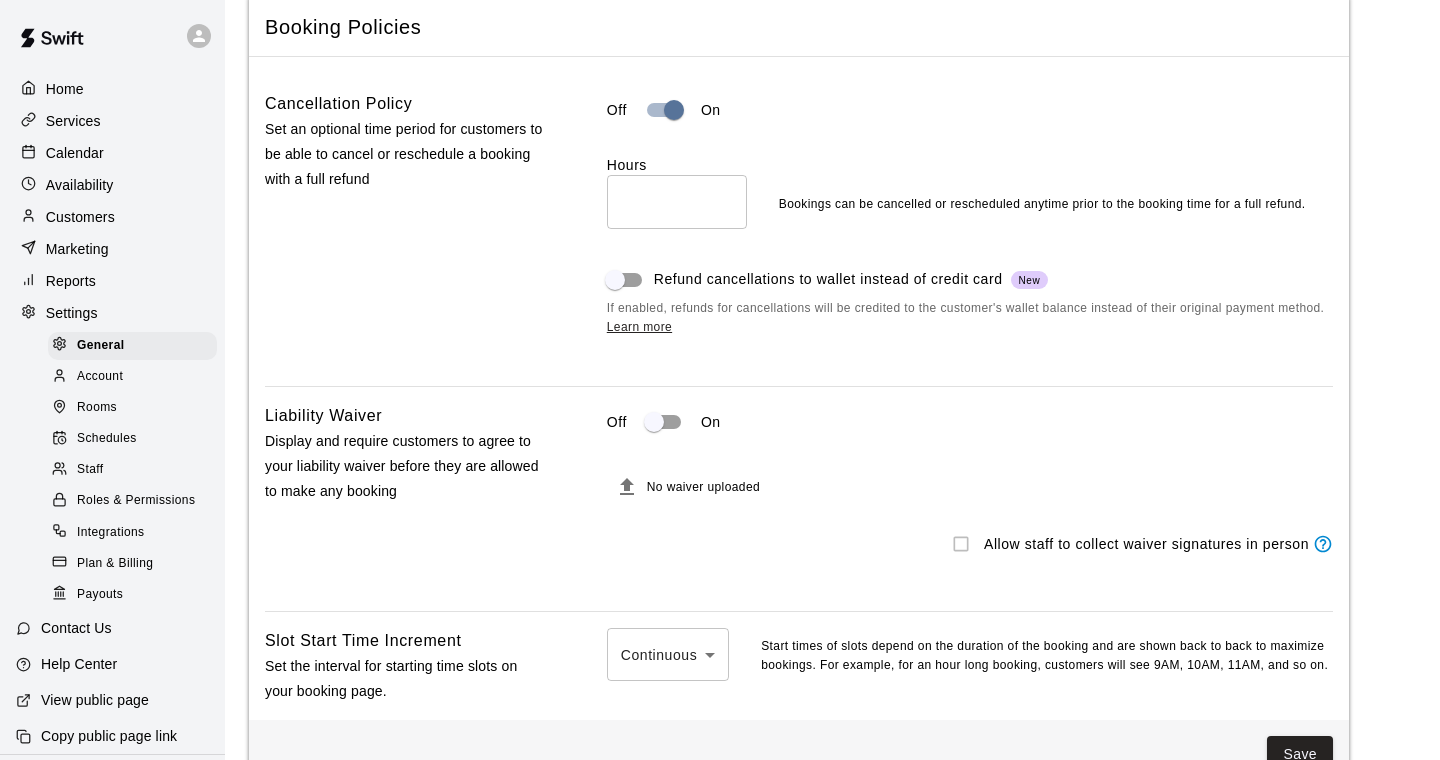 scroll, scrollTop: 2040, scrollLeft: 0, axis: vertical 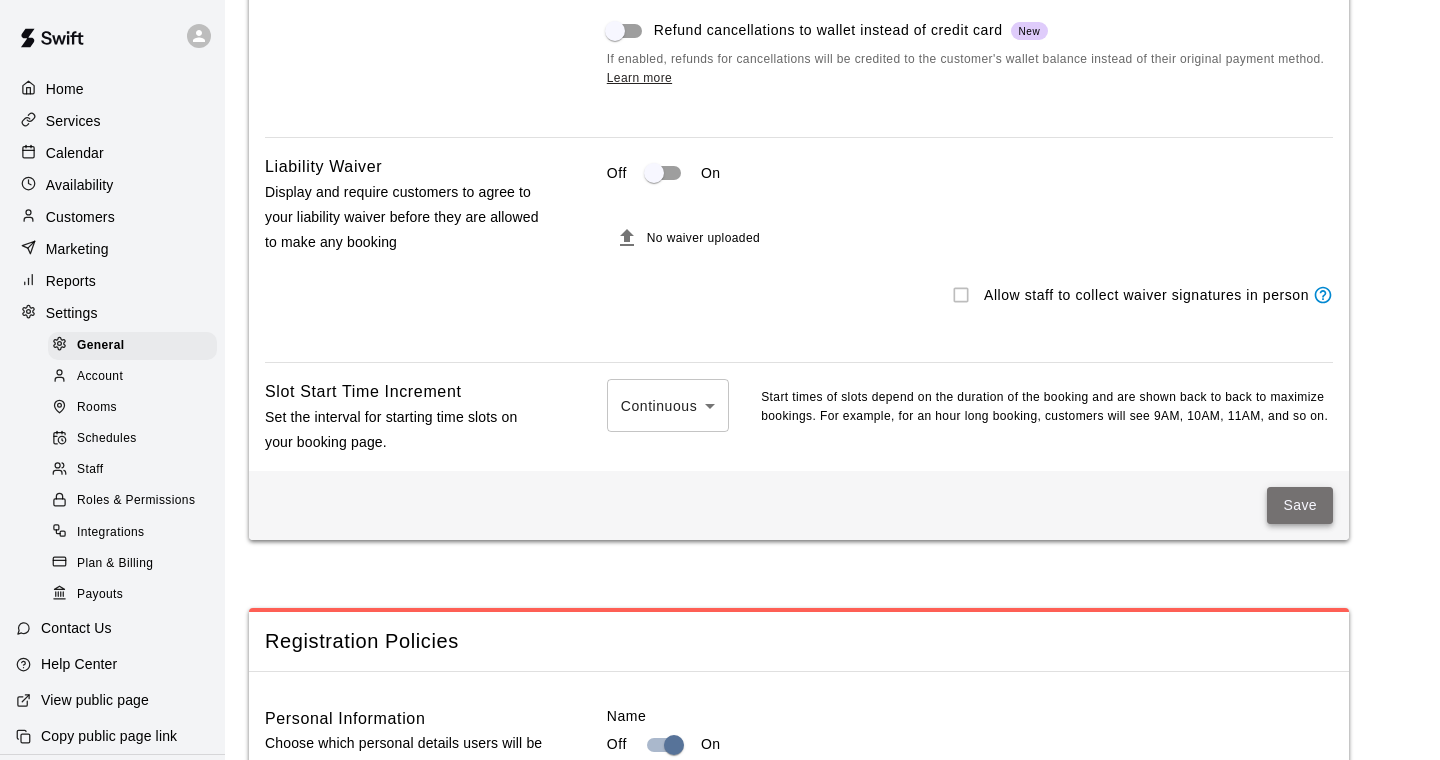 click on "Save" at bounding box center [1300, 505] 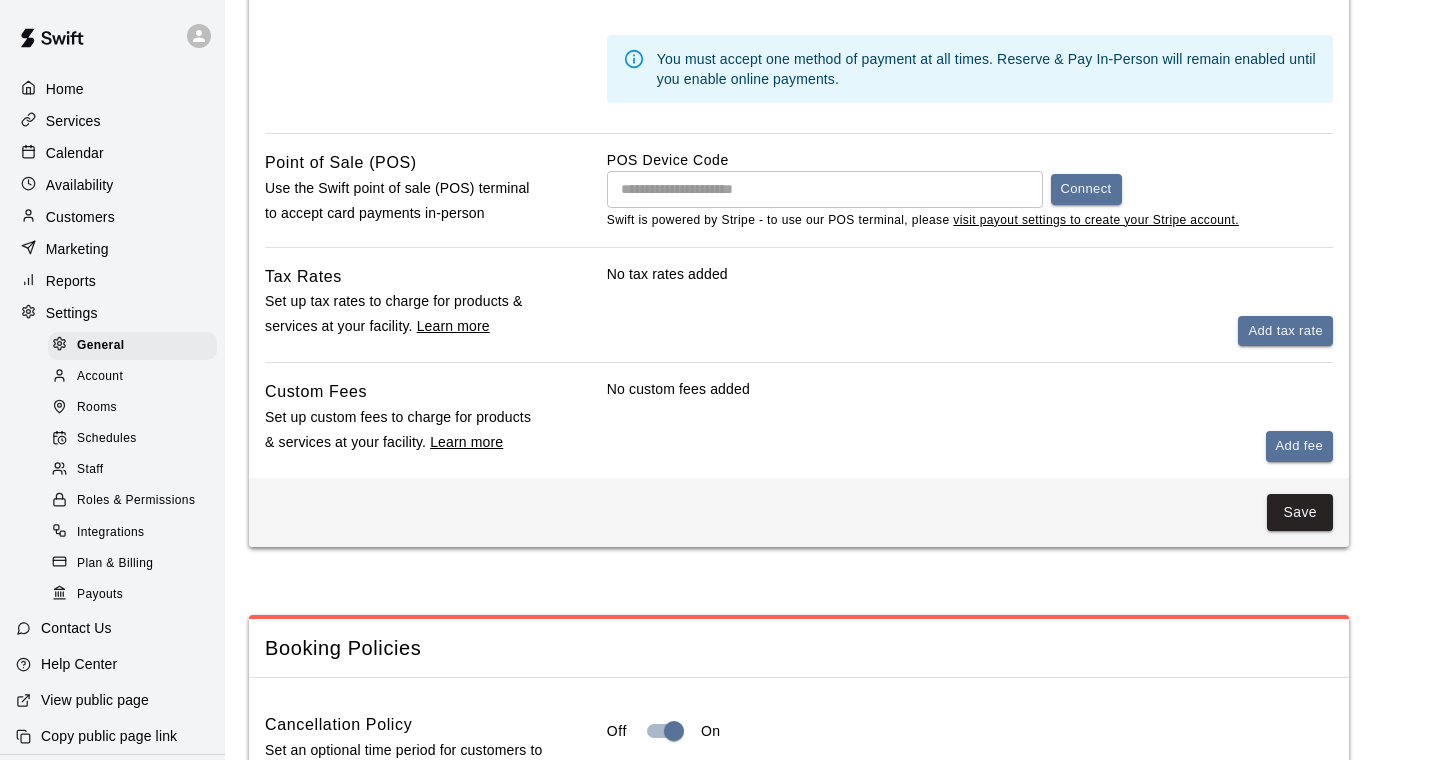 scroll, scrollTop: 1092, scrollLeft: 0, axis: vertical 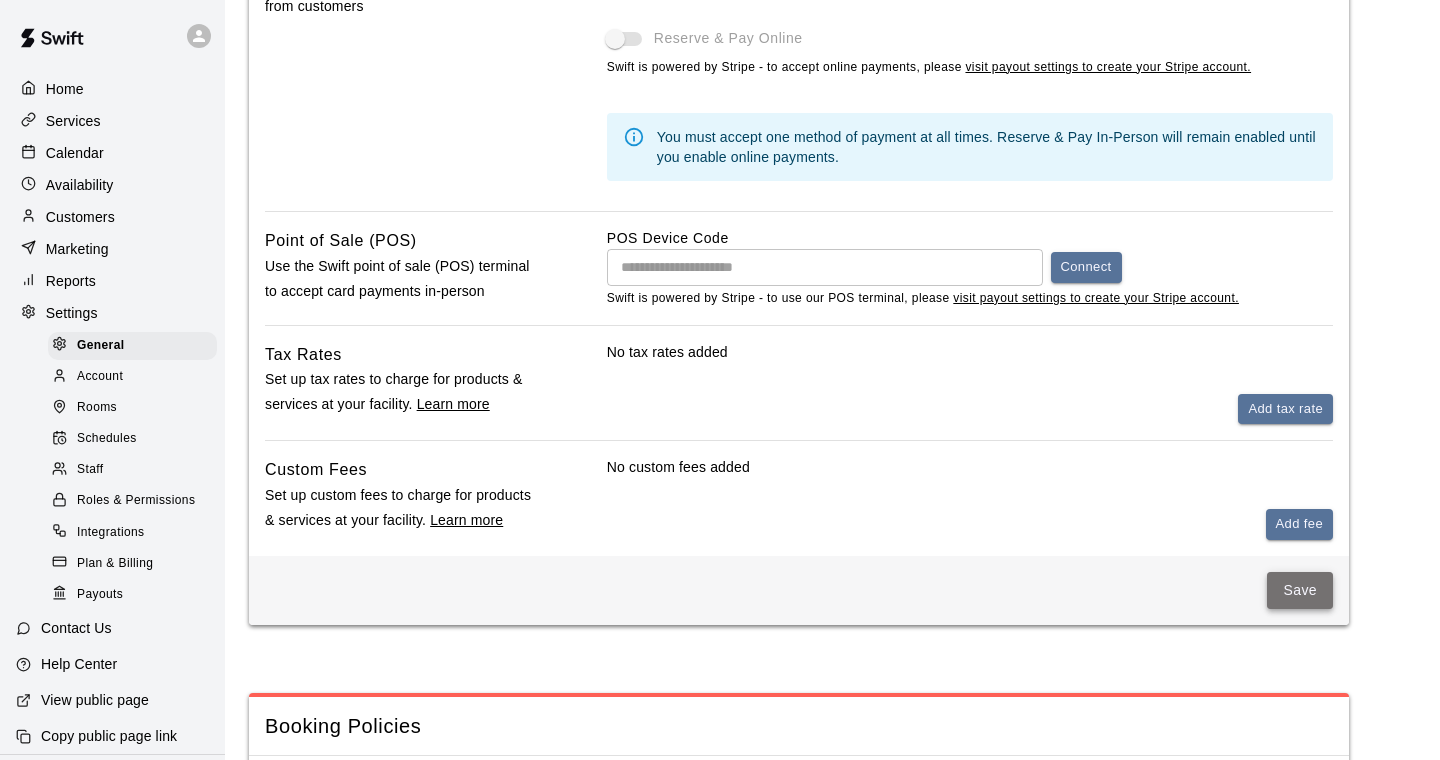 click on "Save" at bounding box center (1300, 590) 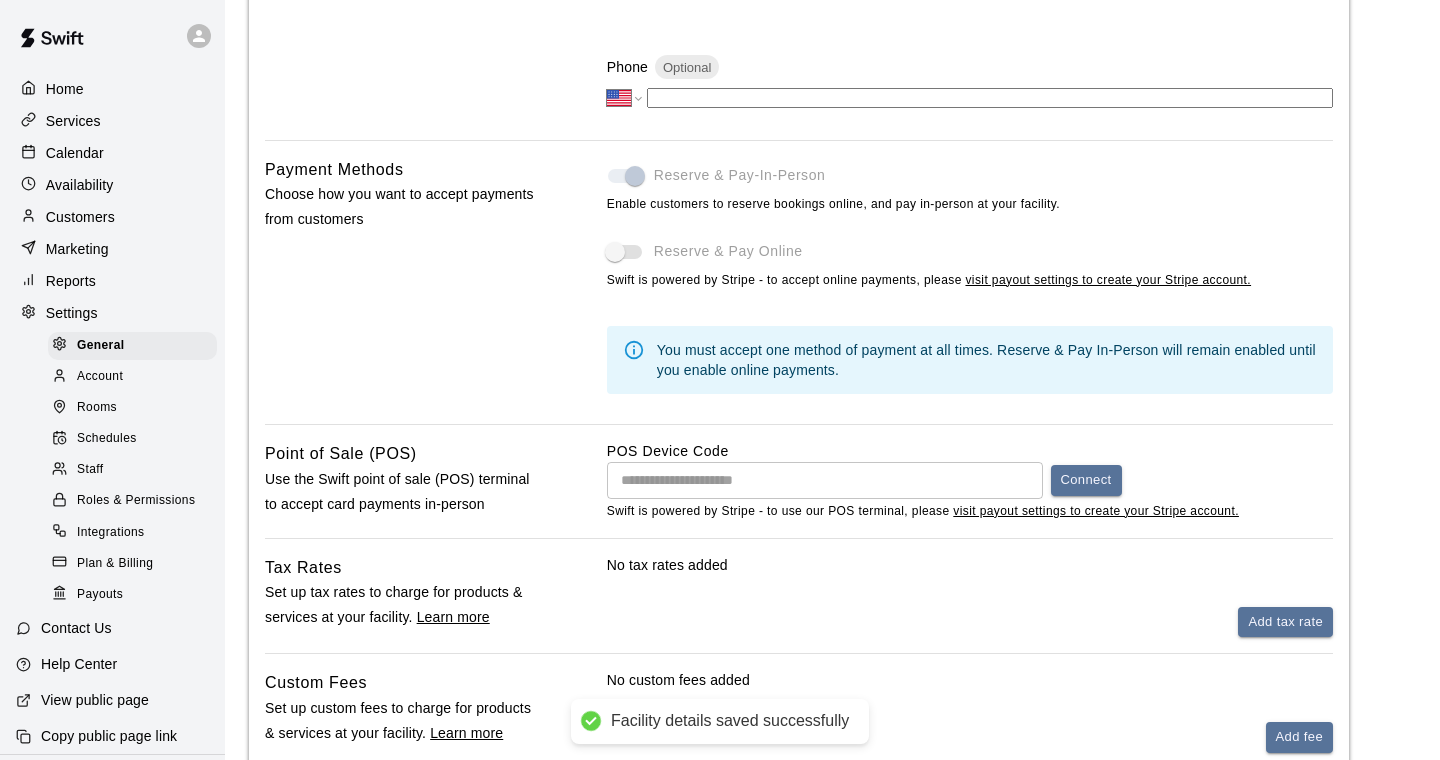 scroll, scrollTop: 535, scrollLeft: 0, axis: vertical 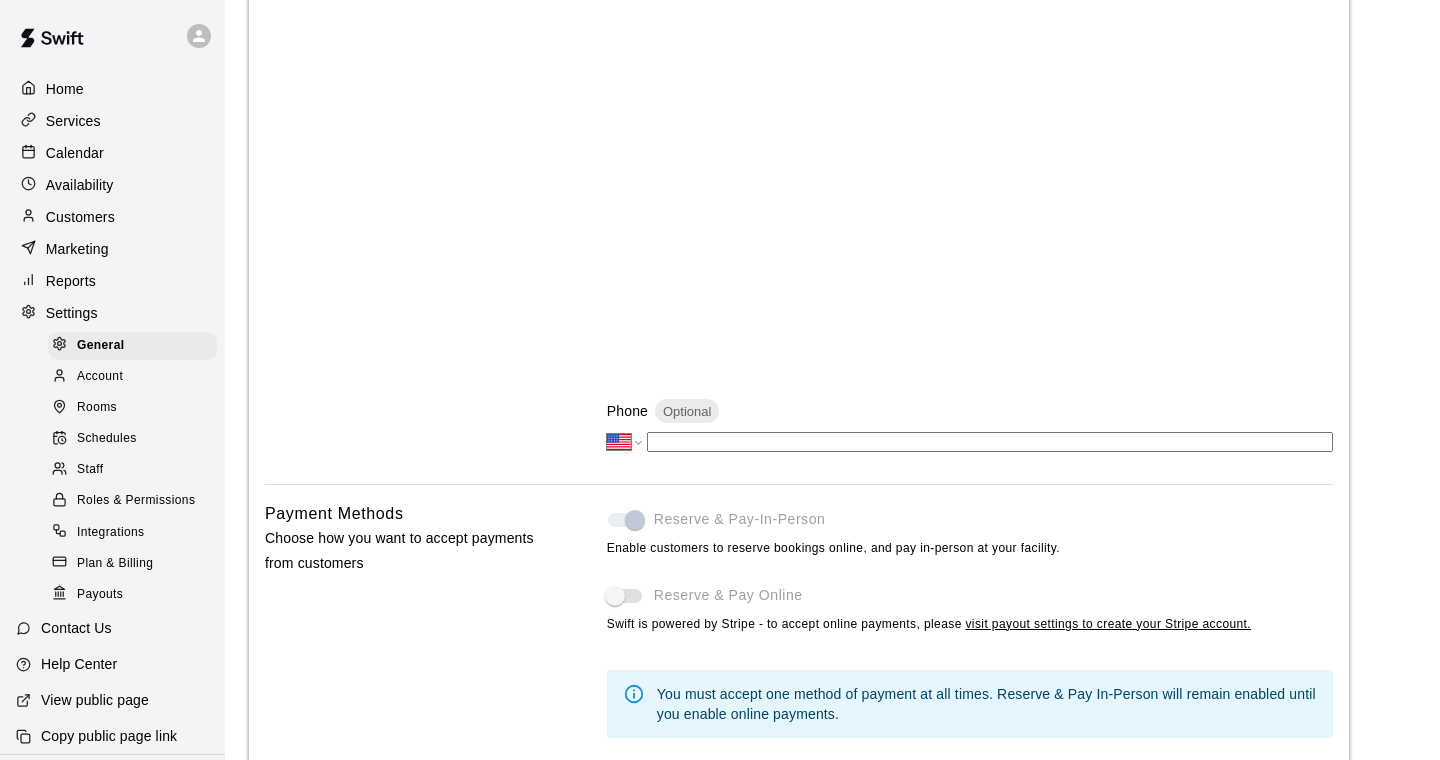 click on "Home" at bounding box center (112, 89) 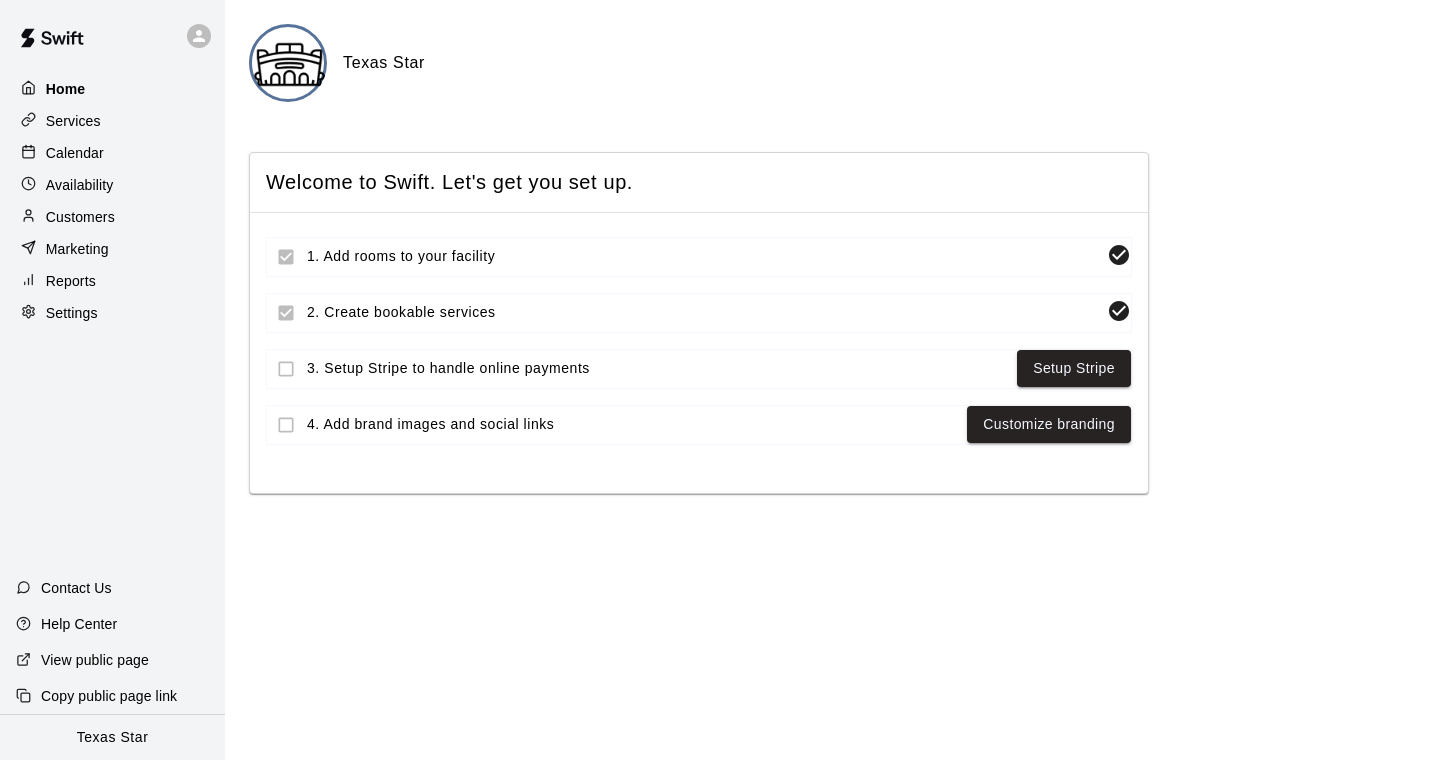 scroll, scrollTop: 0, scrollLeft: 0, axis: both 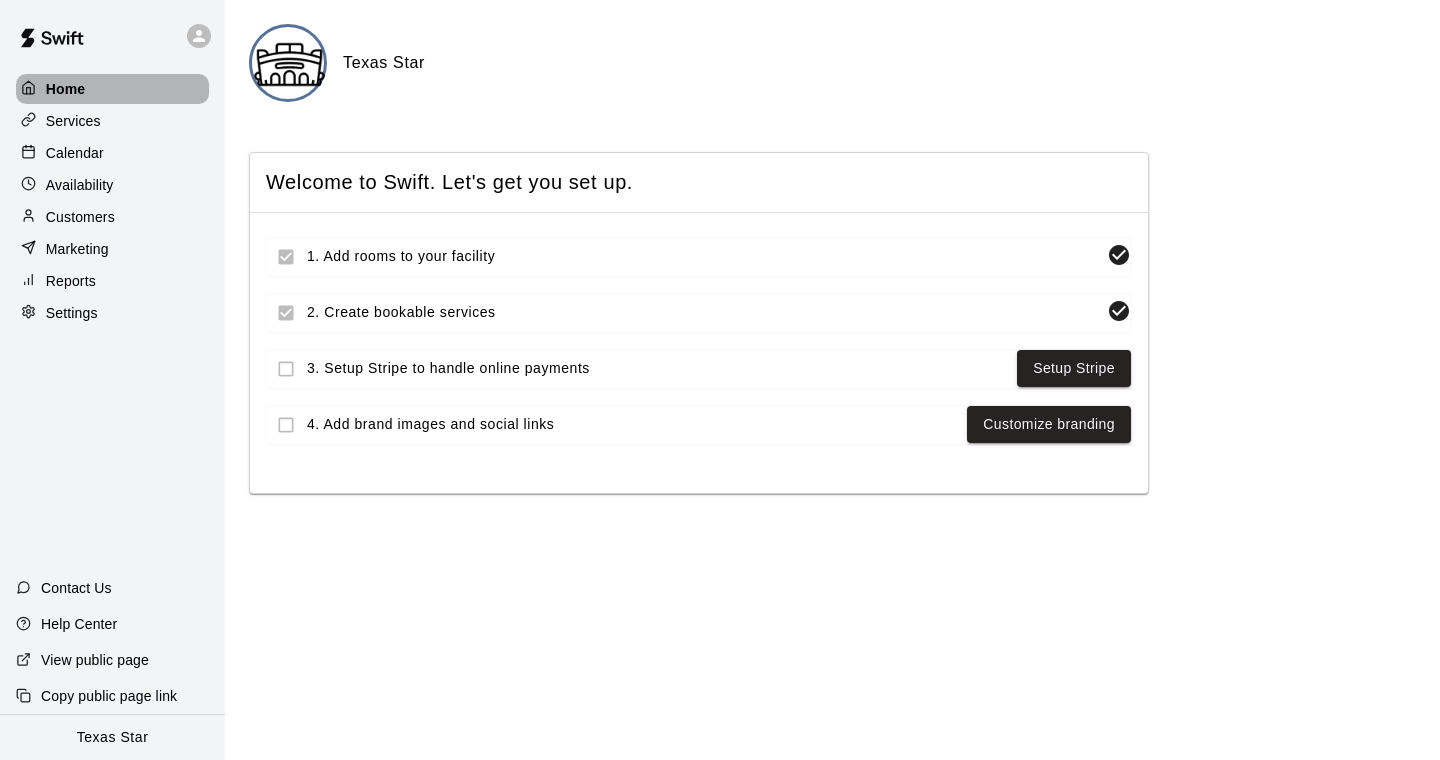 click on "Home" at bounding box center [112, 89] 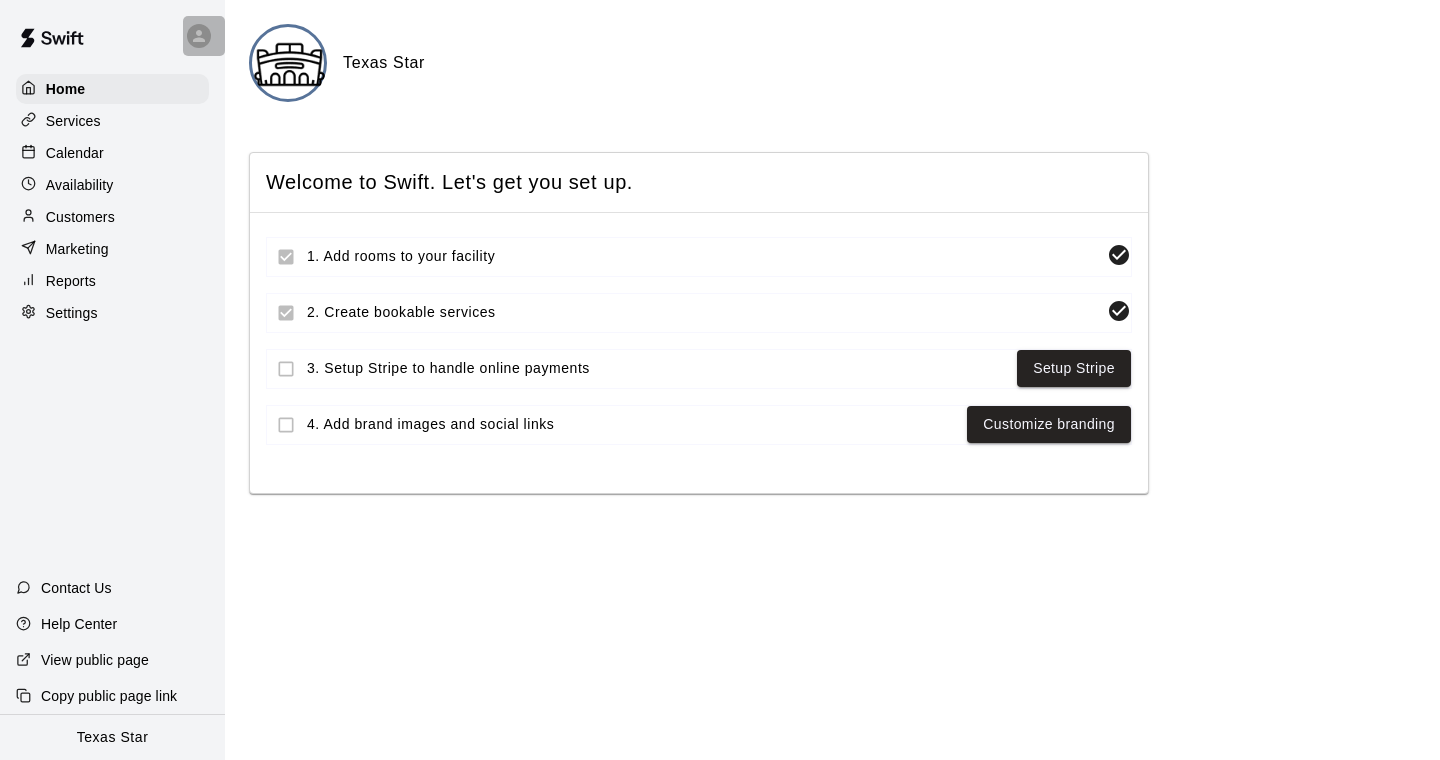 click 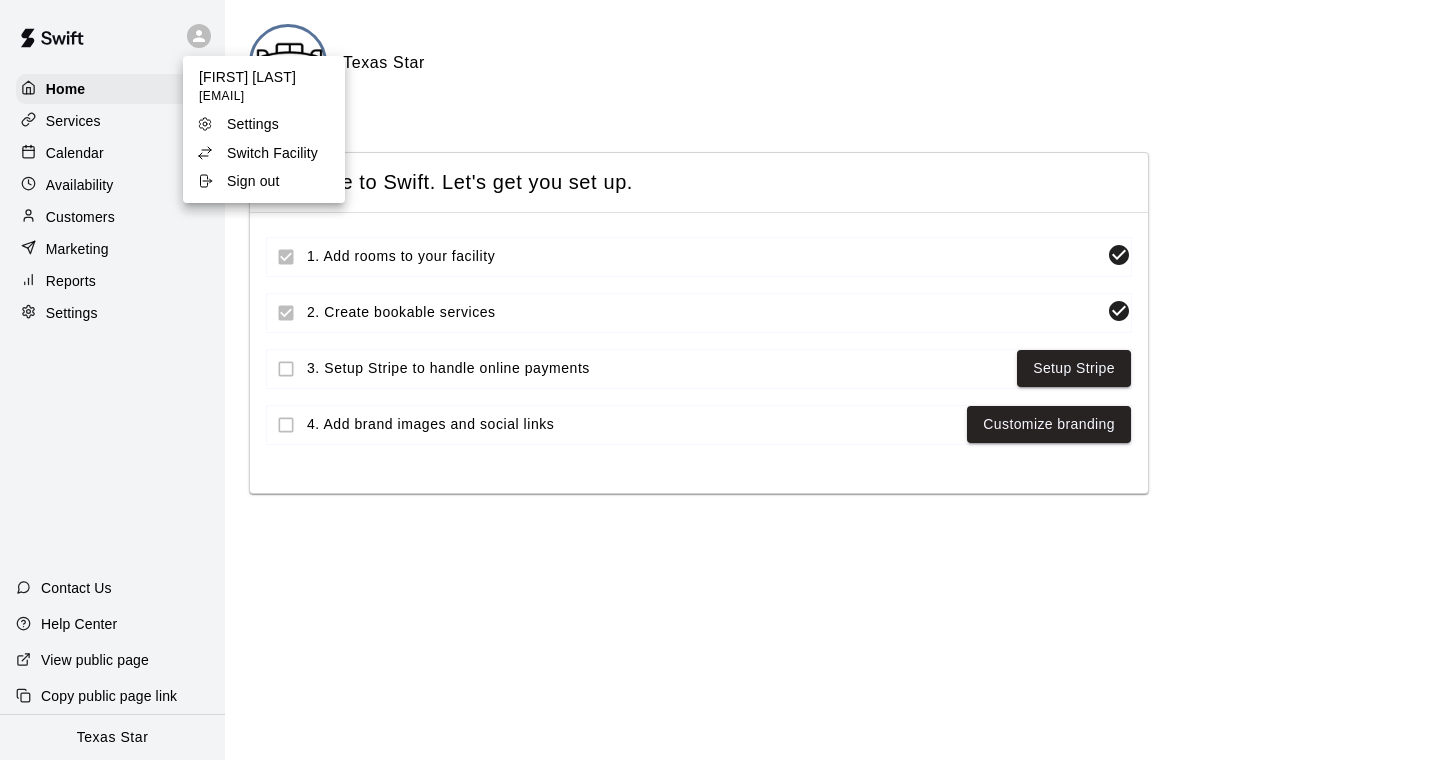 click on "Switch Facility" at bounding box center [272, 153] 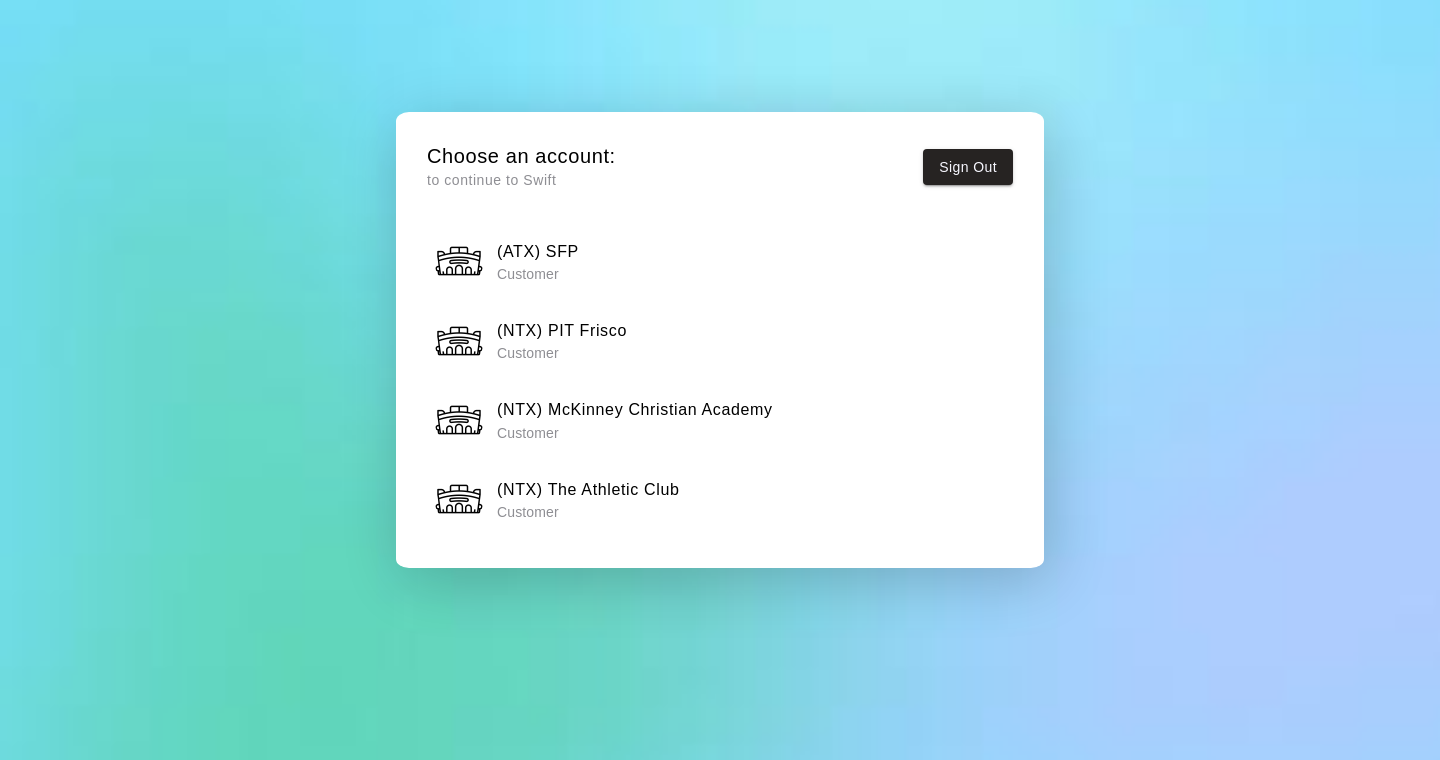 scroll, scrollTop: 3645, scrollLeft: 0, axis: vertical 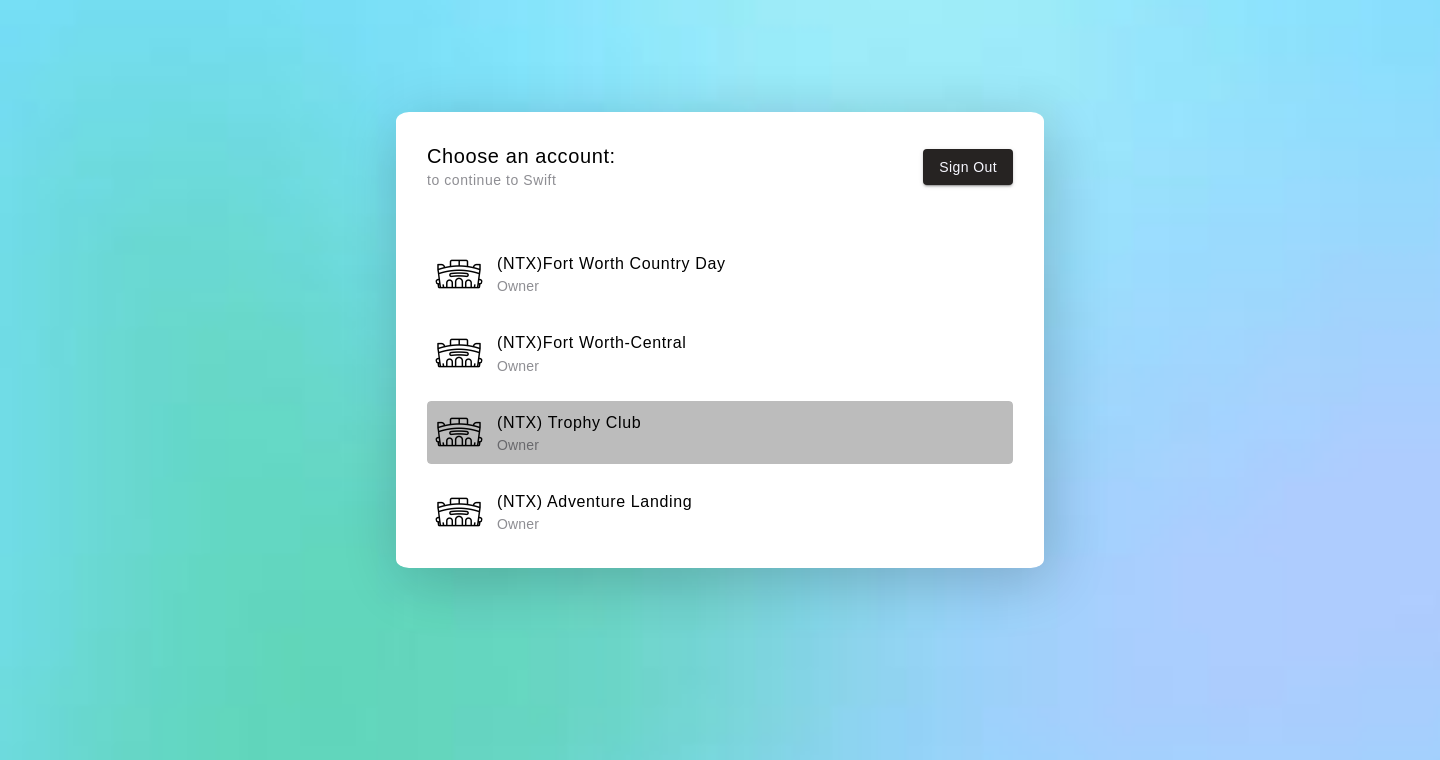 click on "(NTX) Trophy Club   Owner" at bounding box center [720, 432] 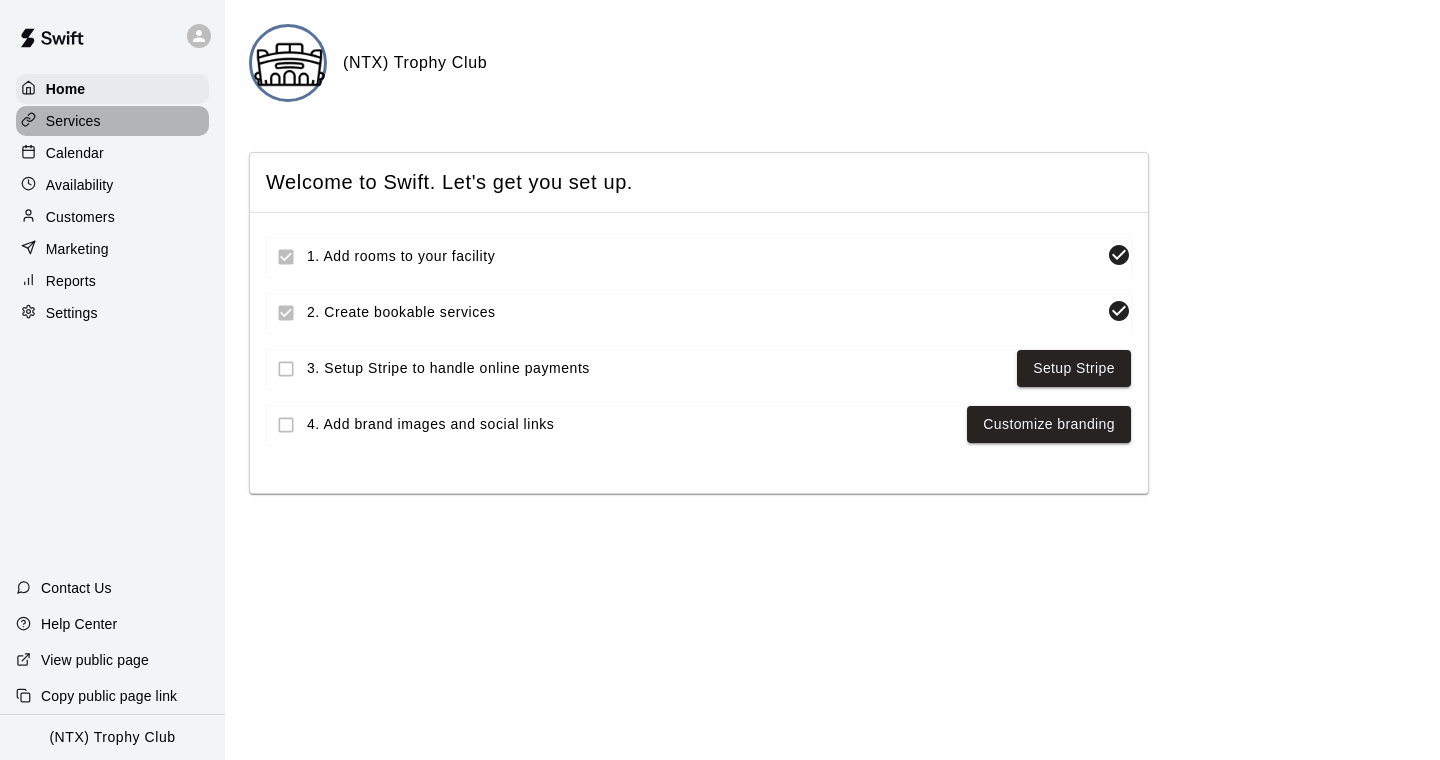 click on "Services" at bounding box center (73, 121) 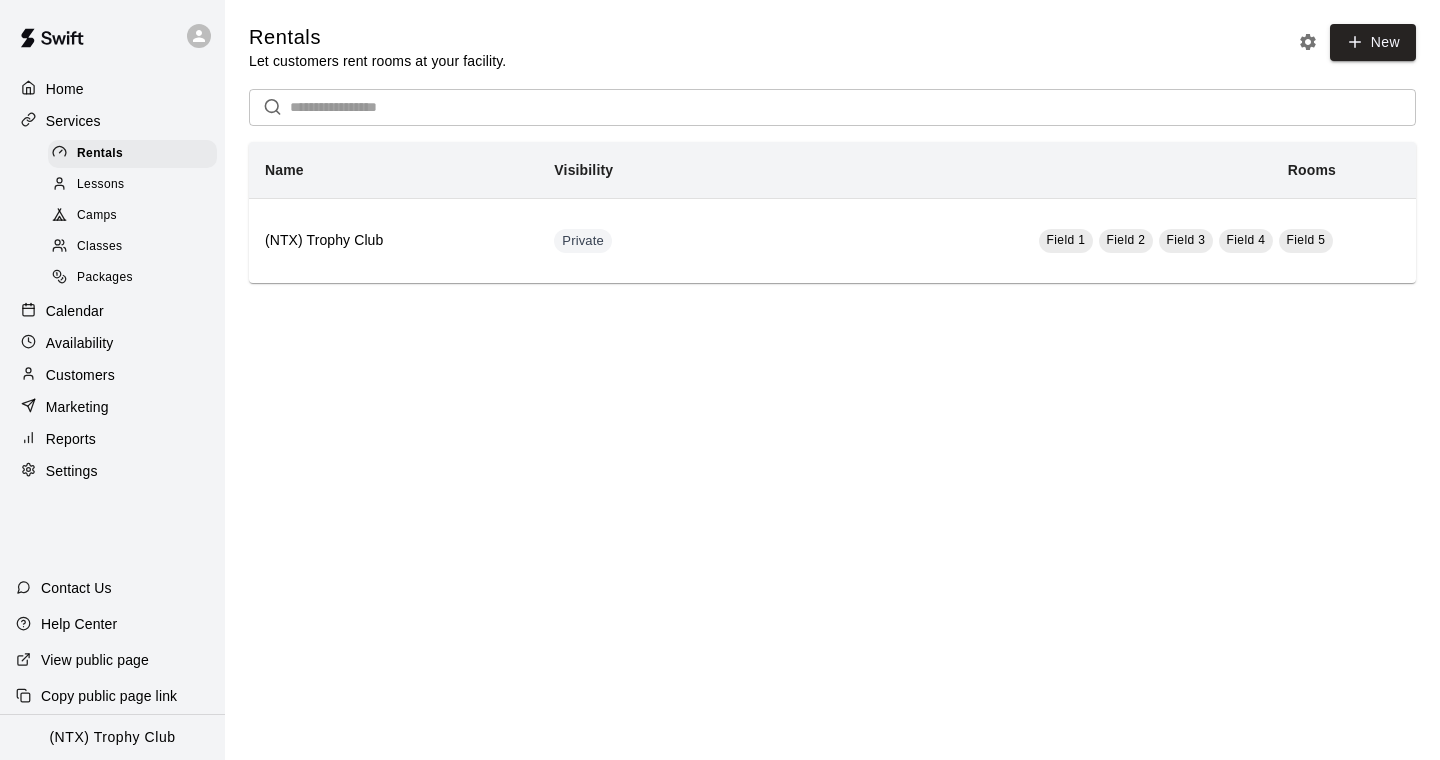 click on "Calendar" at bounding box center [75, 311] 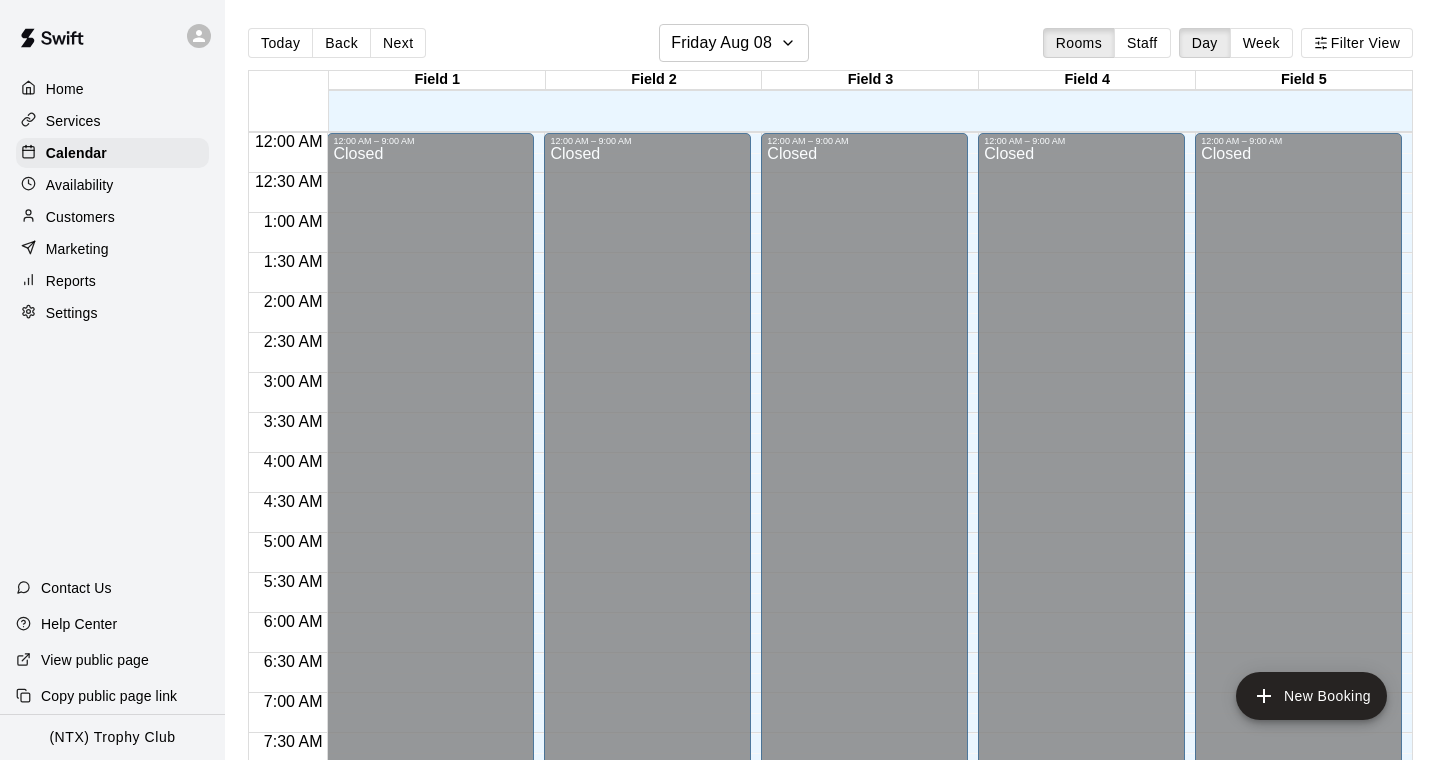 scroll, scrollTop: 1268, scrollLeft: 0, axis: vertical 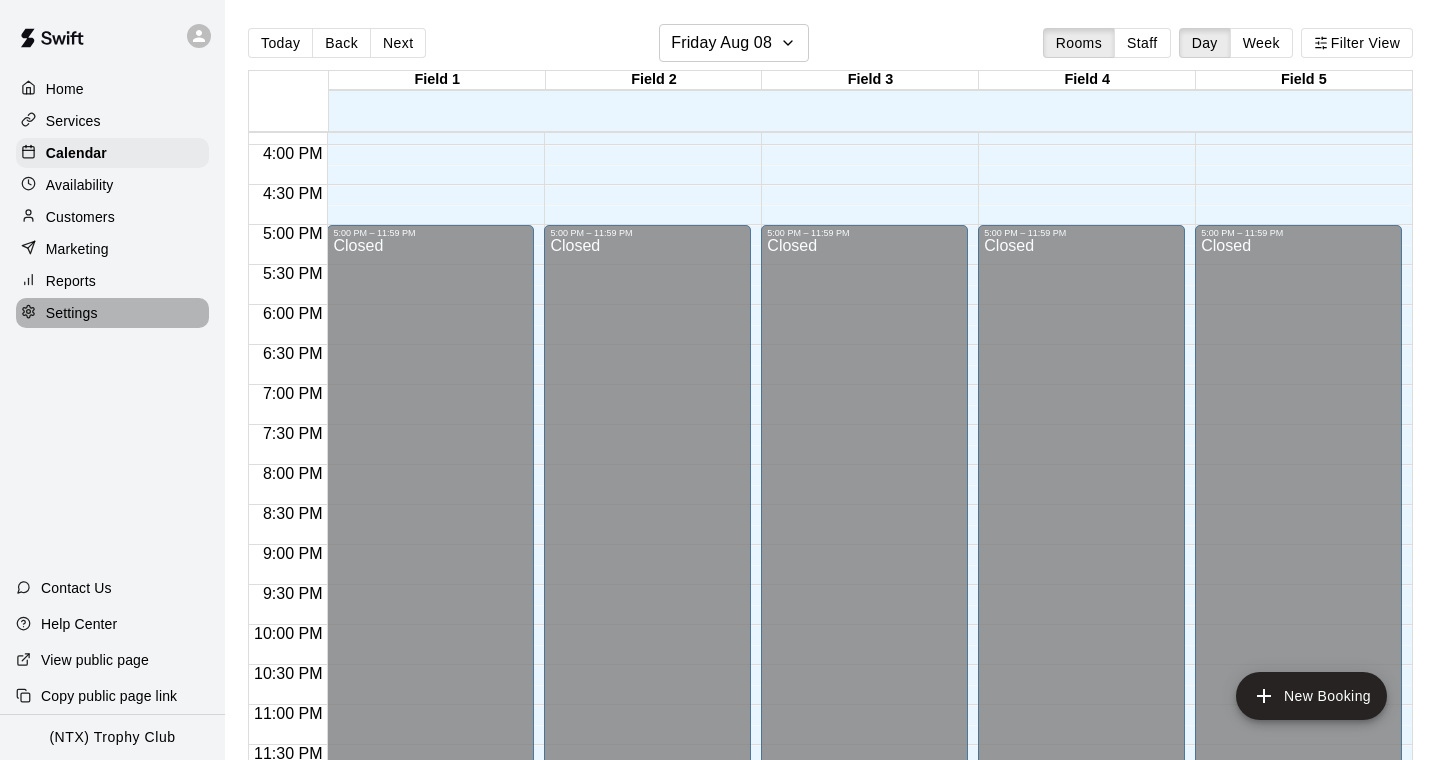 click on "Settings" at bounding box center (72, 313) 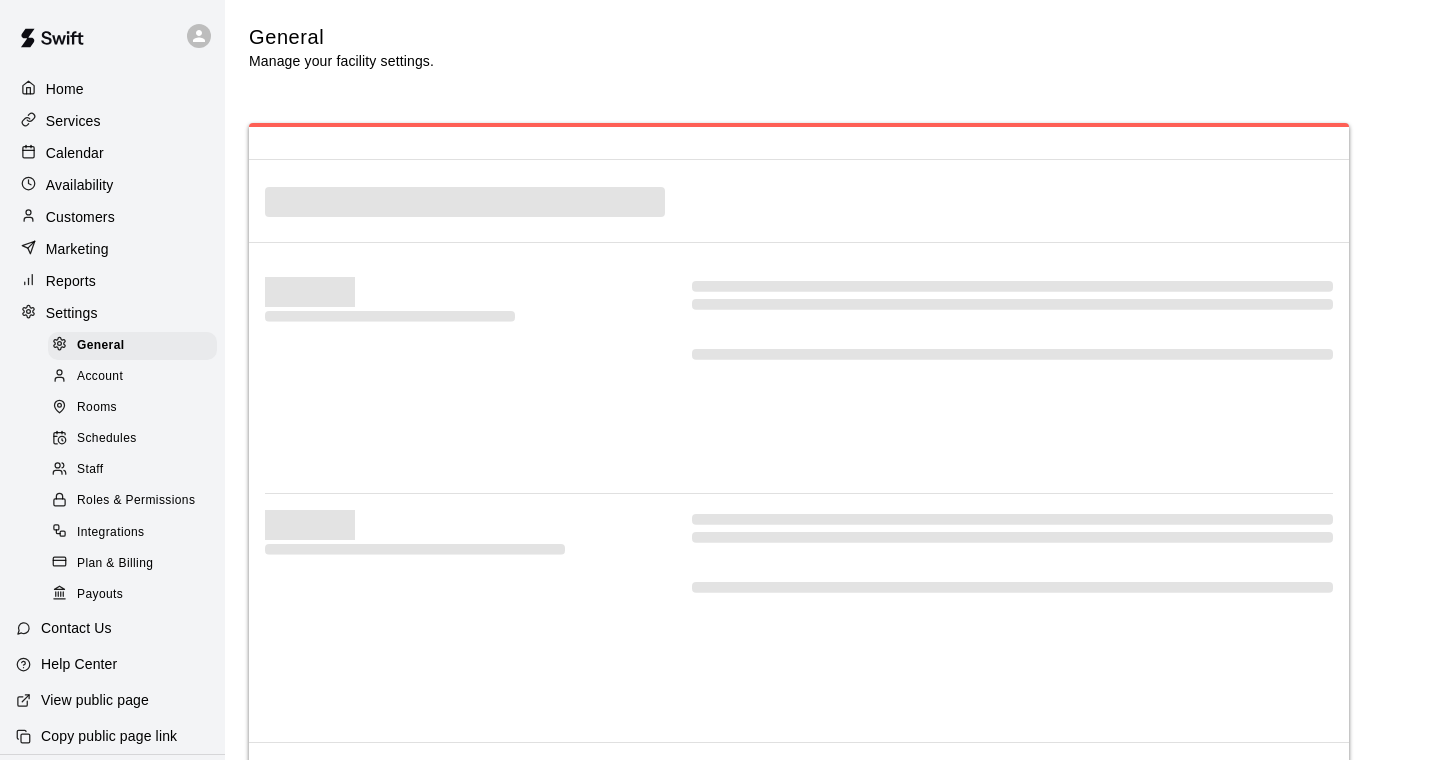 select on "**" 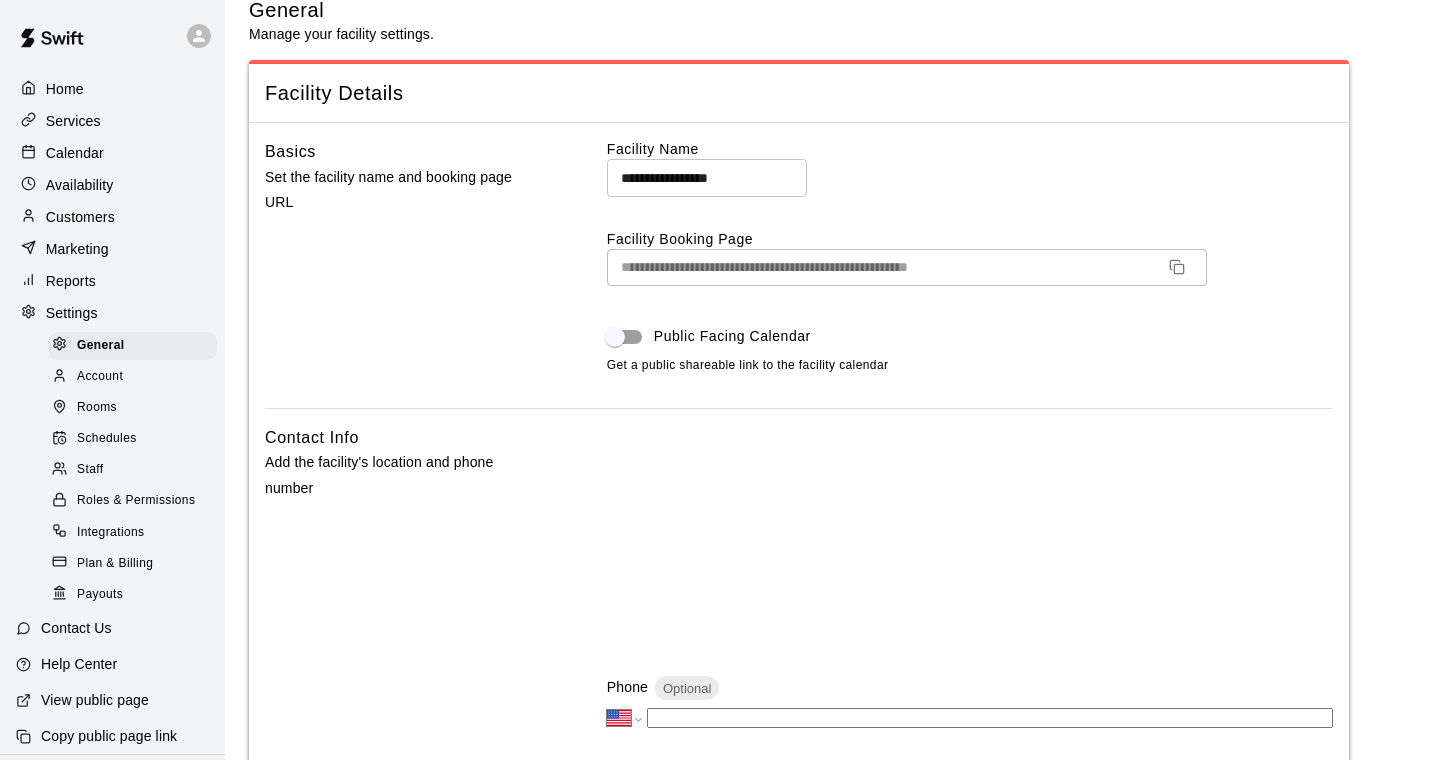 scroll, scrollTop: 34, scrollLeft: 0, axis: vertical 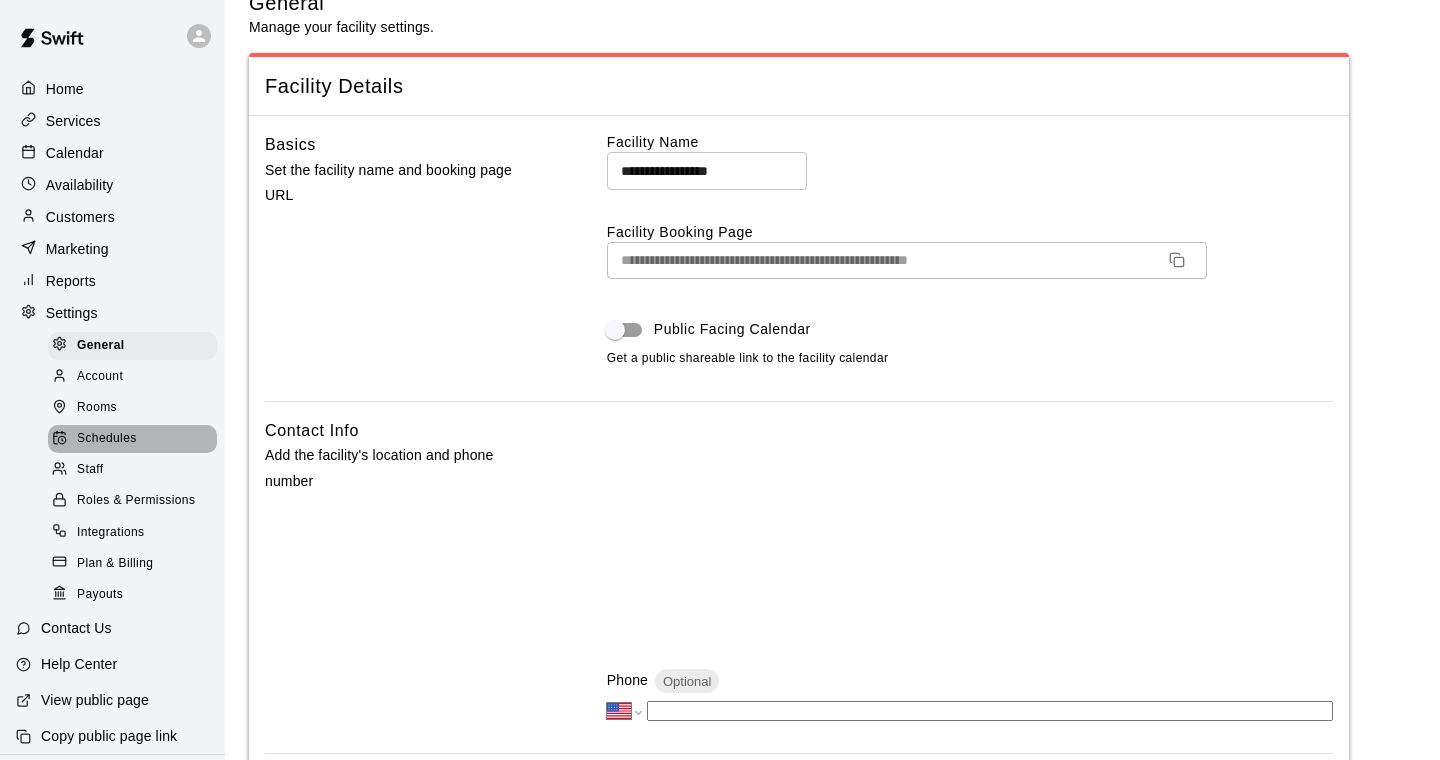 click on "Schedules" at bounding box center [107, 439] 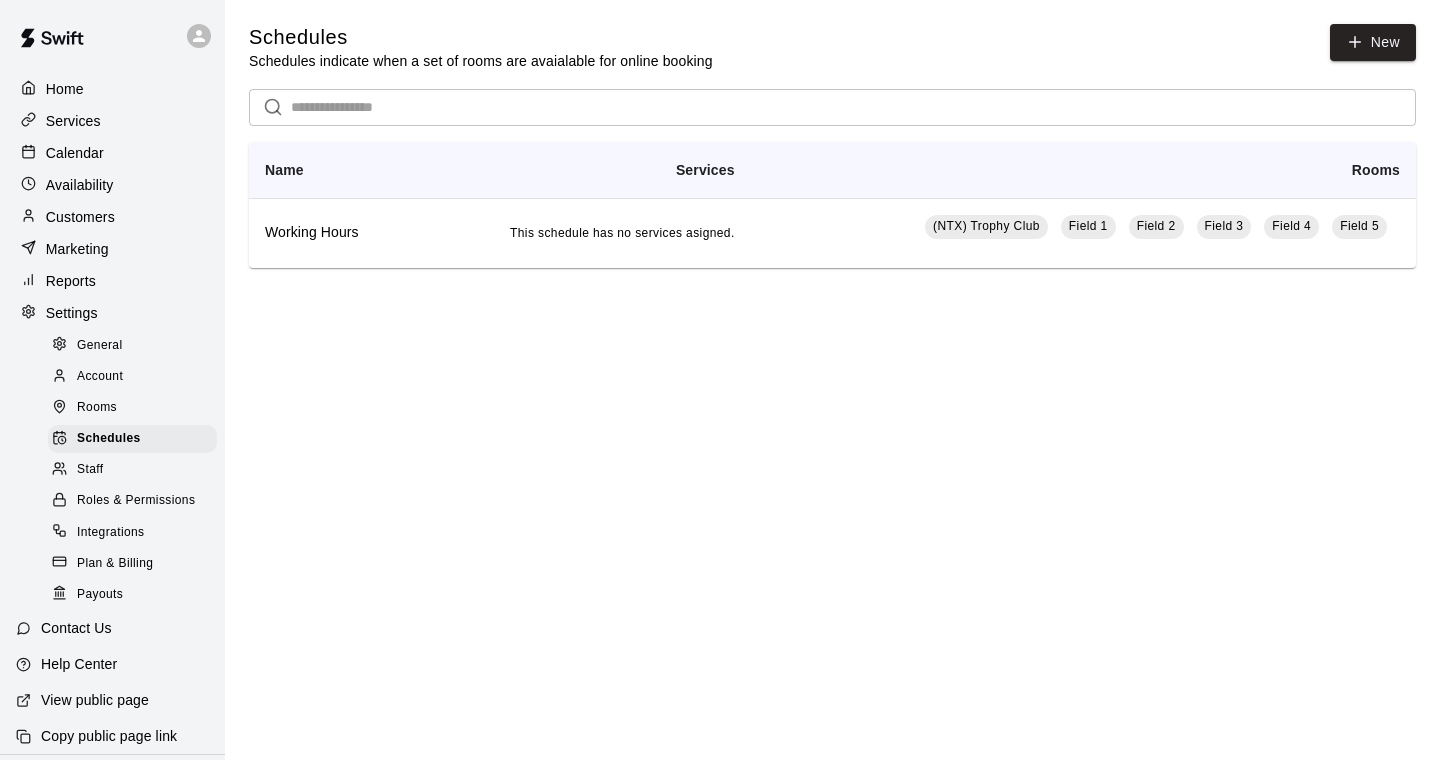 scroll, scrollTop: 0, scrollLeft: 0, axis: both 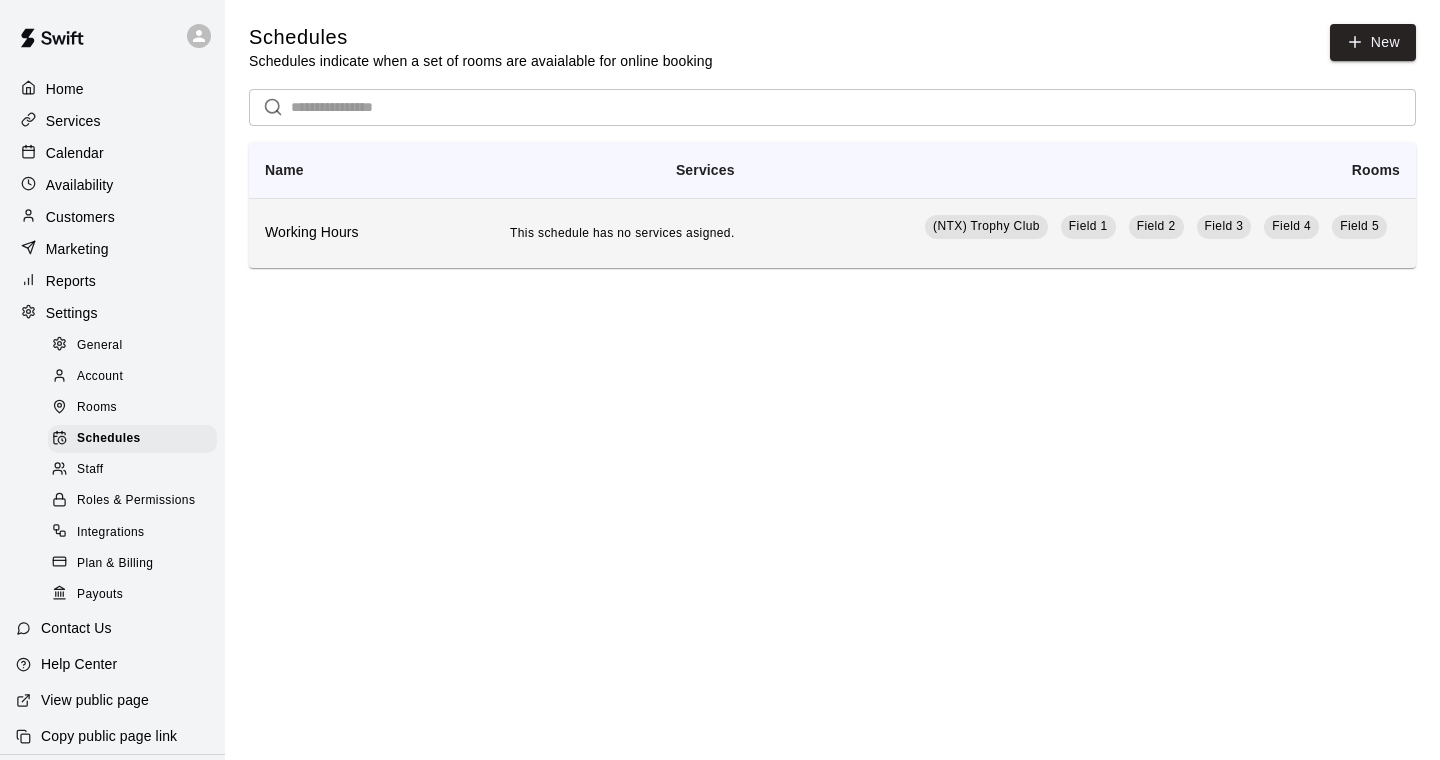 click on "Working Hours" at bounding box center [331, 233] 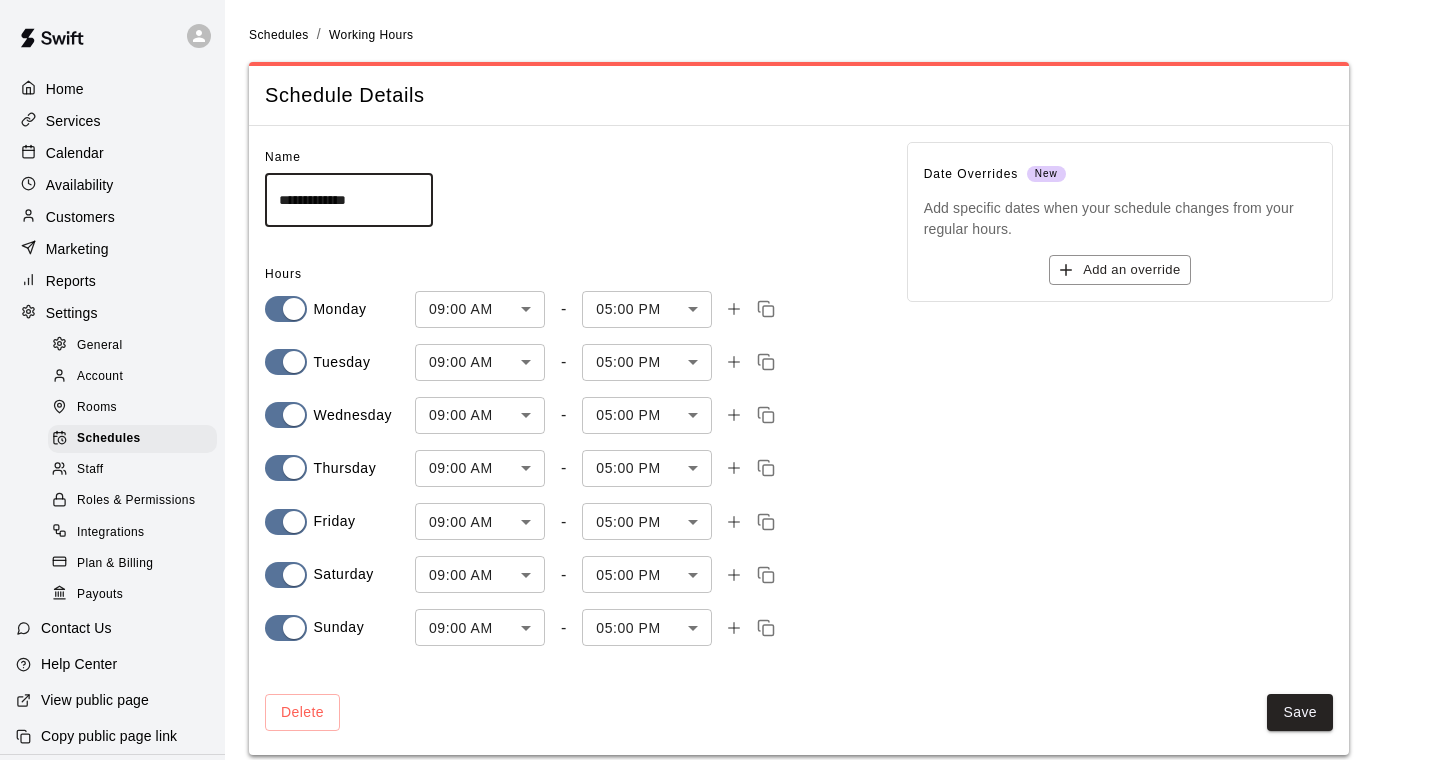 click on "**********" at bounding box center [720, 389] 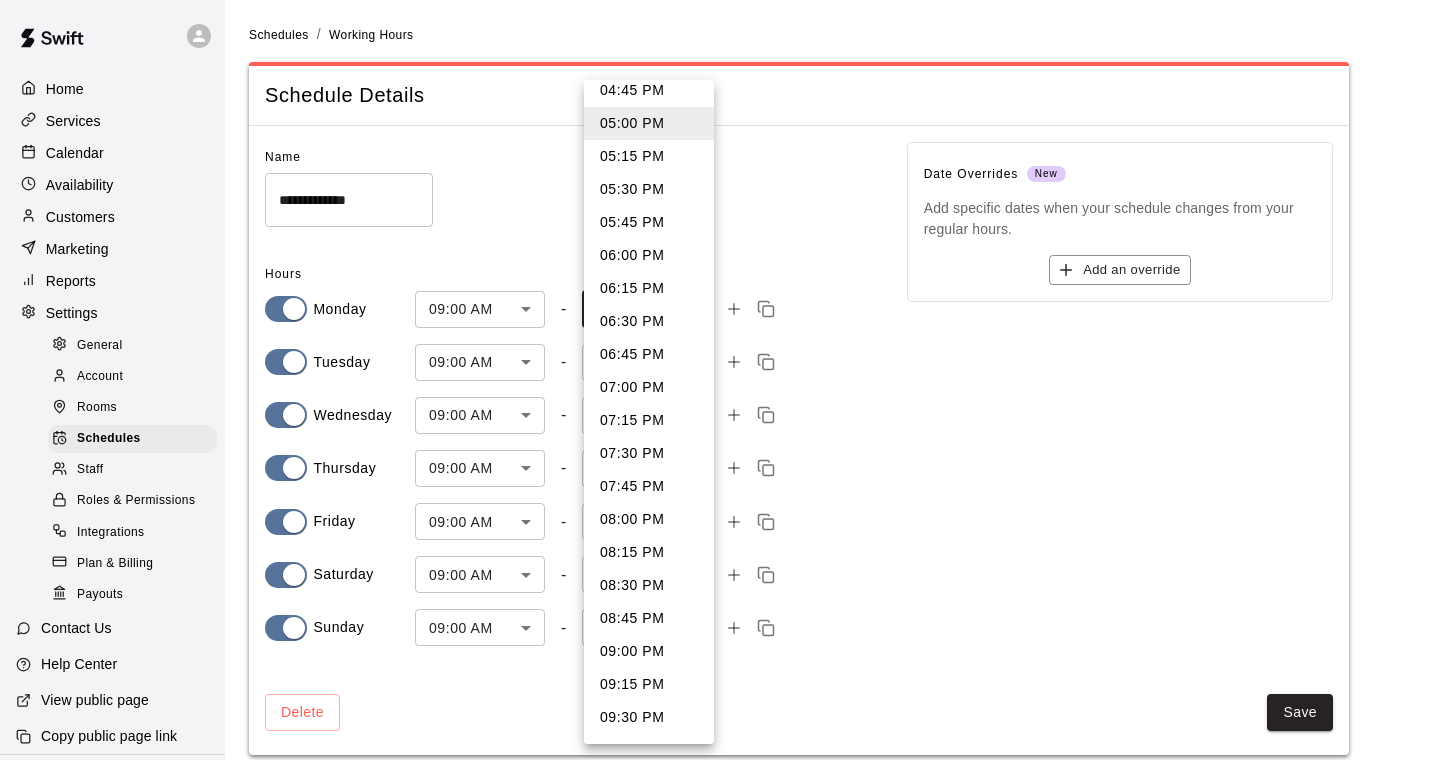 scroll, scrollTop: 1029, scrollLeft: 0, axis: vertical 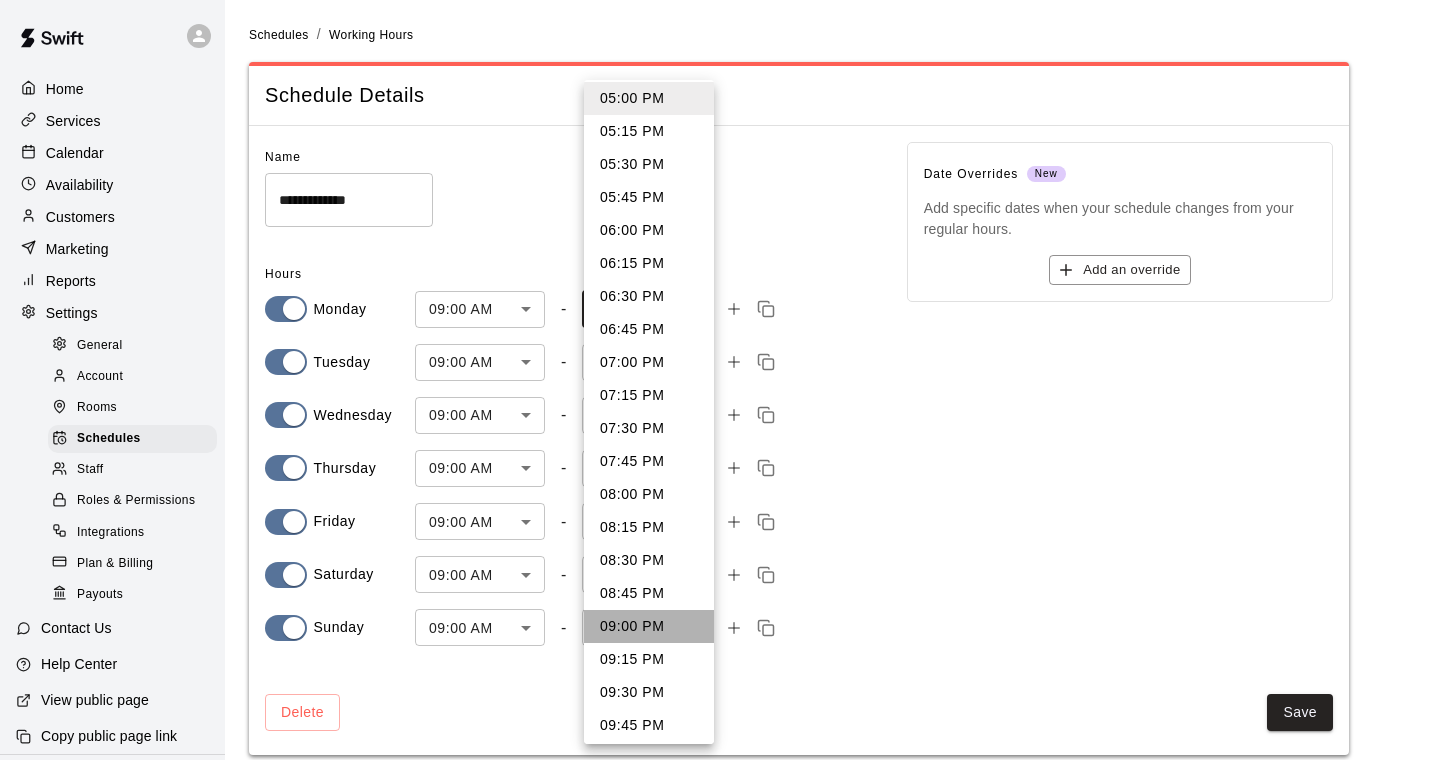 click on "09:00 PM" at bounding box center [649, 626] 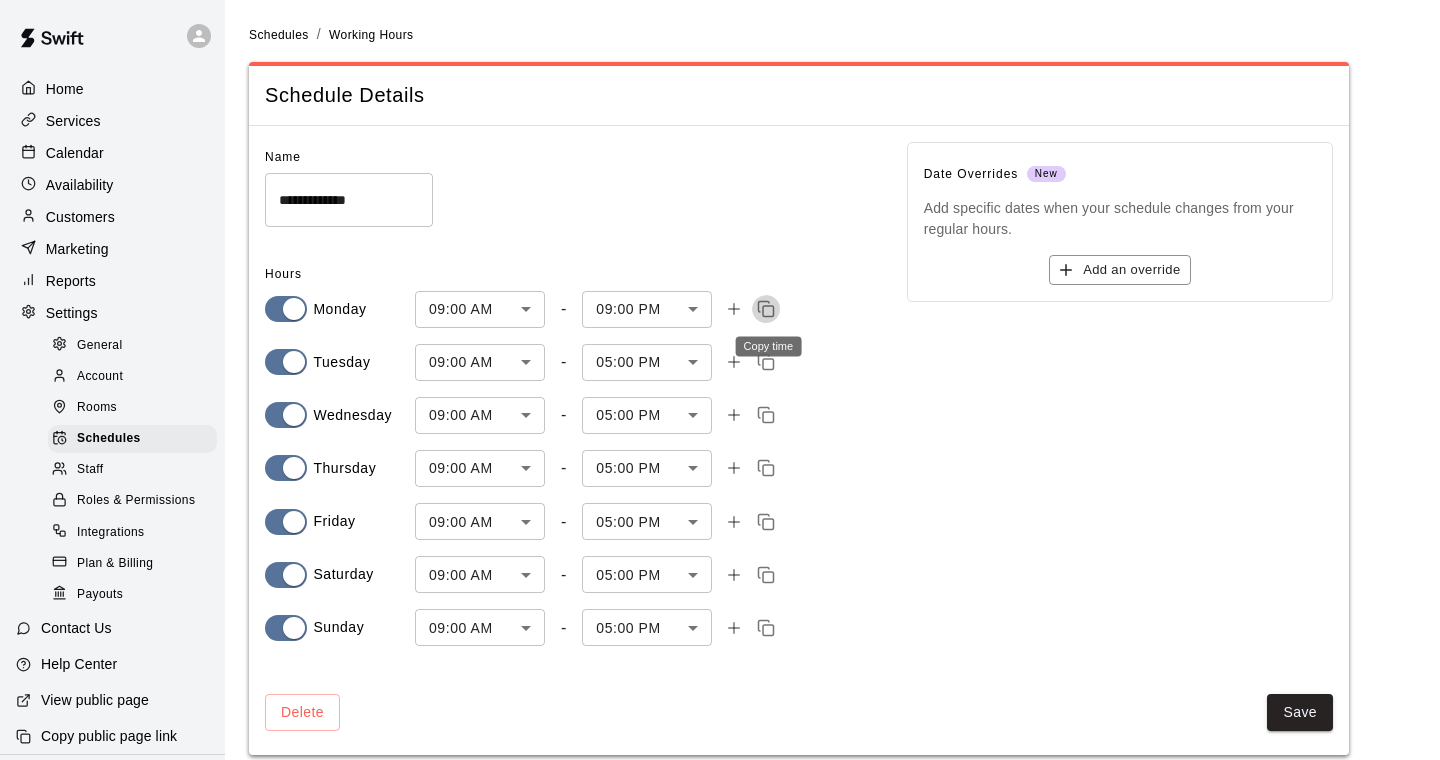 click 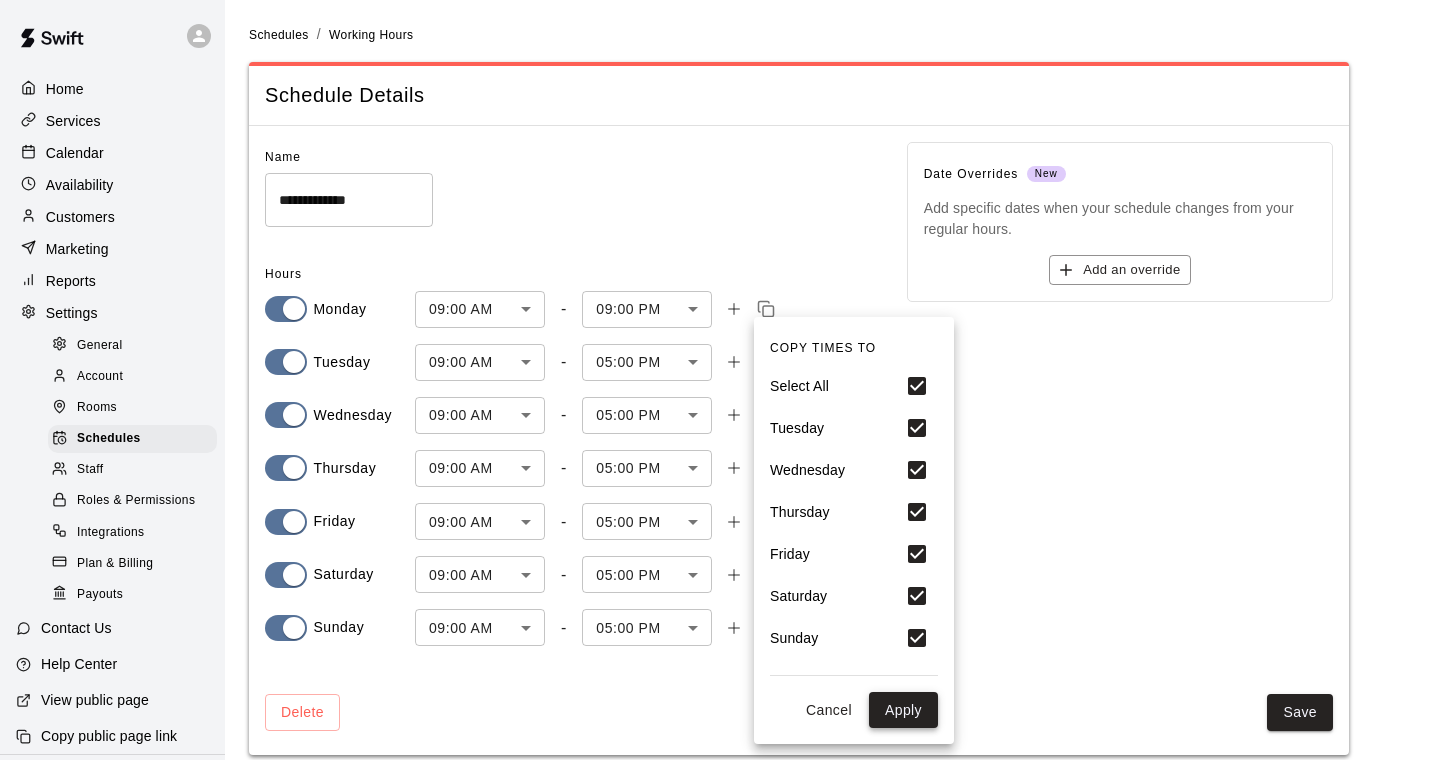 click on "Apply" at bounding box center (903, 710) 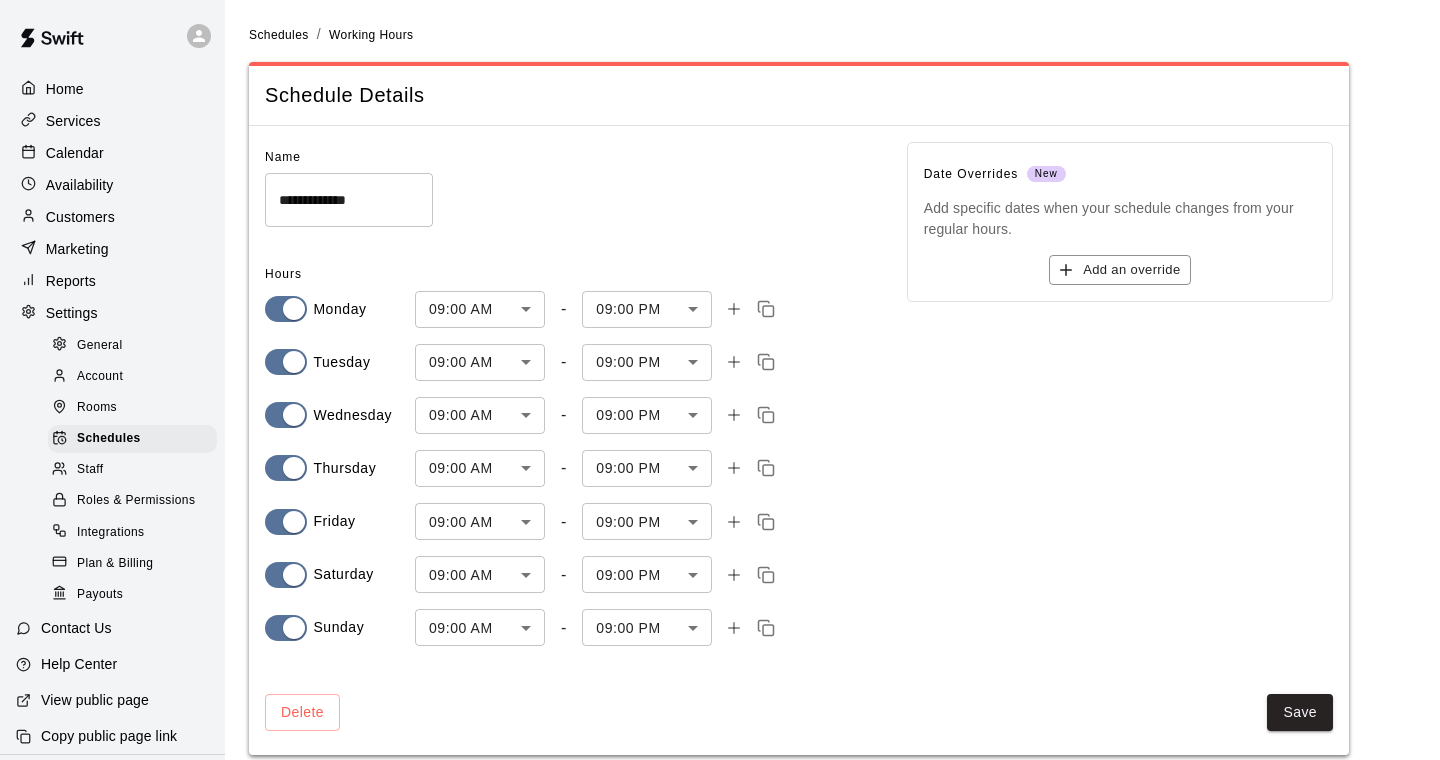 type on "****" 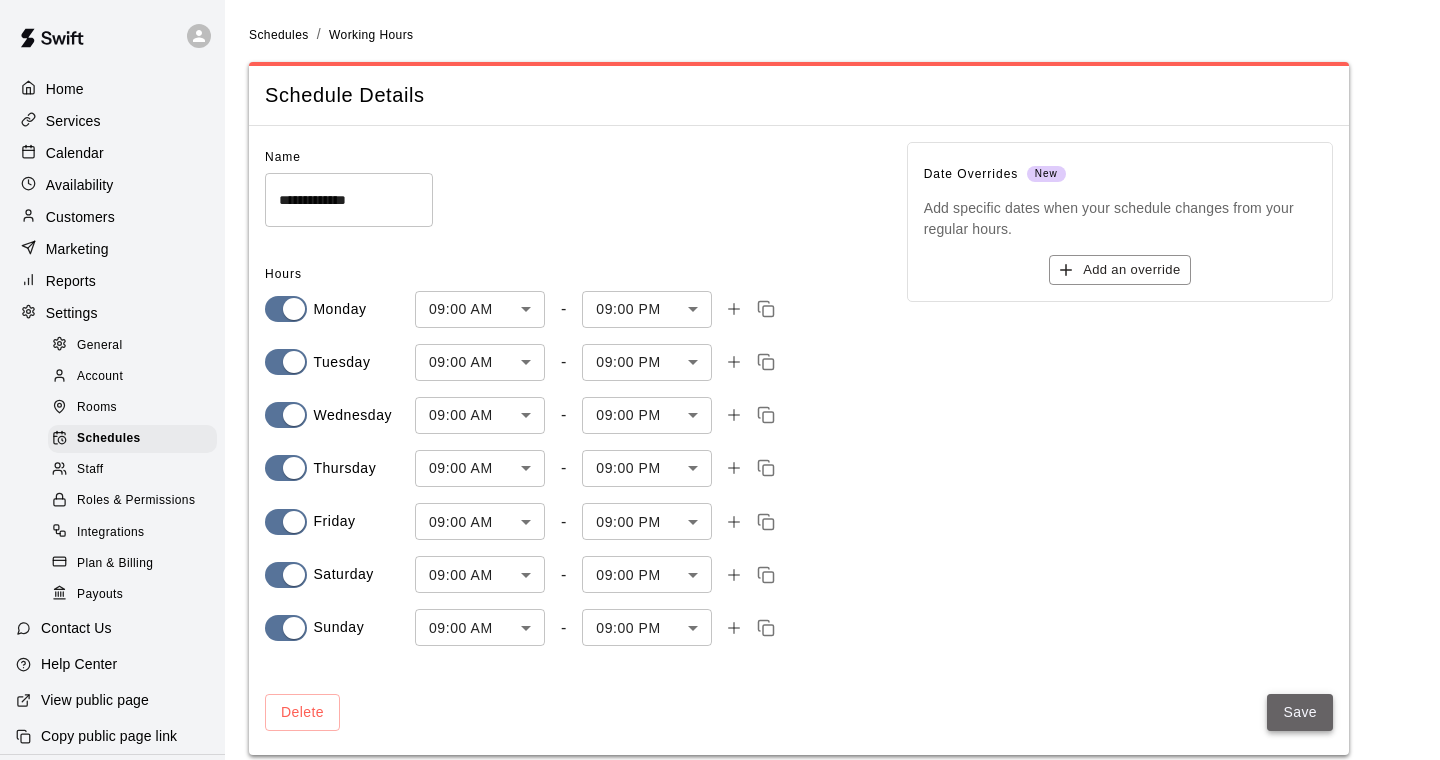 click on "Save" at bounding box center (1300, 712) 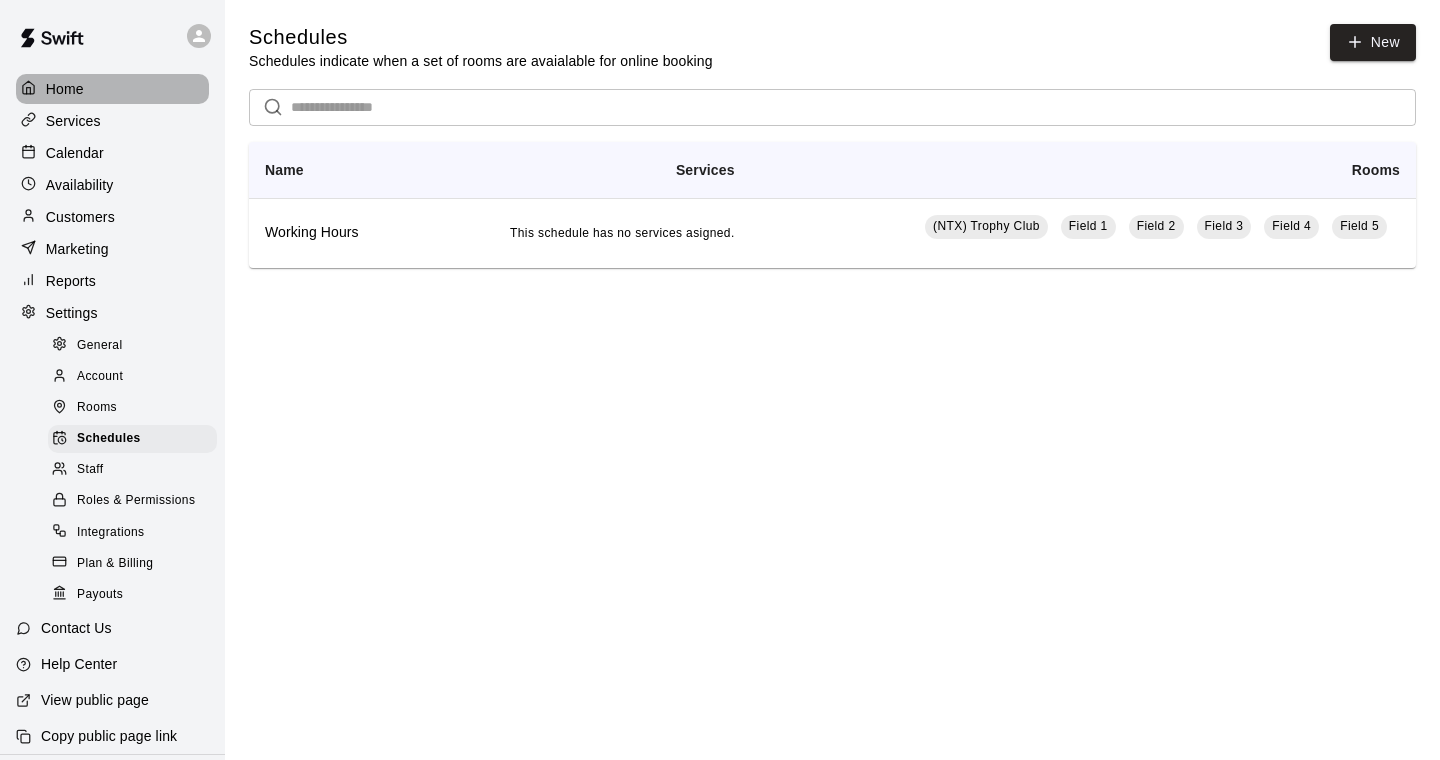 click on "Home" at bounding box center [65, 89] 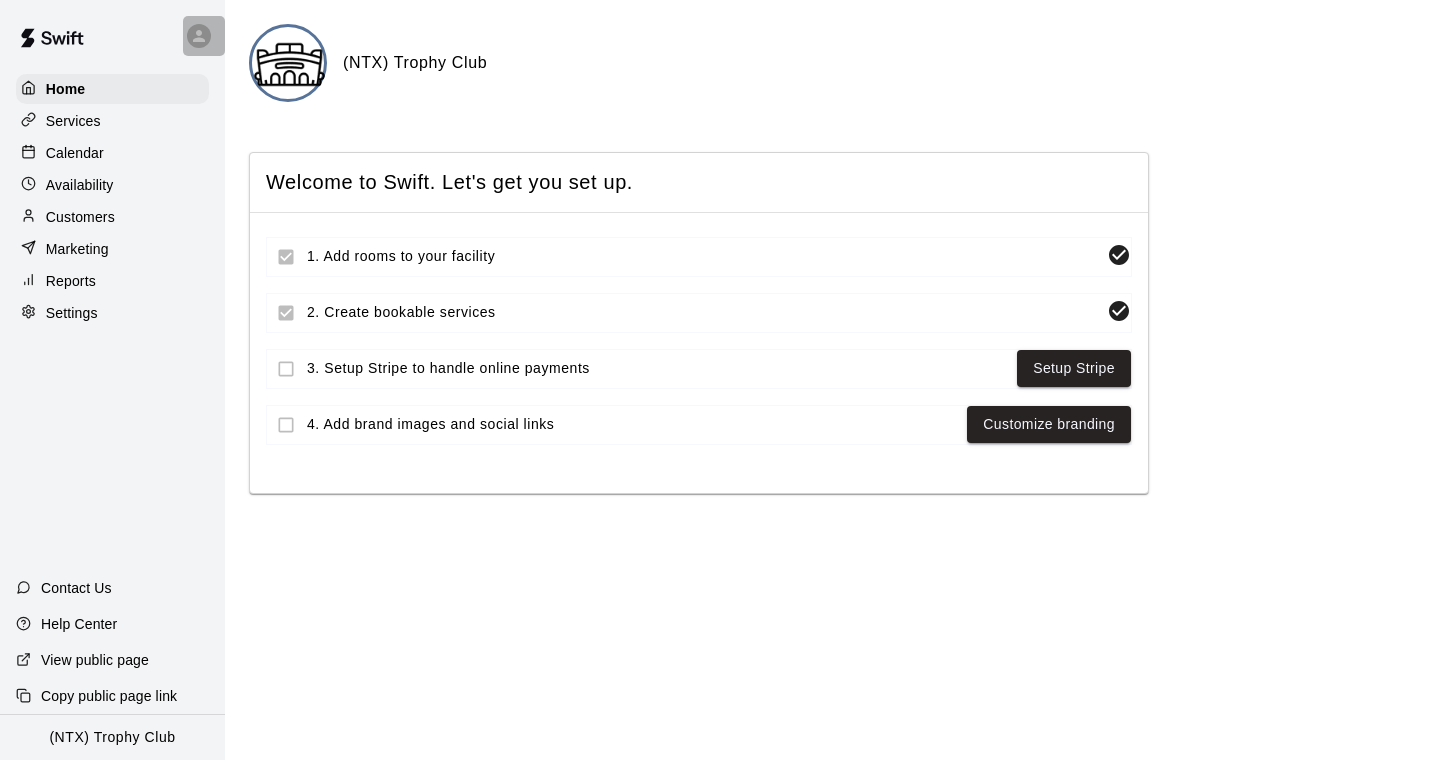 click 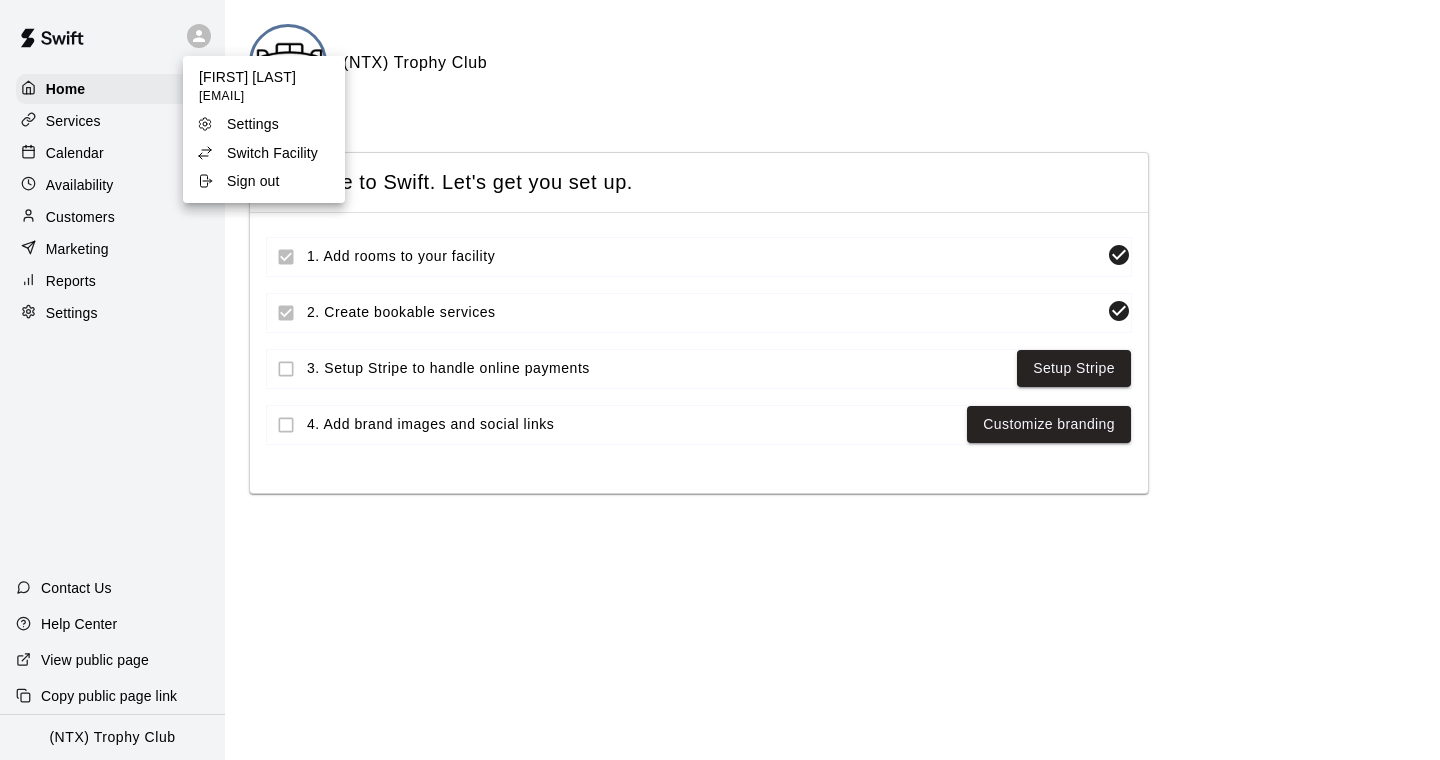 click on "Switch Facility" at bounding box center [272, 153] 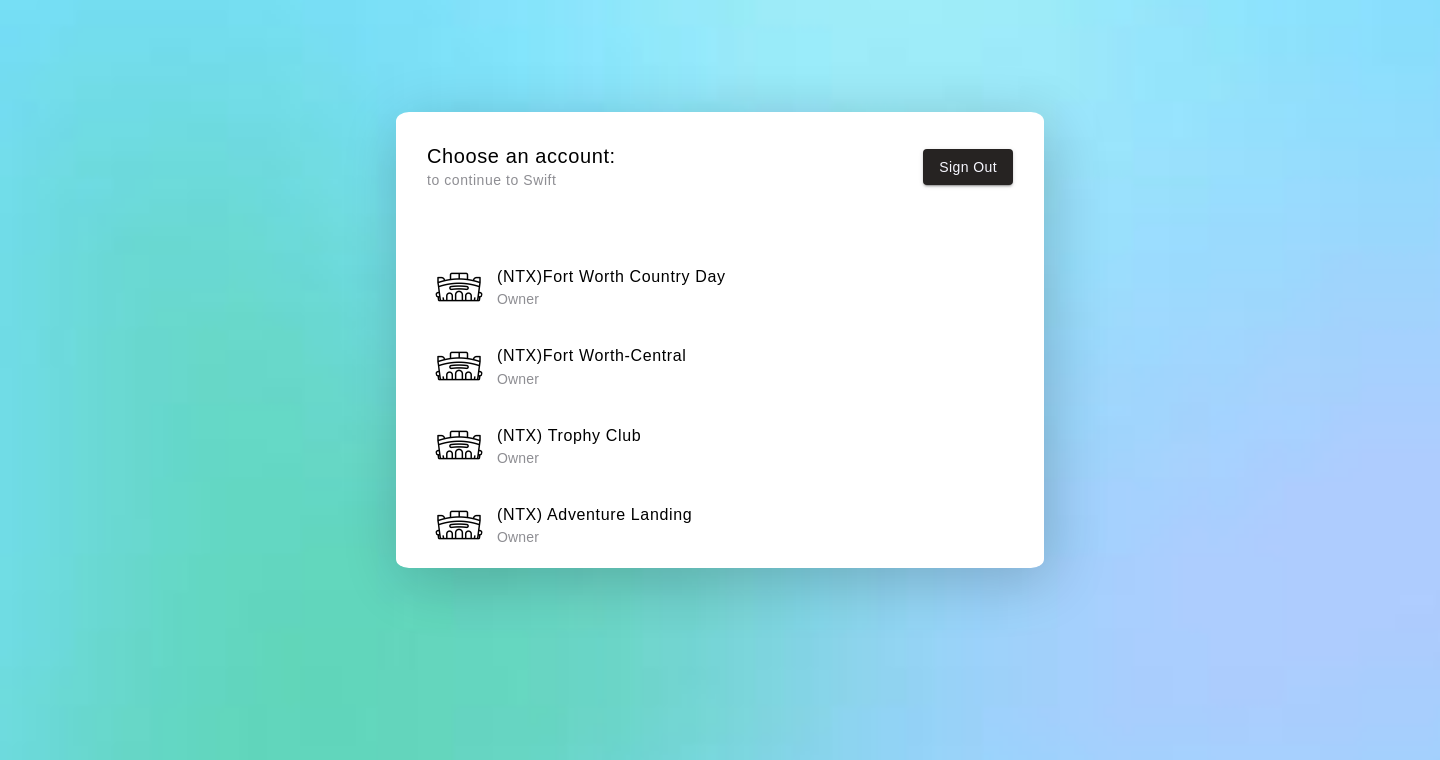 scroll, scrollTop: 3645, scrollLeft: 0, axis: vertical 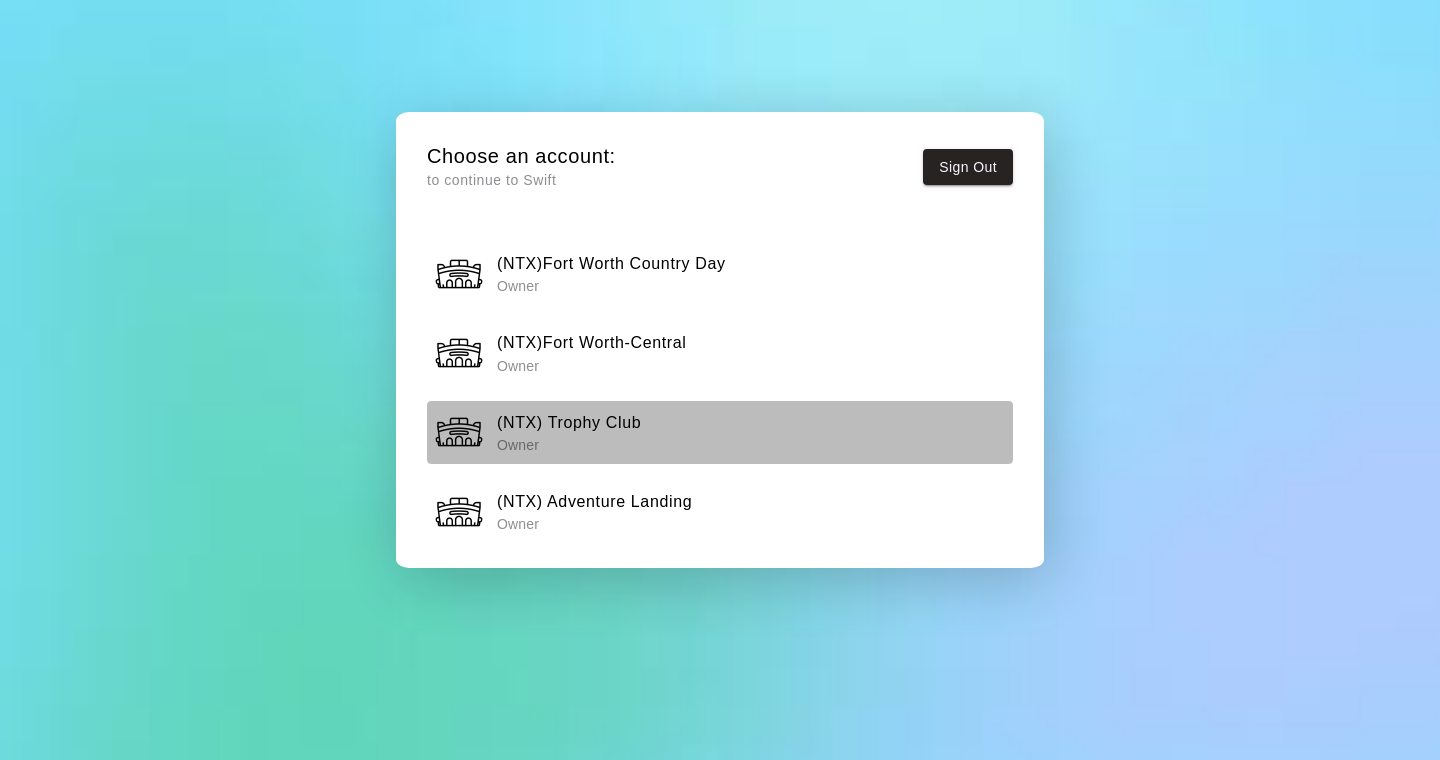 click on "(NTX) Trophy Club" at bounding box center [569, 423] 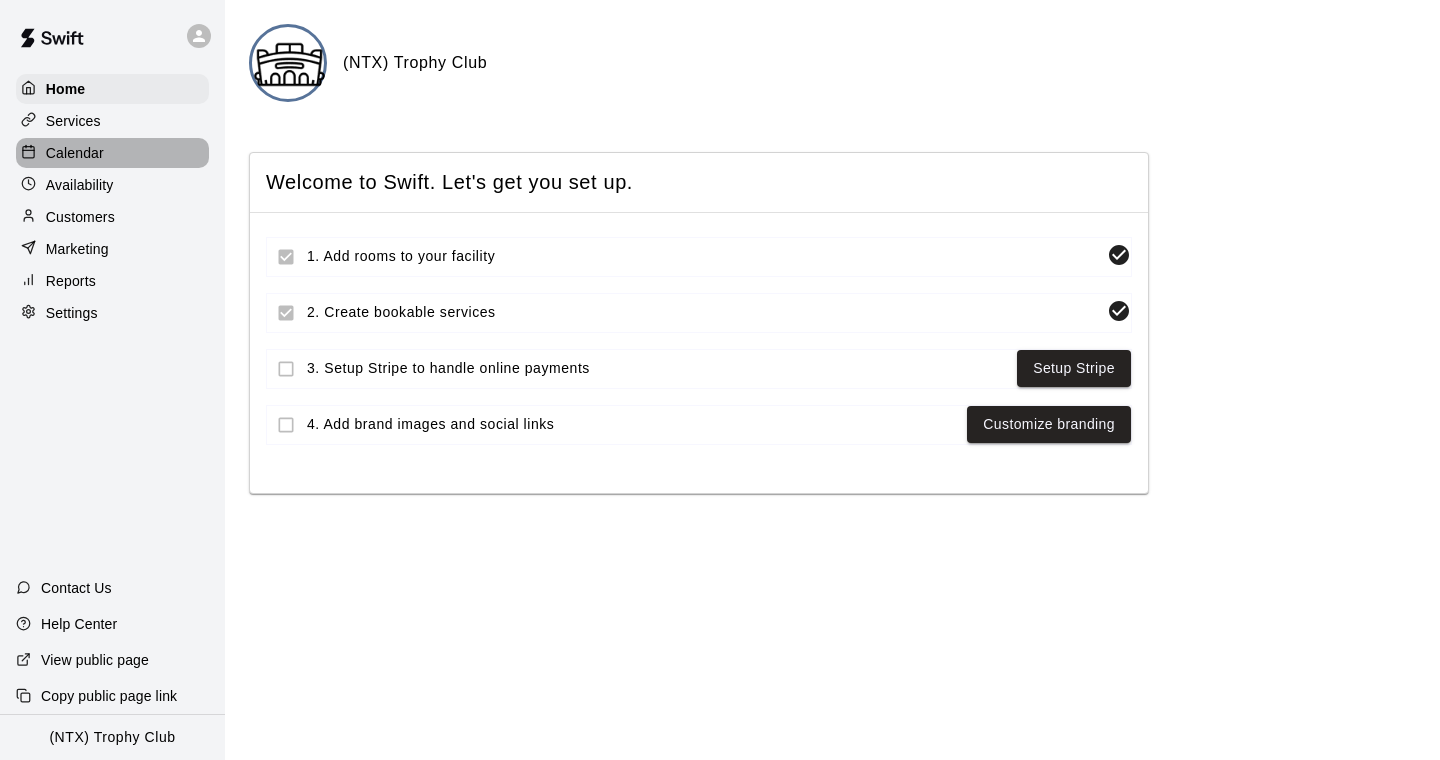 click on "Calendar" at bounding box center [75, 153] 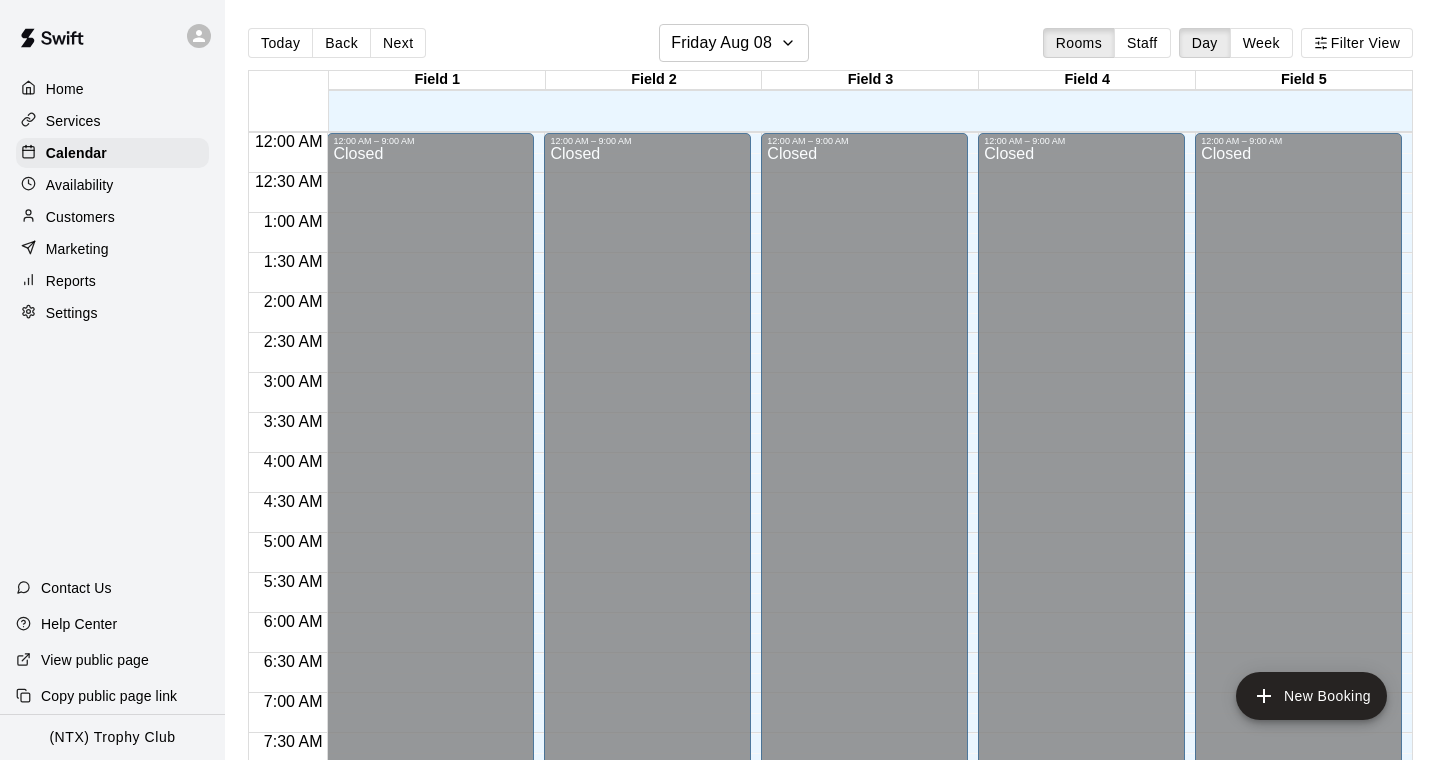 scroll, scrollTop: 855, scrollLeft: 0, axis: vertical 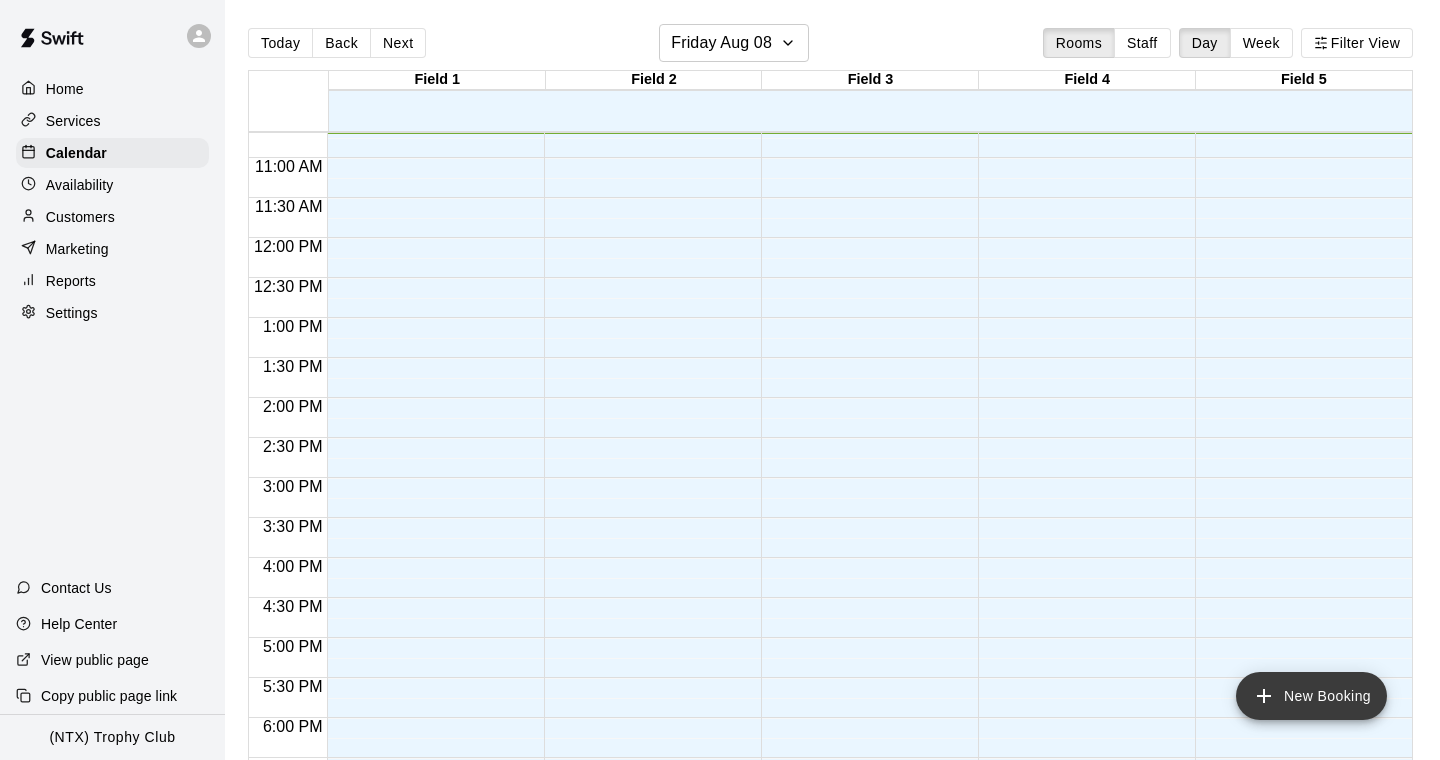click on "New Booking" at bounding box center [1311, 696] 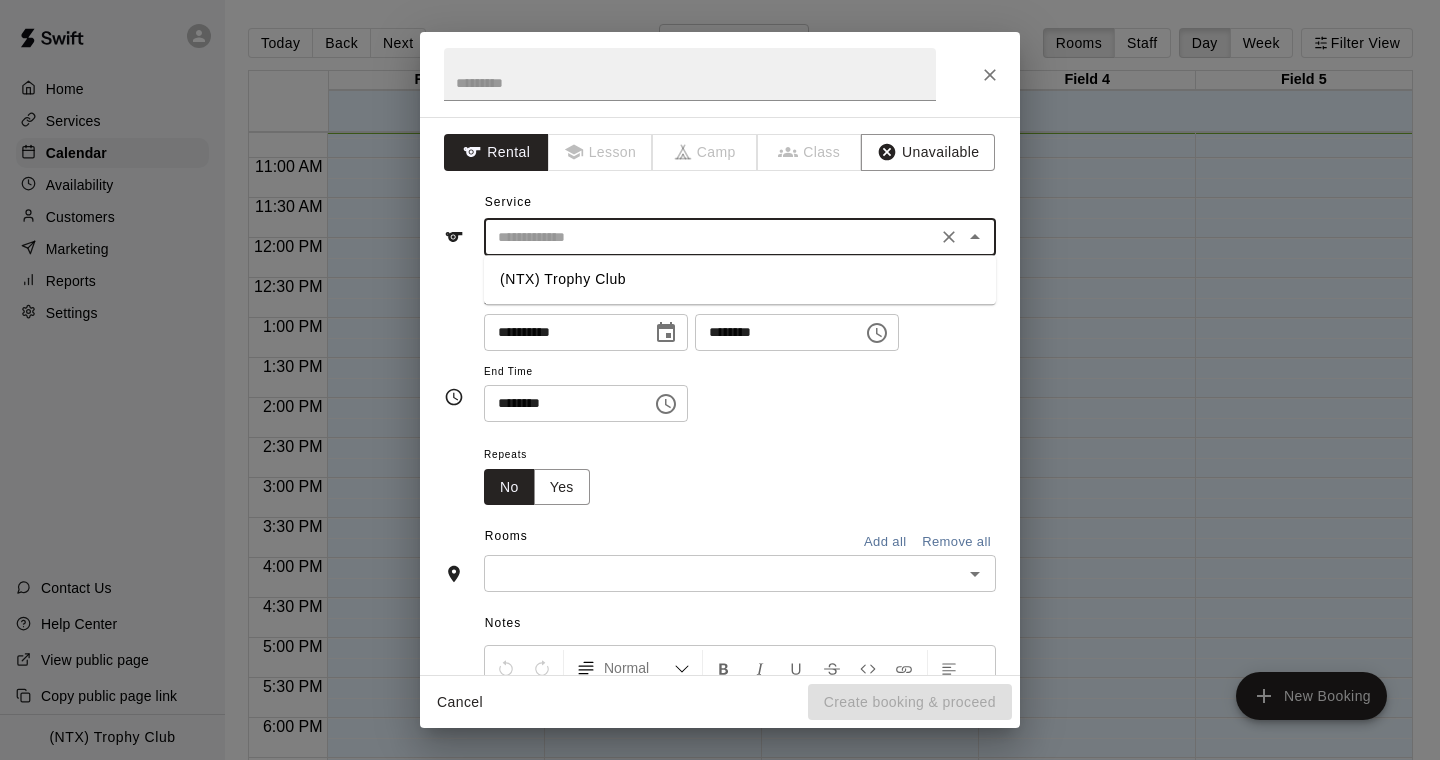 click at bounding box center (710, 237) 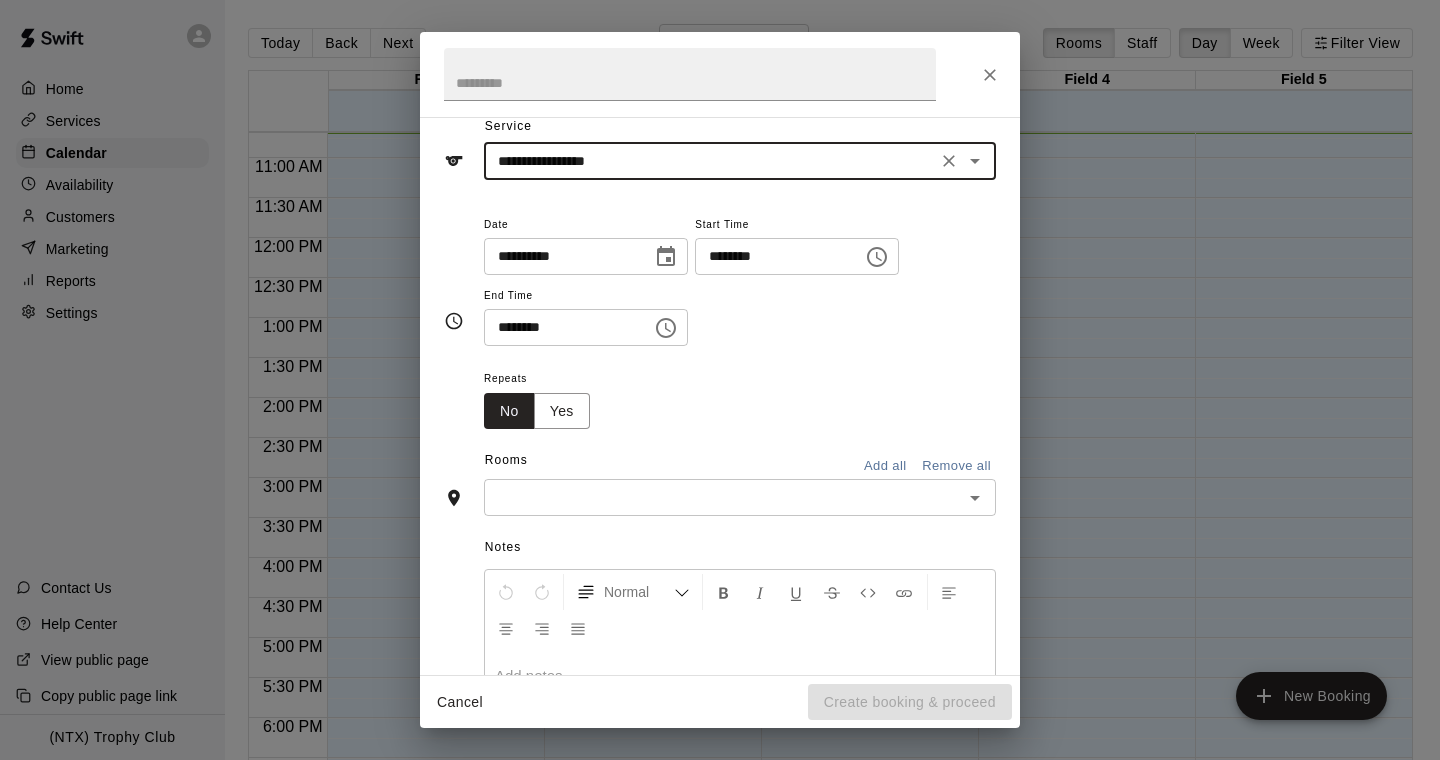 scroll, scrollTop: 86, scrollLeft: 0, axis: vertical 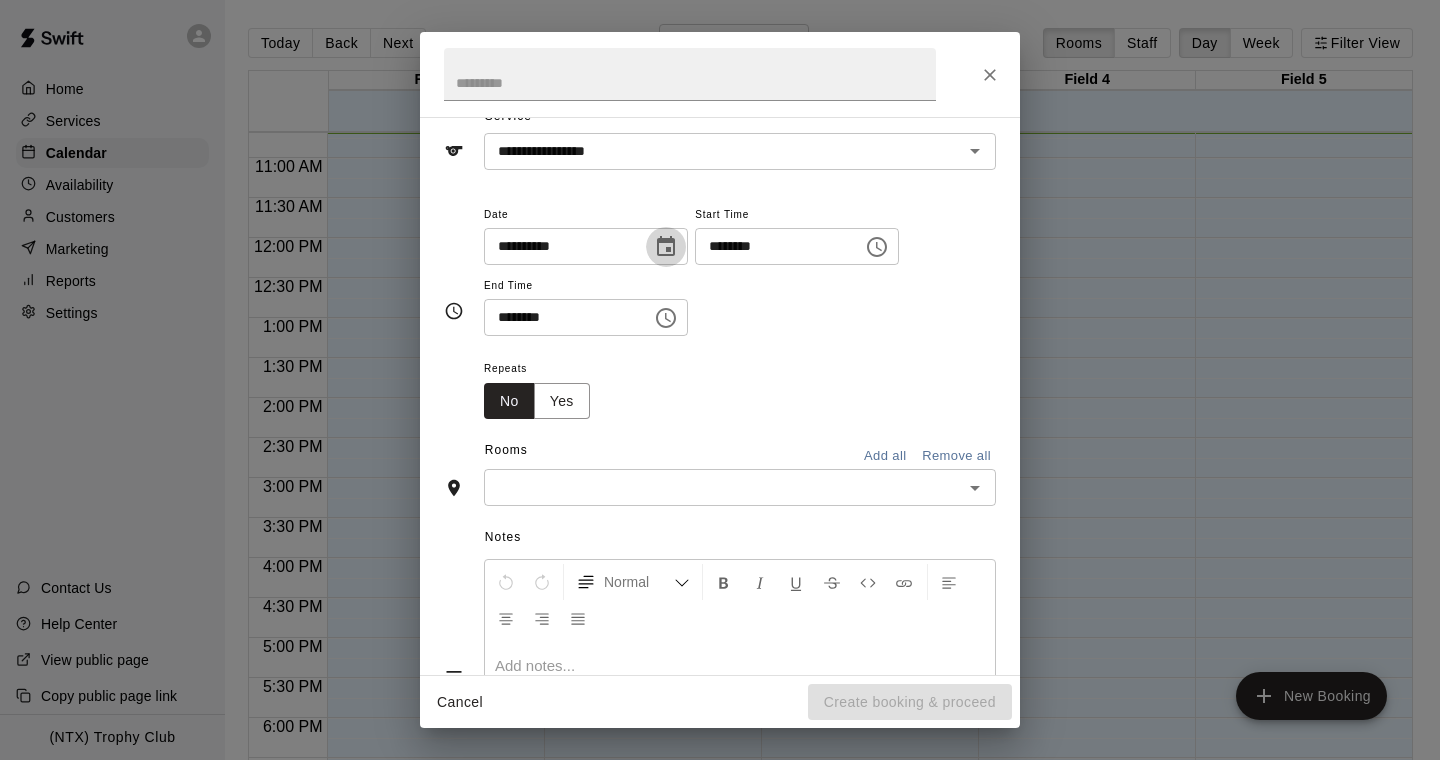 click 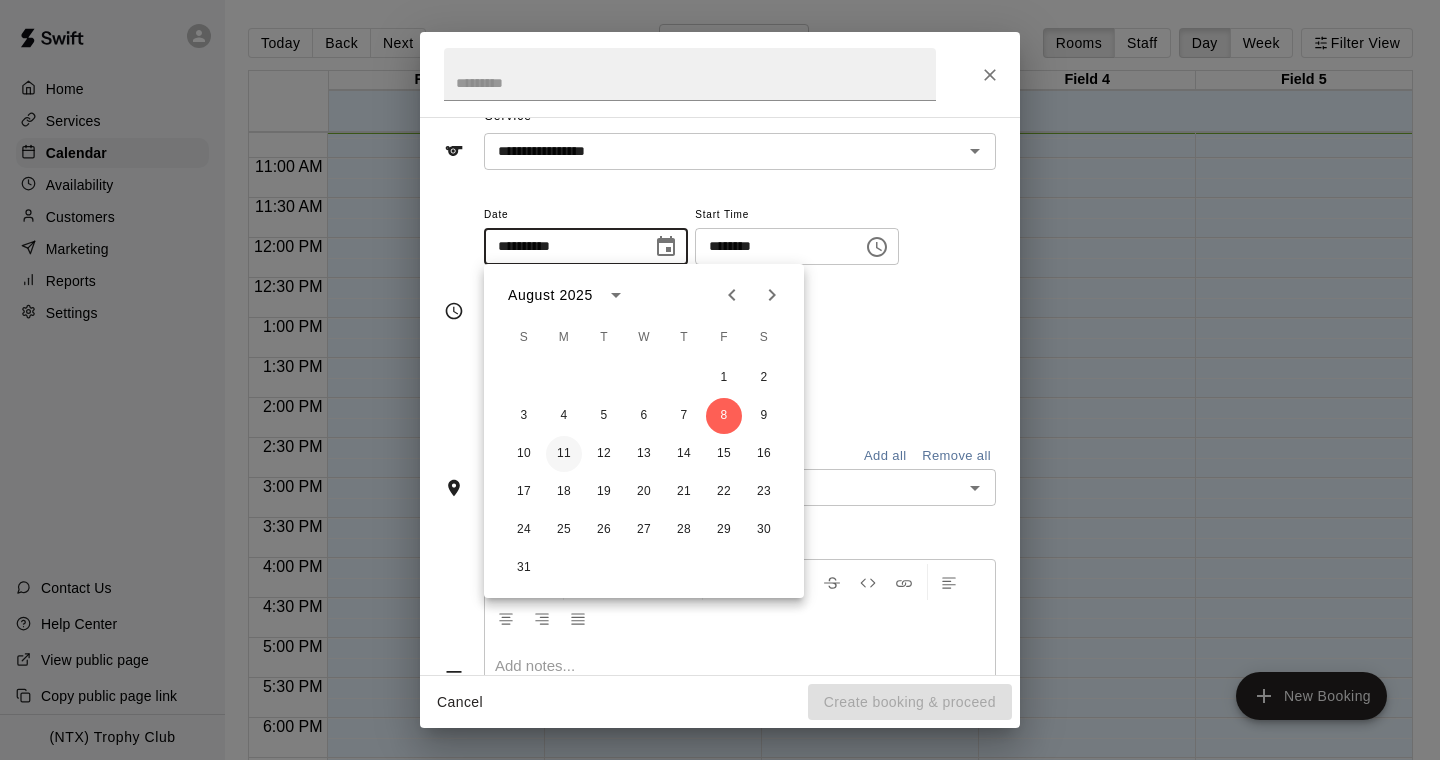 click on "11" at bounding box center (564, 454) 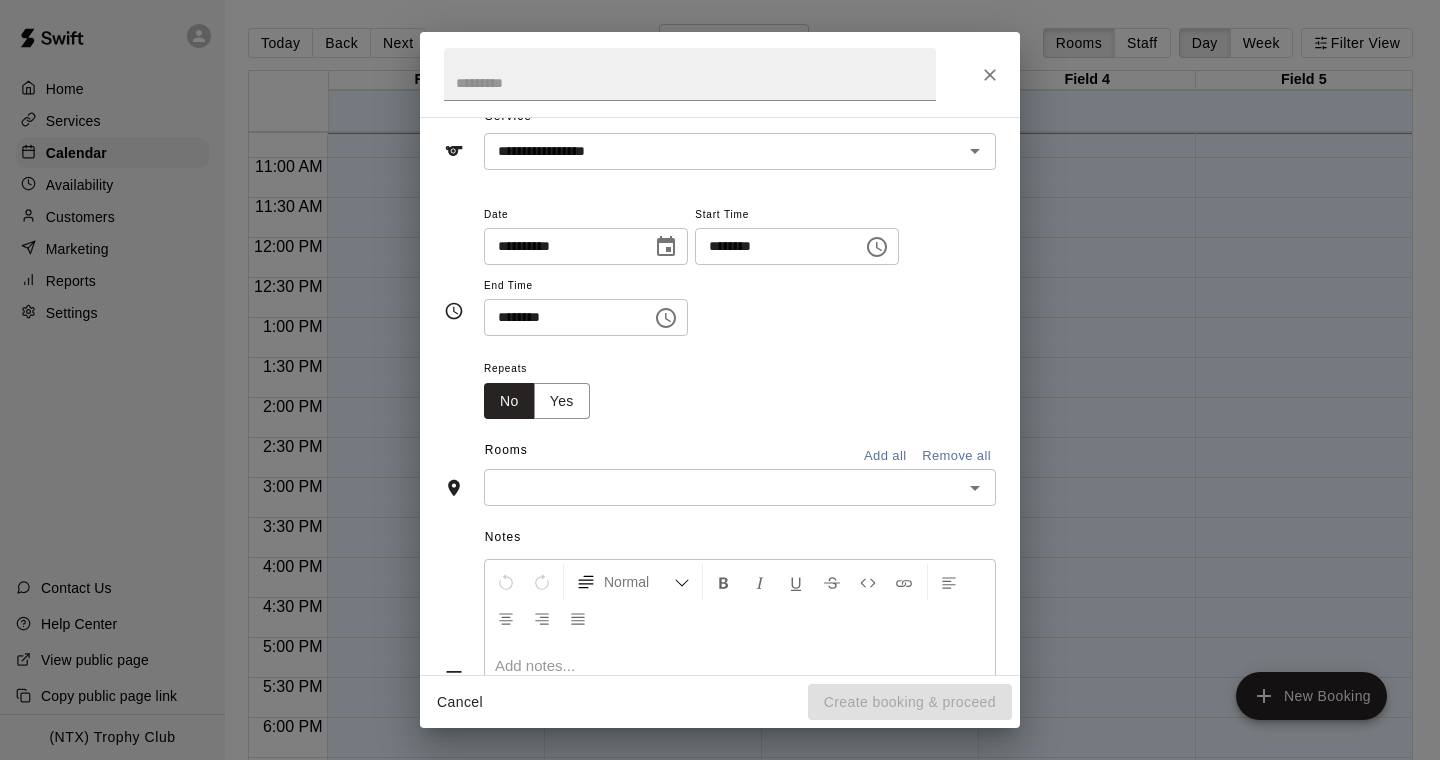 type on "**********" 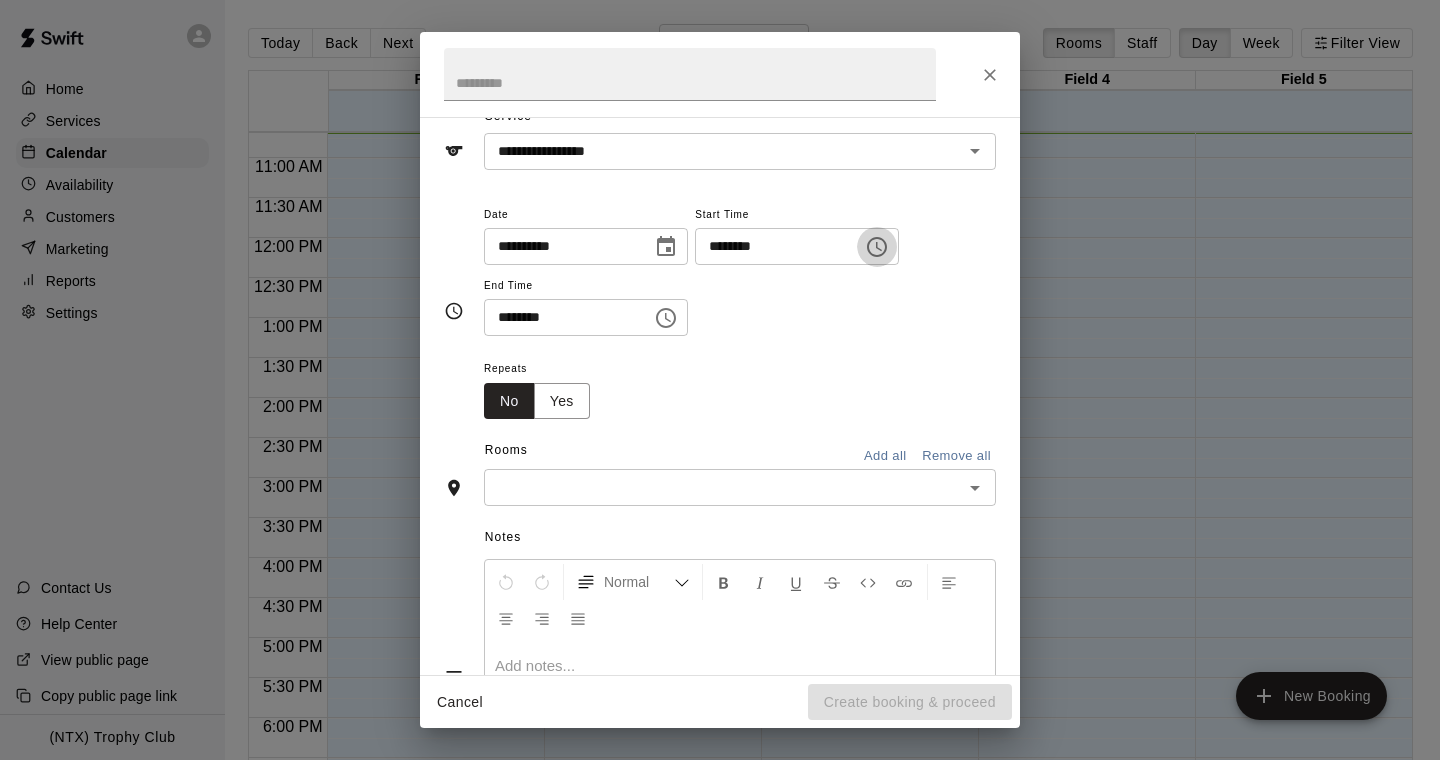 click 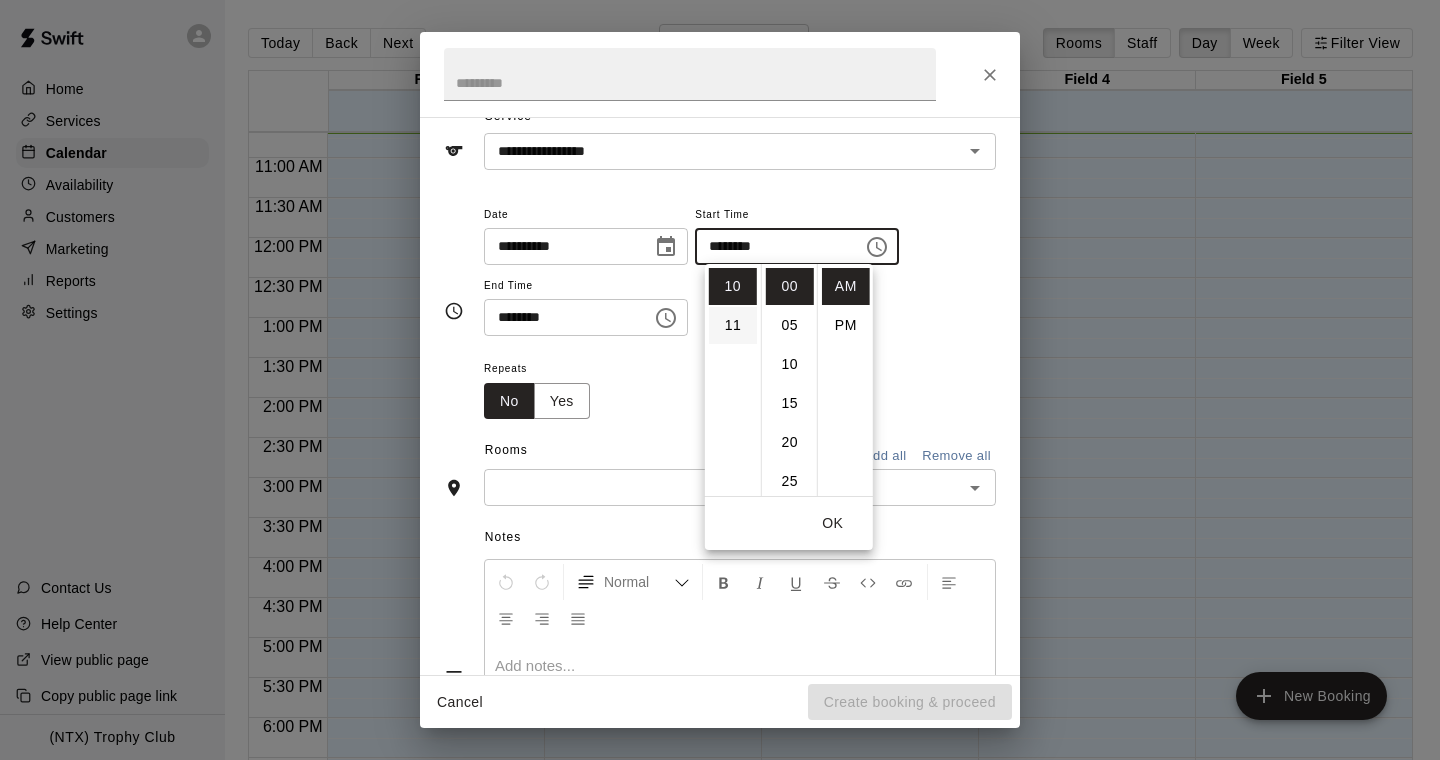 scroll, scrollTop: 402, scrollLeft: 0, axis: vertical 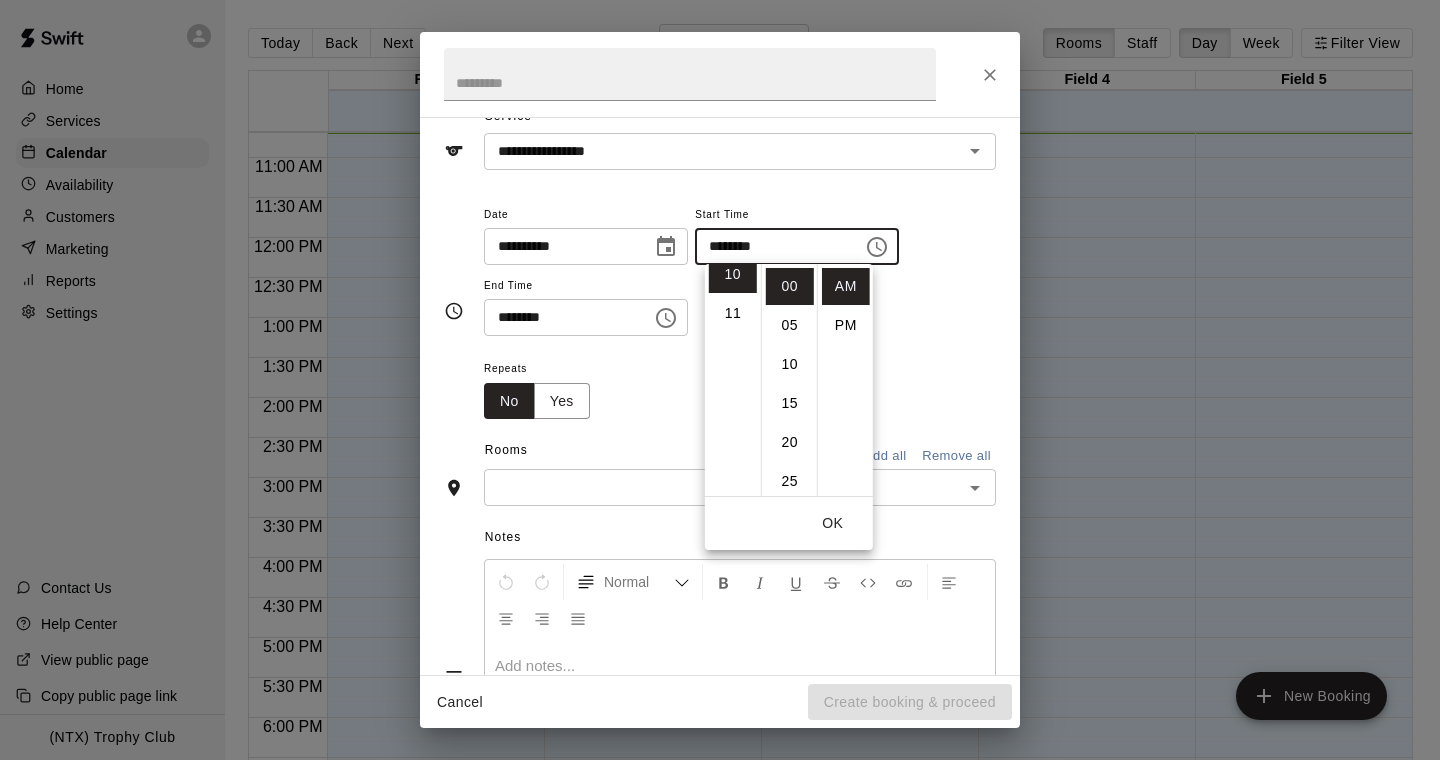 click on "********" at bounding box center (772, 246) 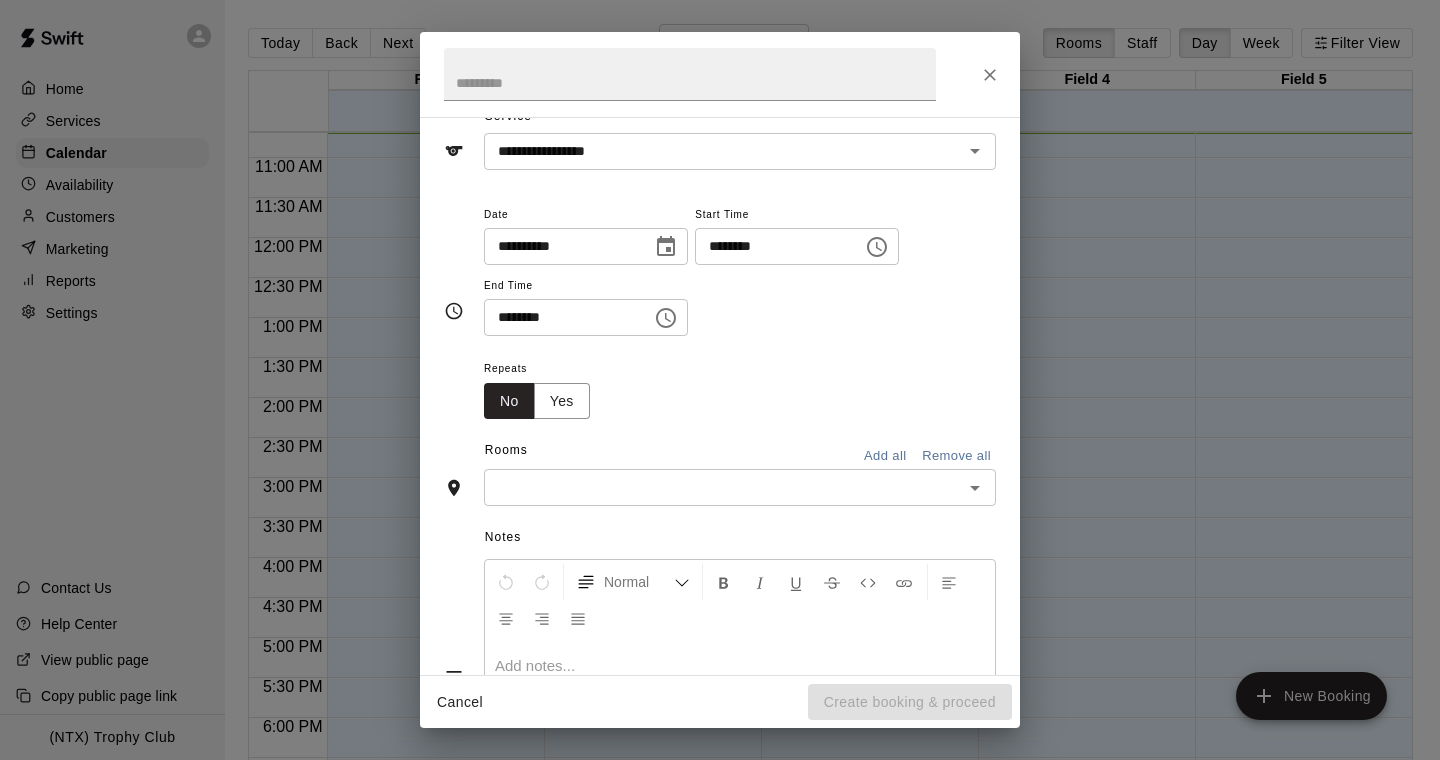 scroll, scrollTop: 394, scrollLeft: 0, axis: vertical 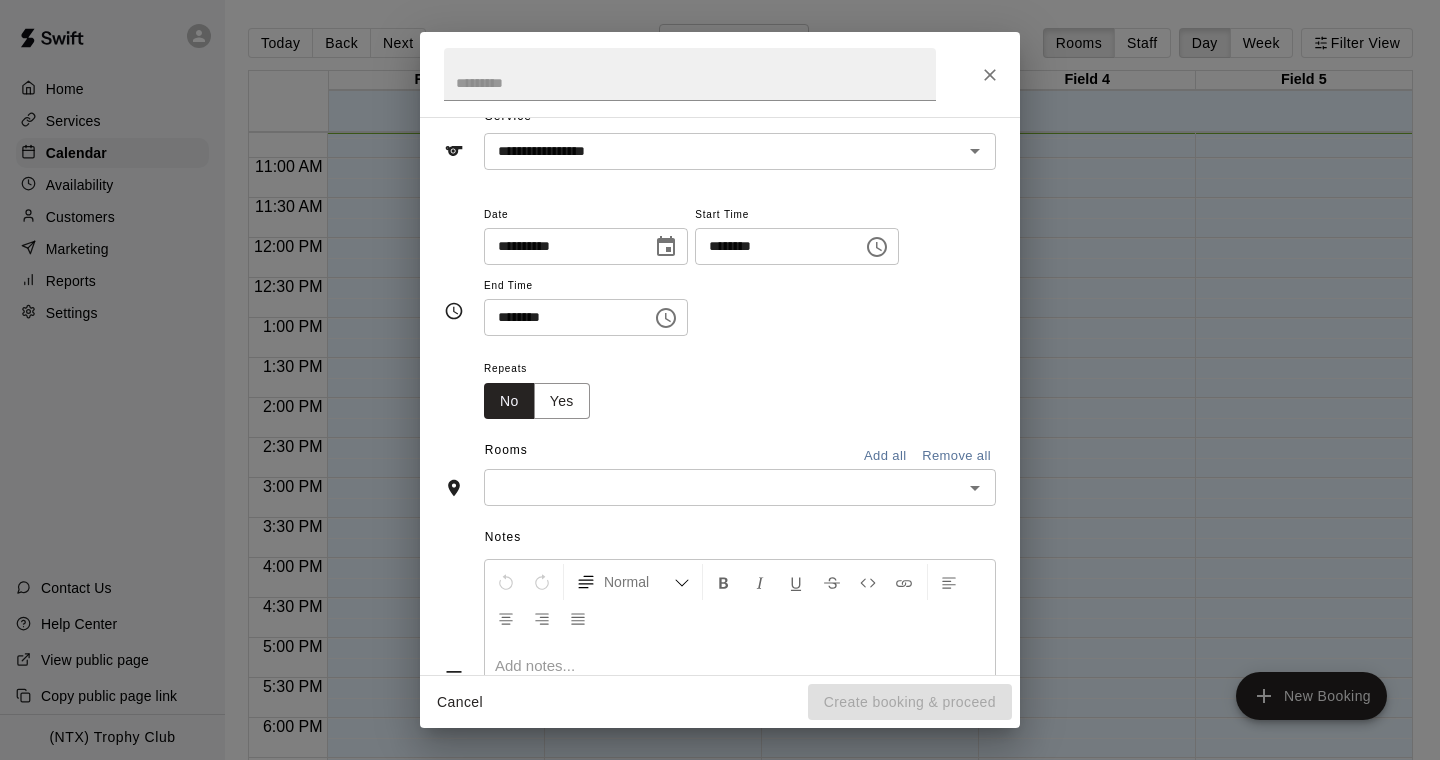 type 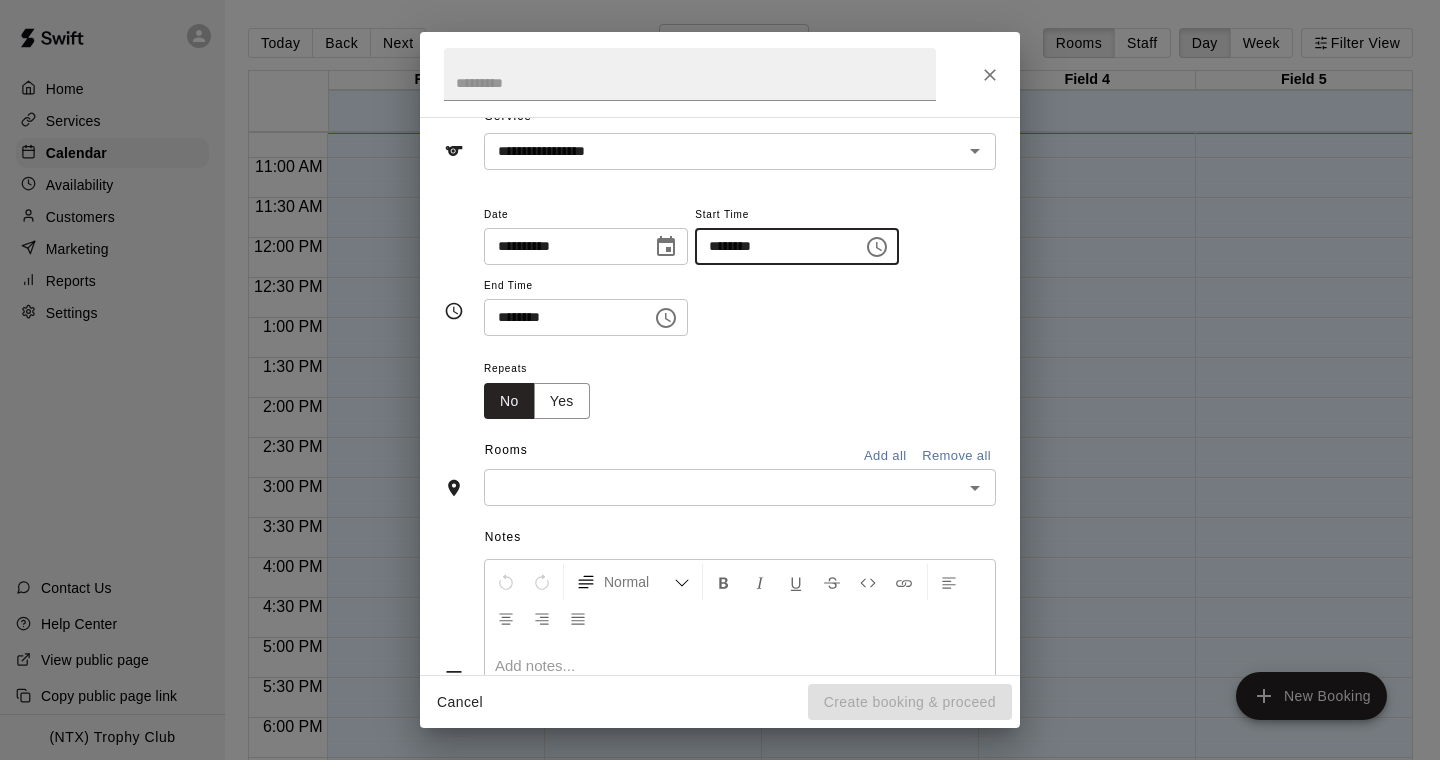 click on "********" at bounding box center [772, 246] 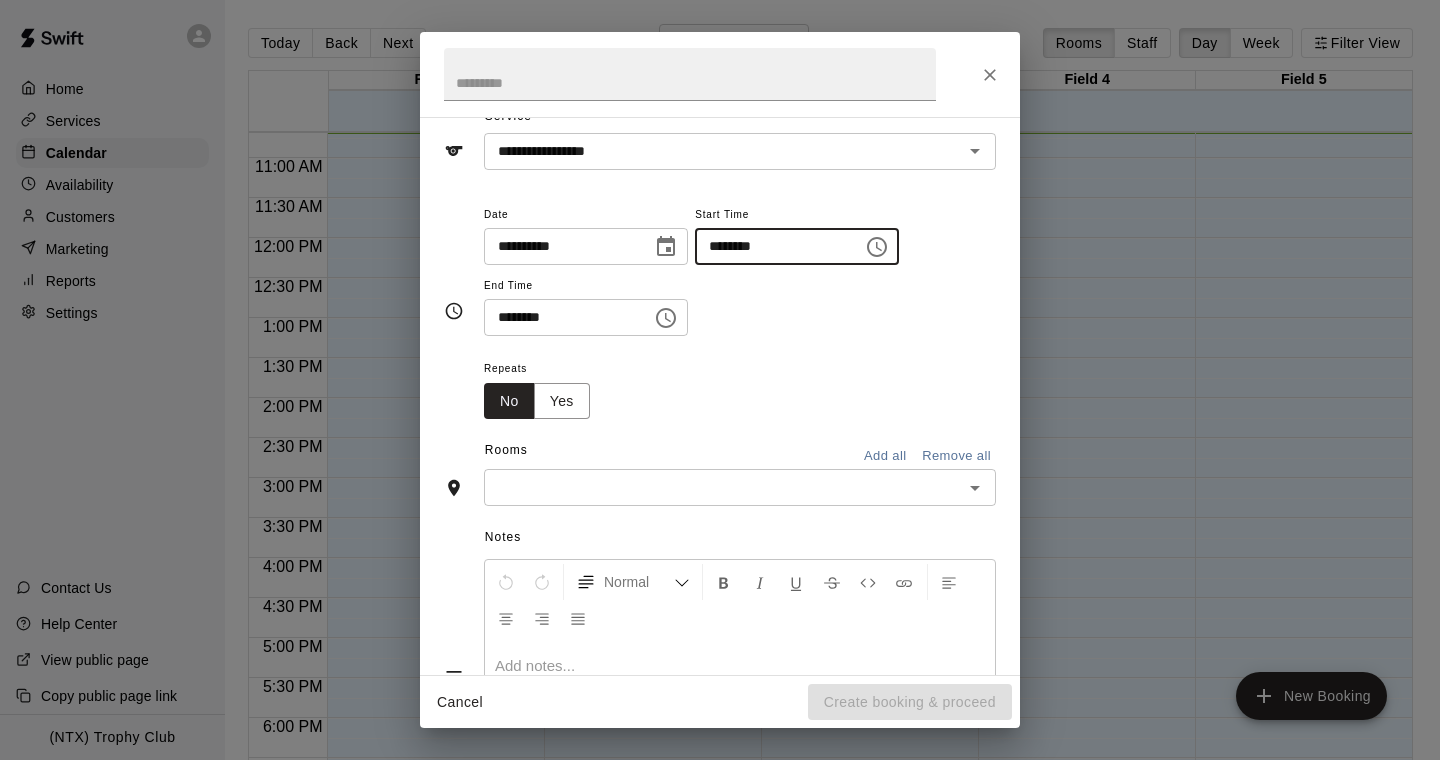 click on "********" at bounding box center [772, 246] 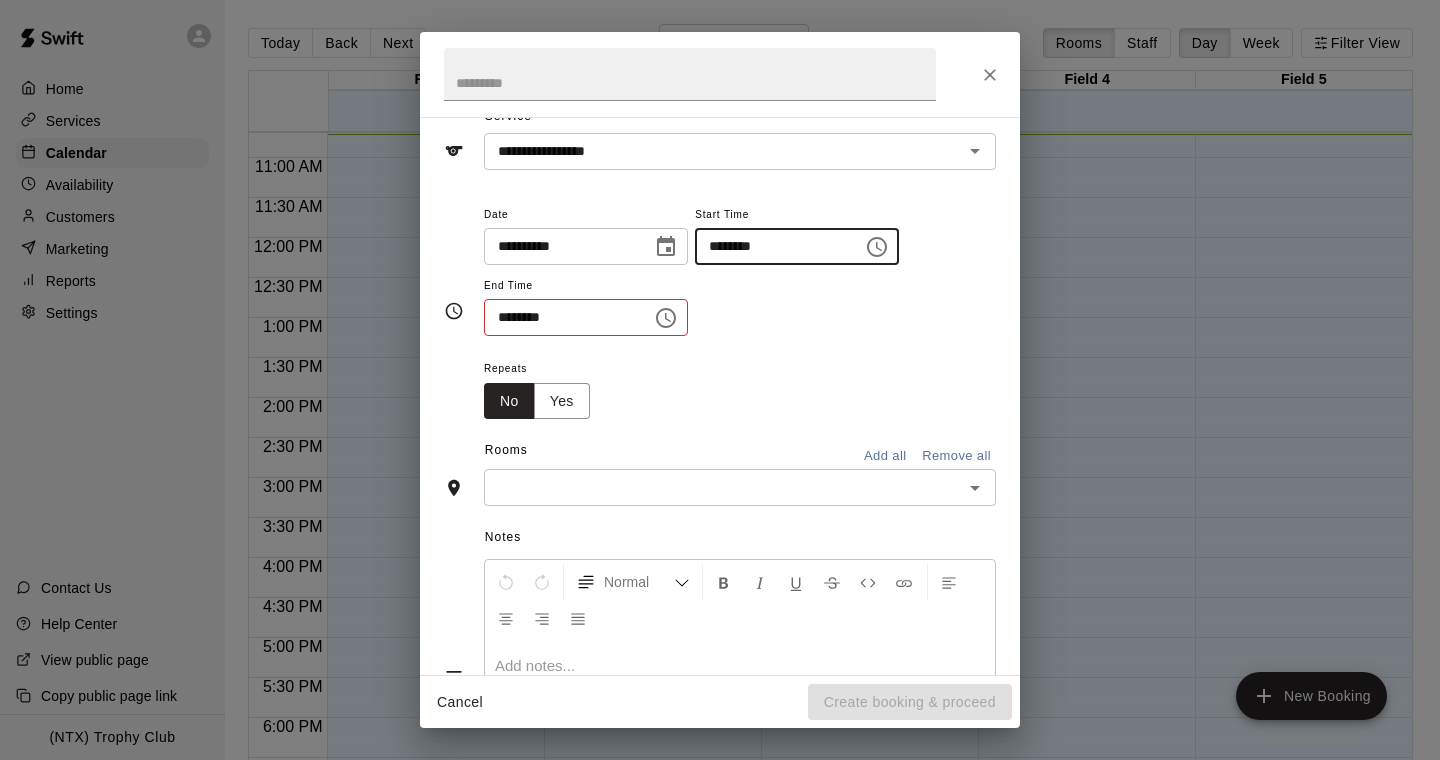 type on "********" 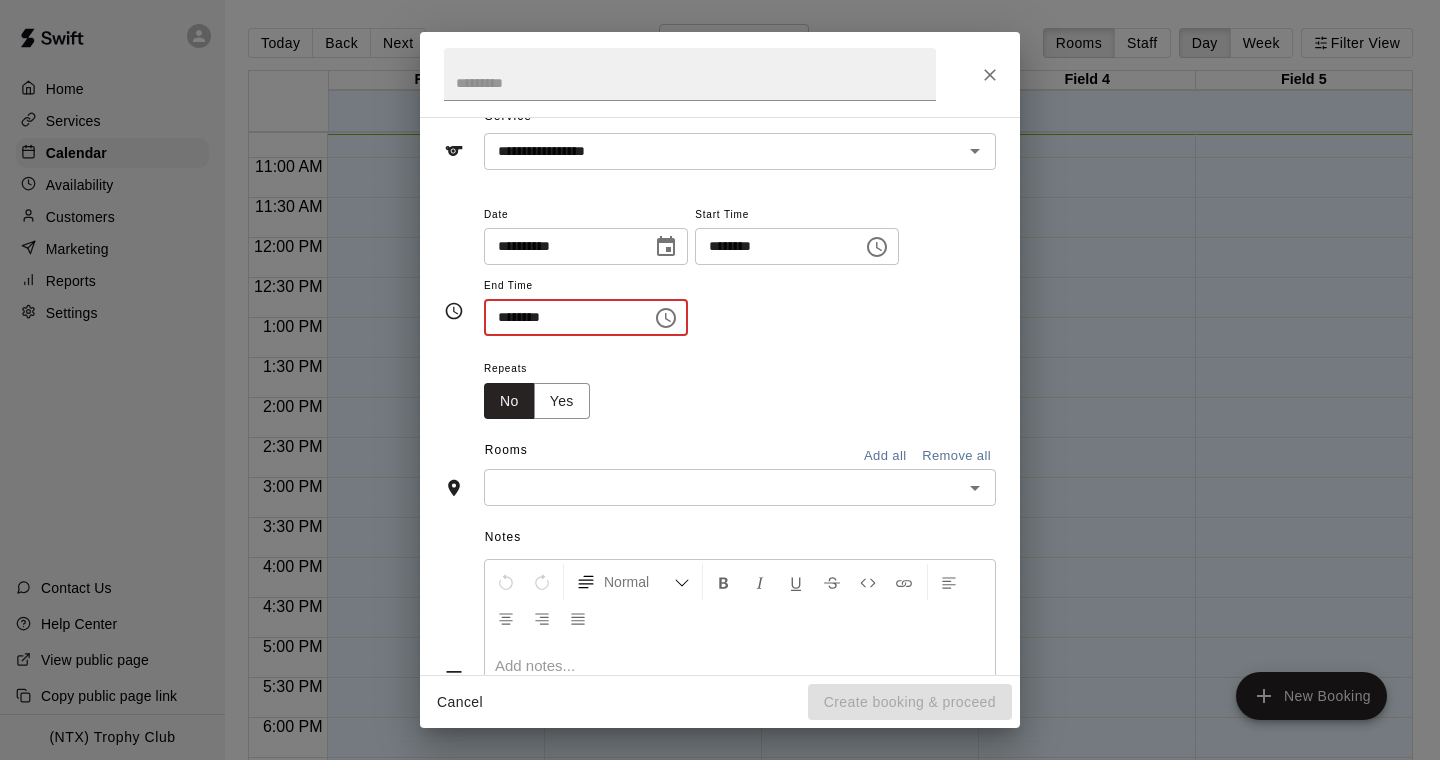 click on "********" at bounding box center (561, 317) 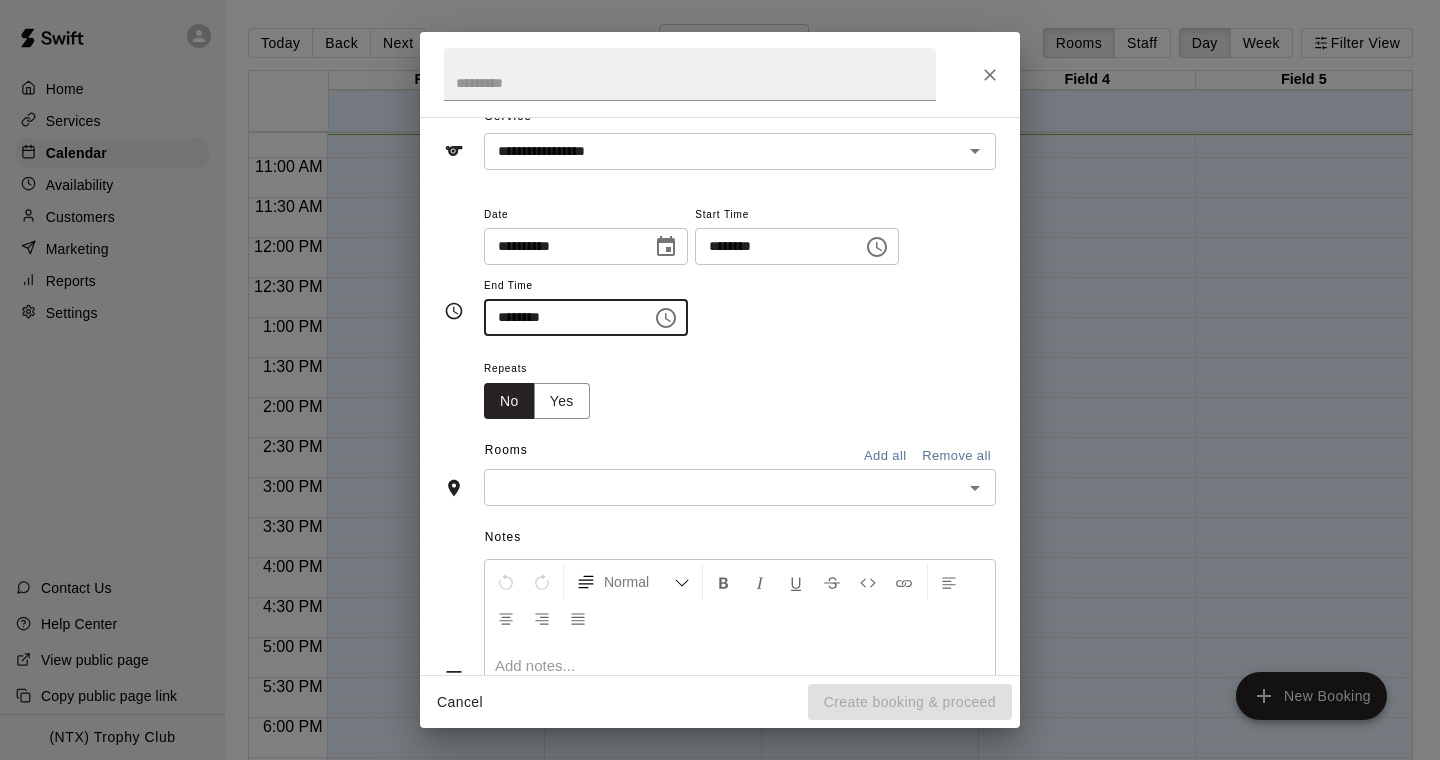 type on "********" 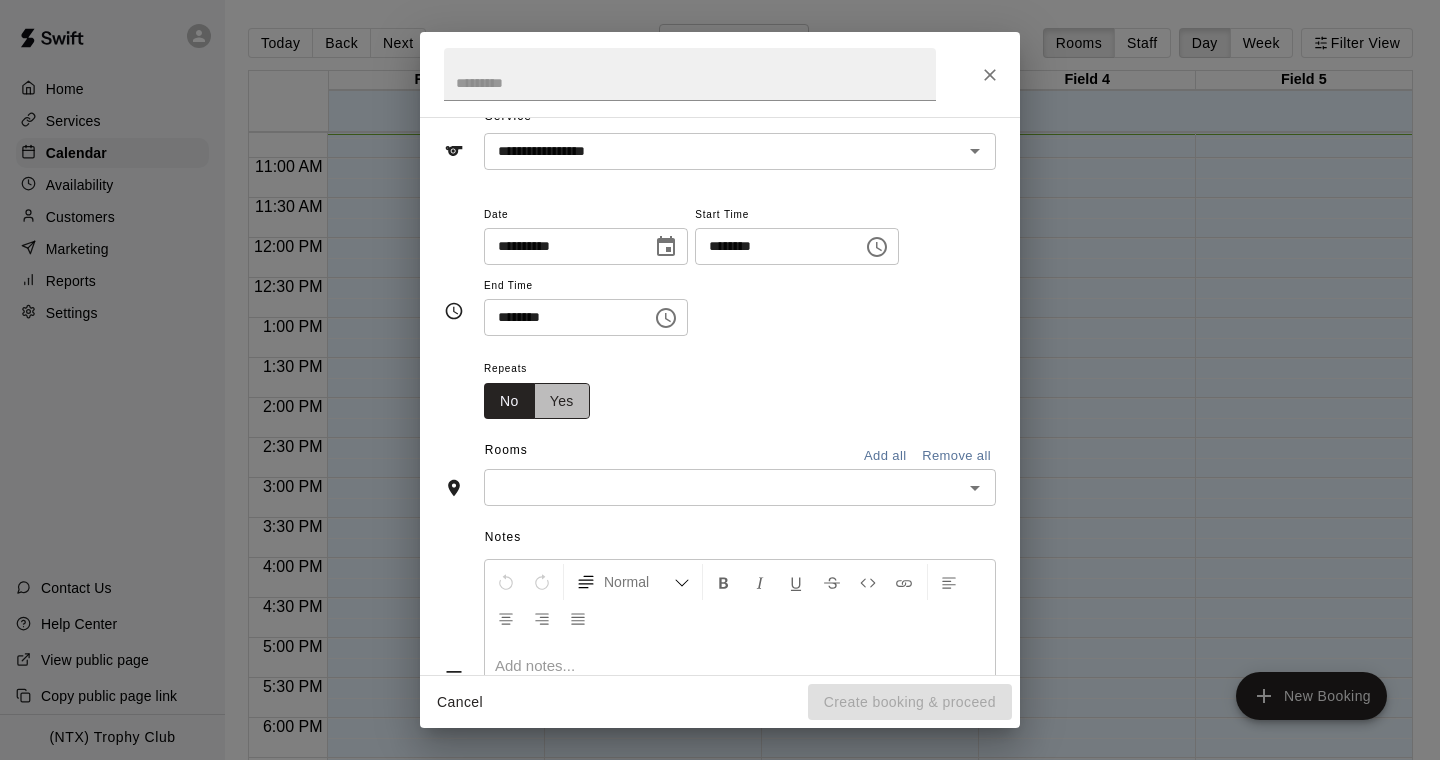 click on "Yes" at bounding box center [562, 401] 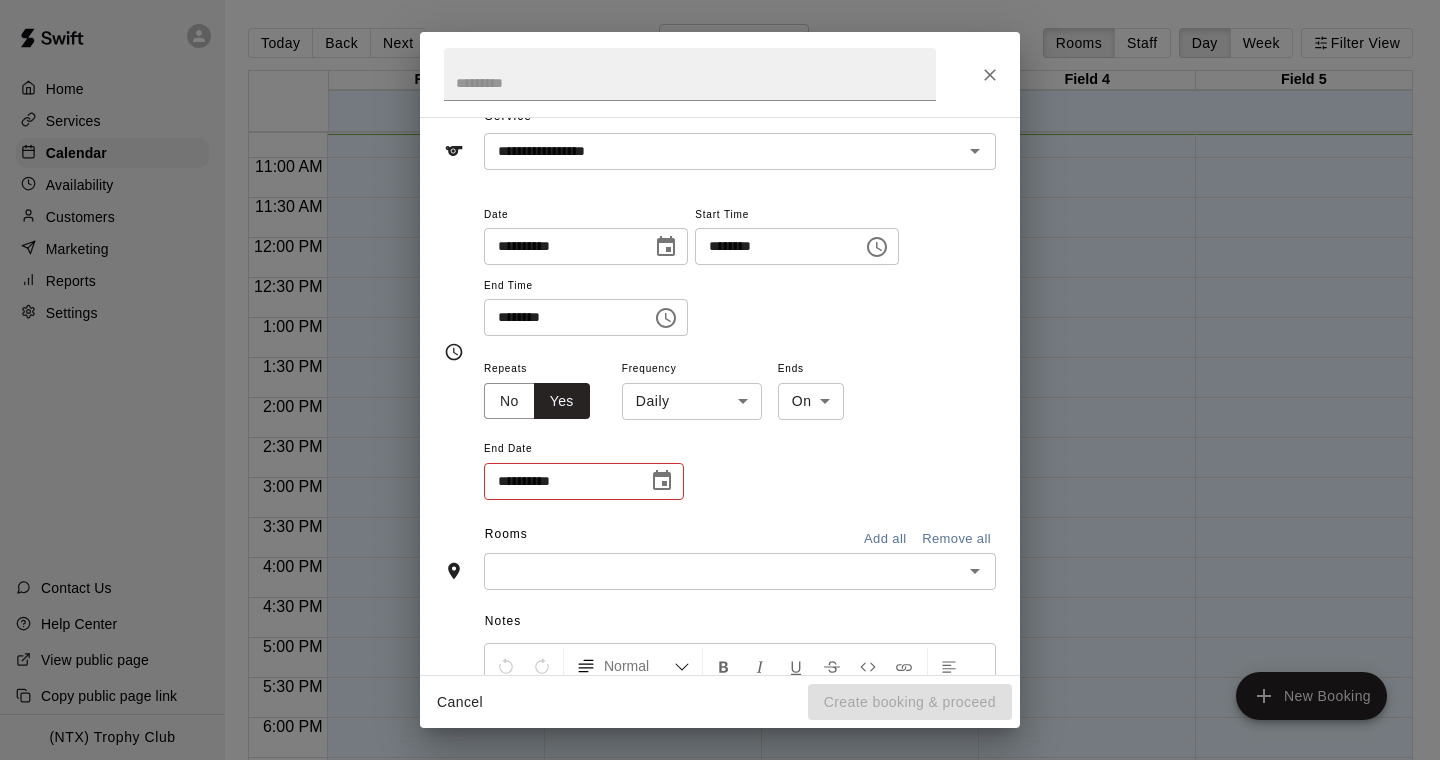 click on "Home Services Calendar Availability Customers Marketing Reports Settings Contact Us Help Center View public page Copy public page link (NTX) Trophy Club Today Back Next [DAY] [MONTH] [DAY] Rooms Staff Day Week Filter View Field 1 [DAY] [DAY] Field 2 [DAY] [DAY] Field 3 [DAY] [DAY] Field 4 [DAY] [DAY] Field 5 [DAY] [DAY] [TIME] – [TIME] Closed [TIME] – [TIME] Closed [TIME] – [TIME] Closed [TIME] – [TIME] Closed [TIME] – [TIME] Closed [TIME] – [TIME] Closed [TIME] – [TIME] Closed [TIME] – [TIME] Closed [TIME] – [TIME] Closed [TIME] – [TIME] Closed New Booking Swift - Calendar Close cross-small Rental" at bounding box center [720, 396] 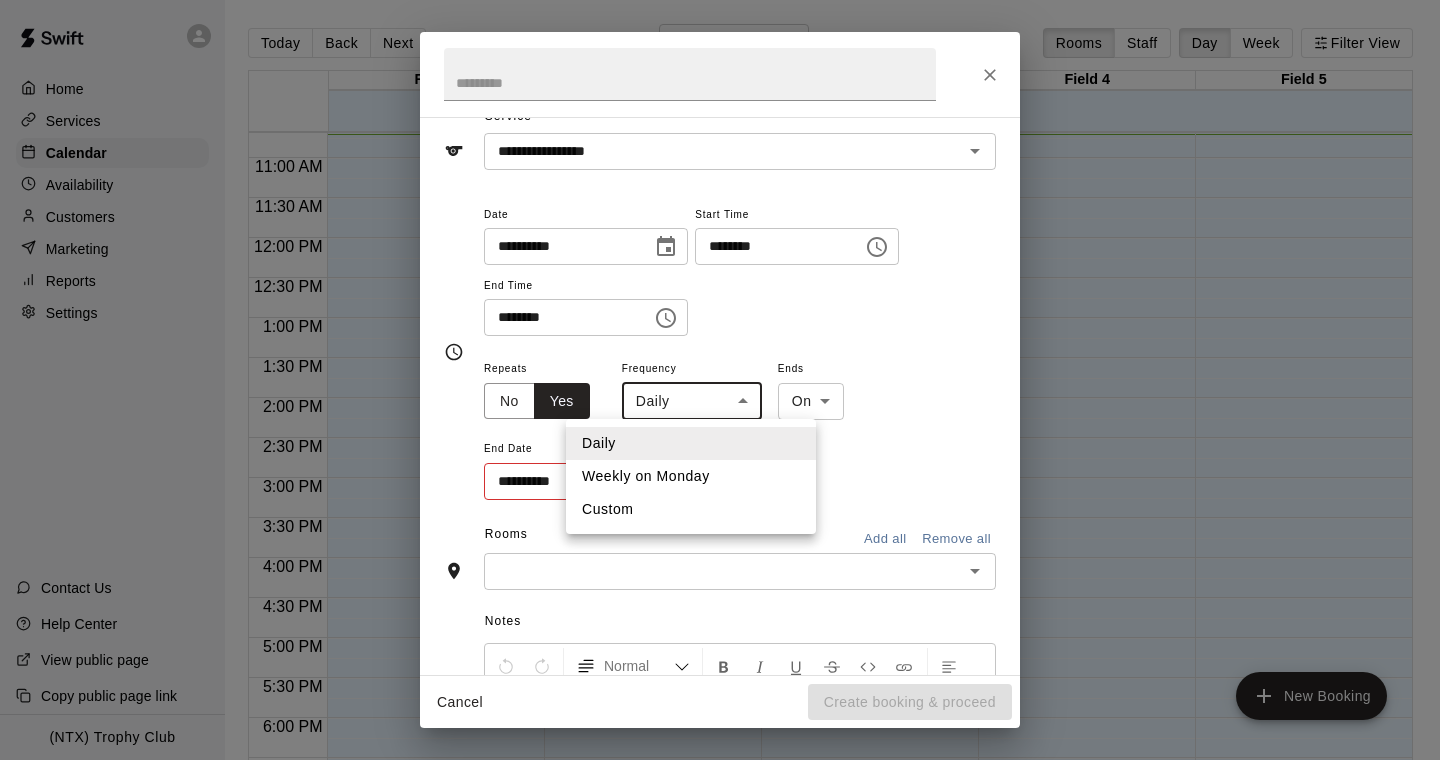 click on "Weekly on Monday" at bounding box center [691, 476] 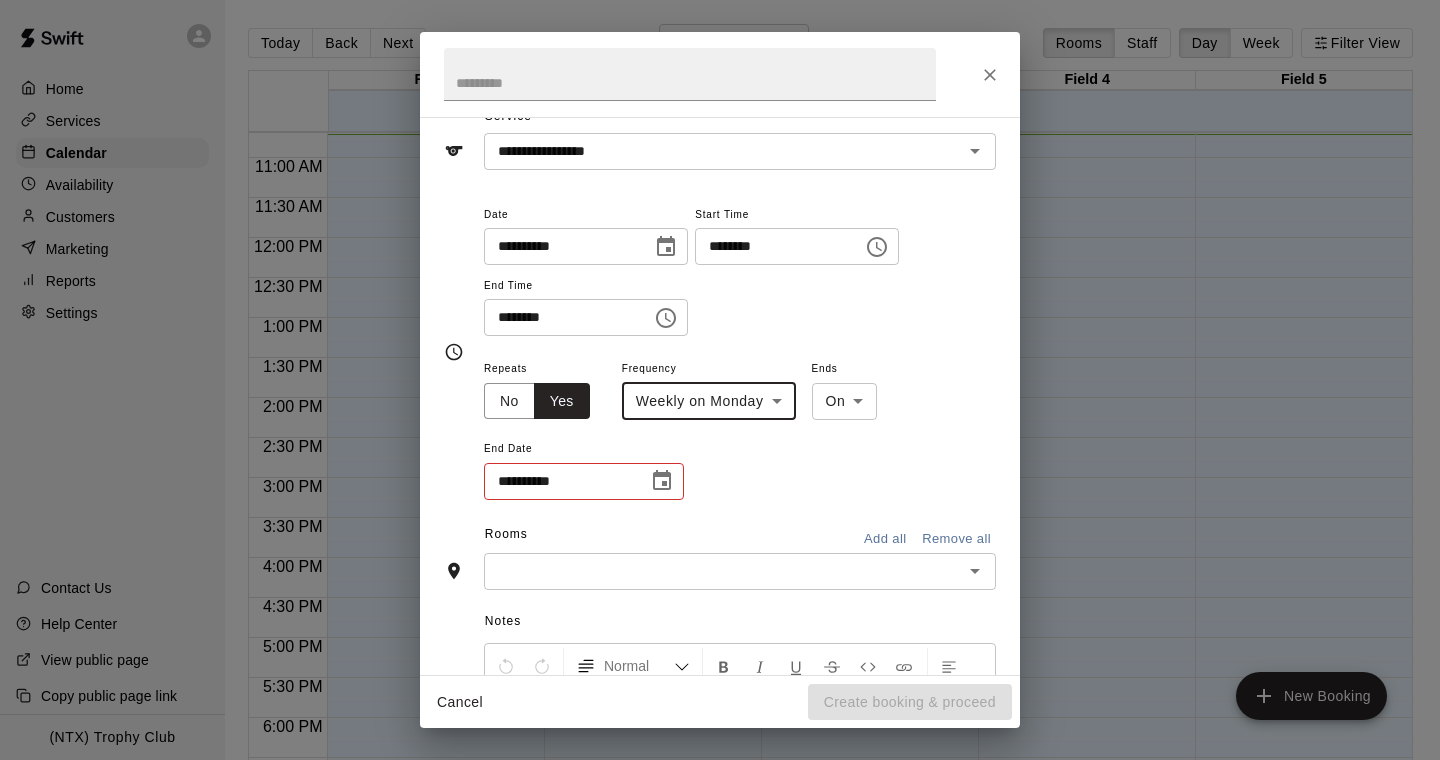 click at bounding box center [662, 481] 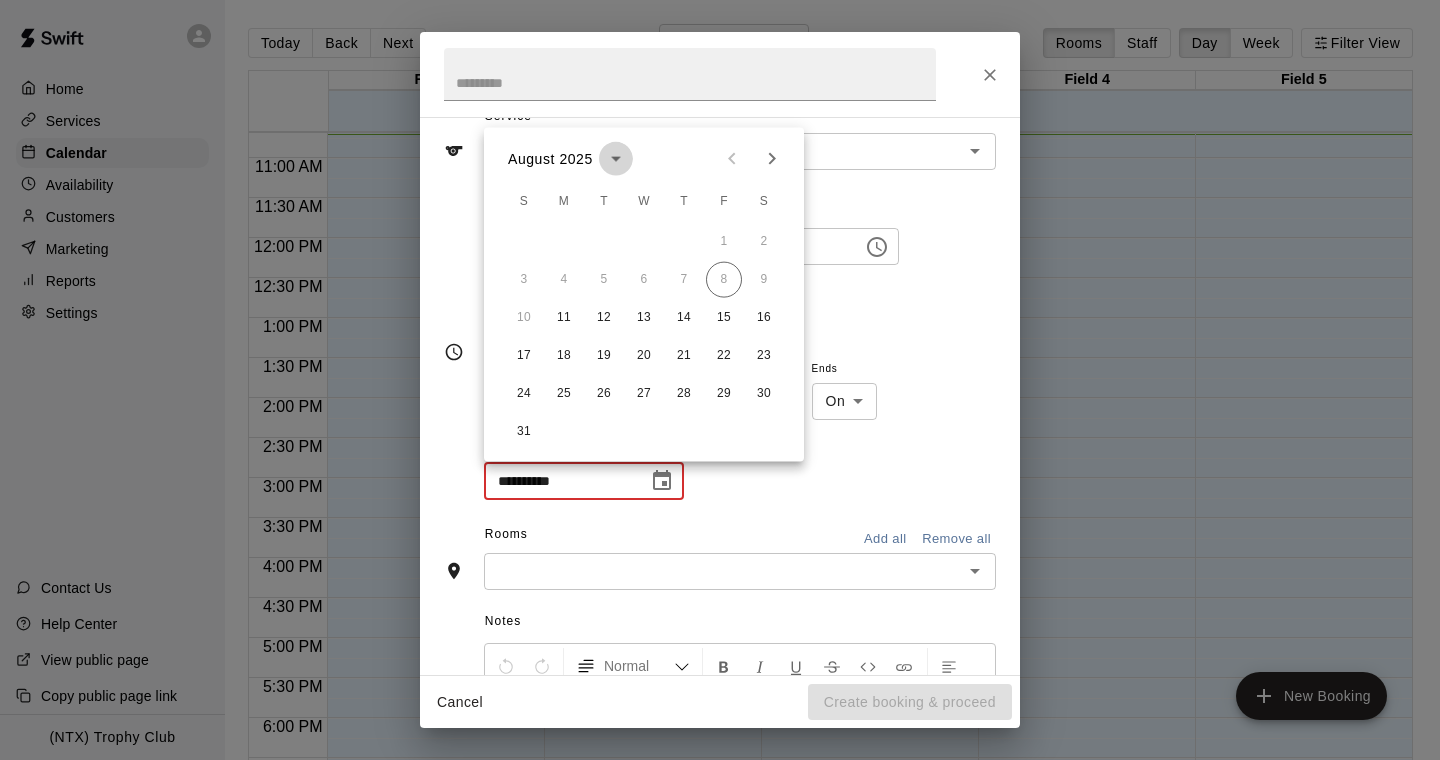 click 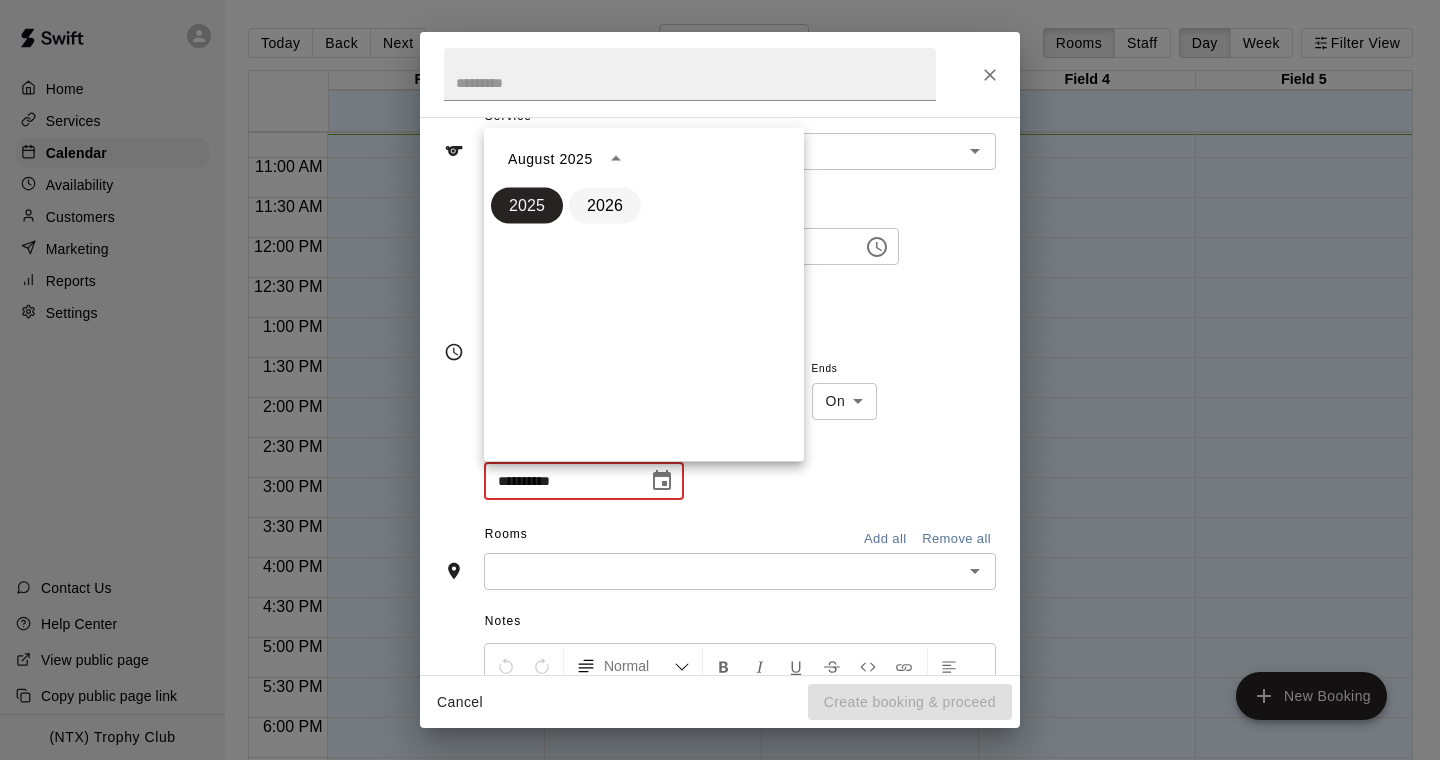 click on "2026" at bounding box center (605, 206) 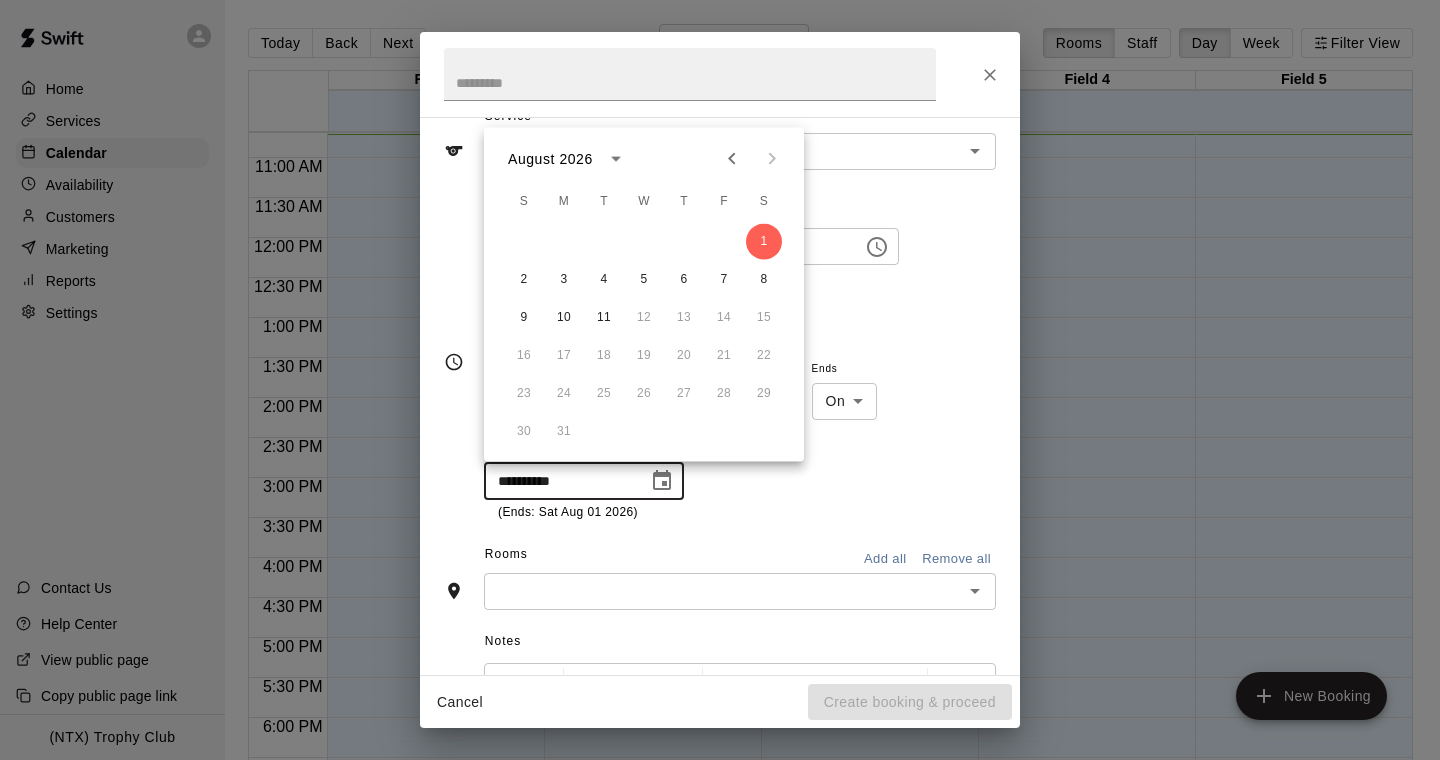 click at bounding box center [752, 159] 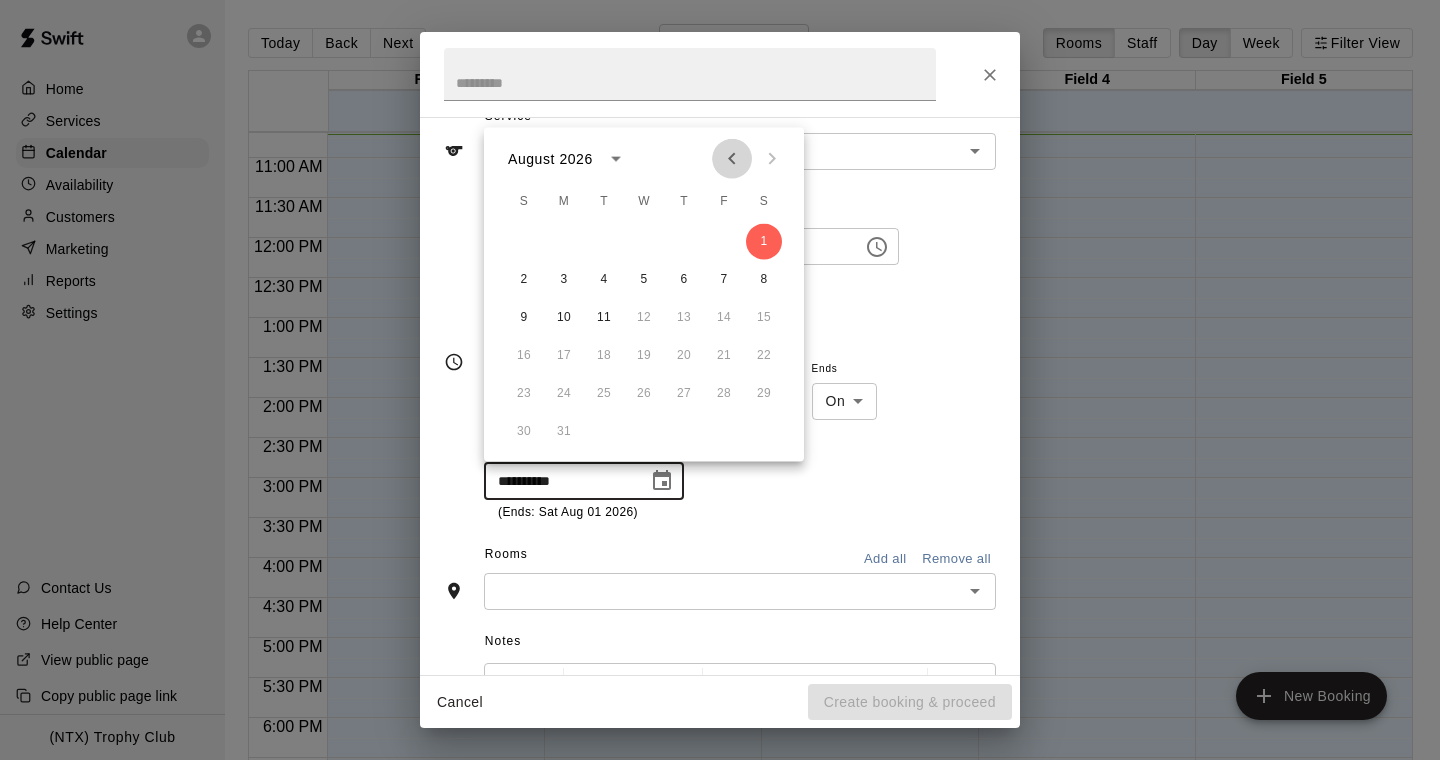 click 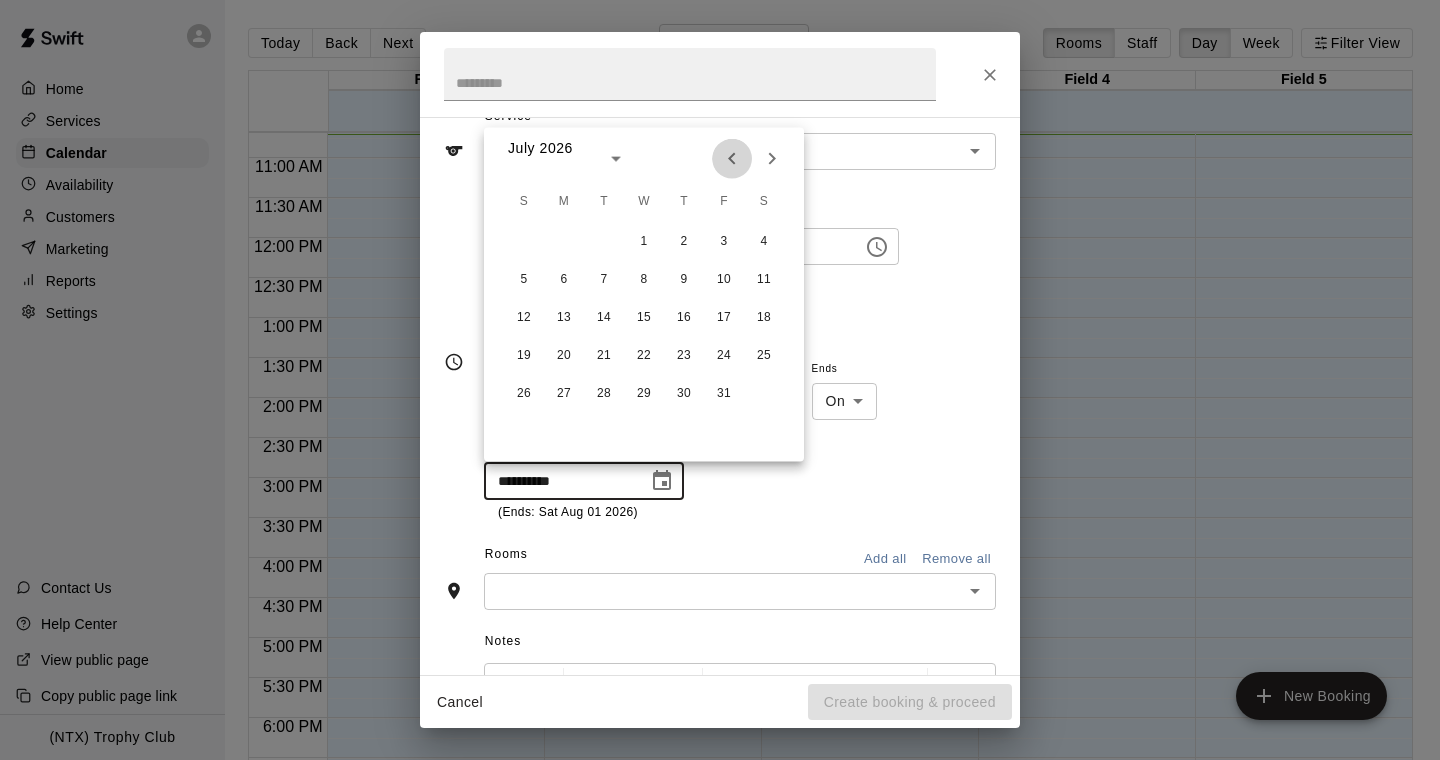 click 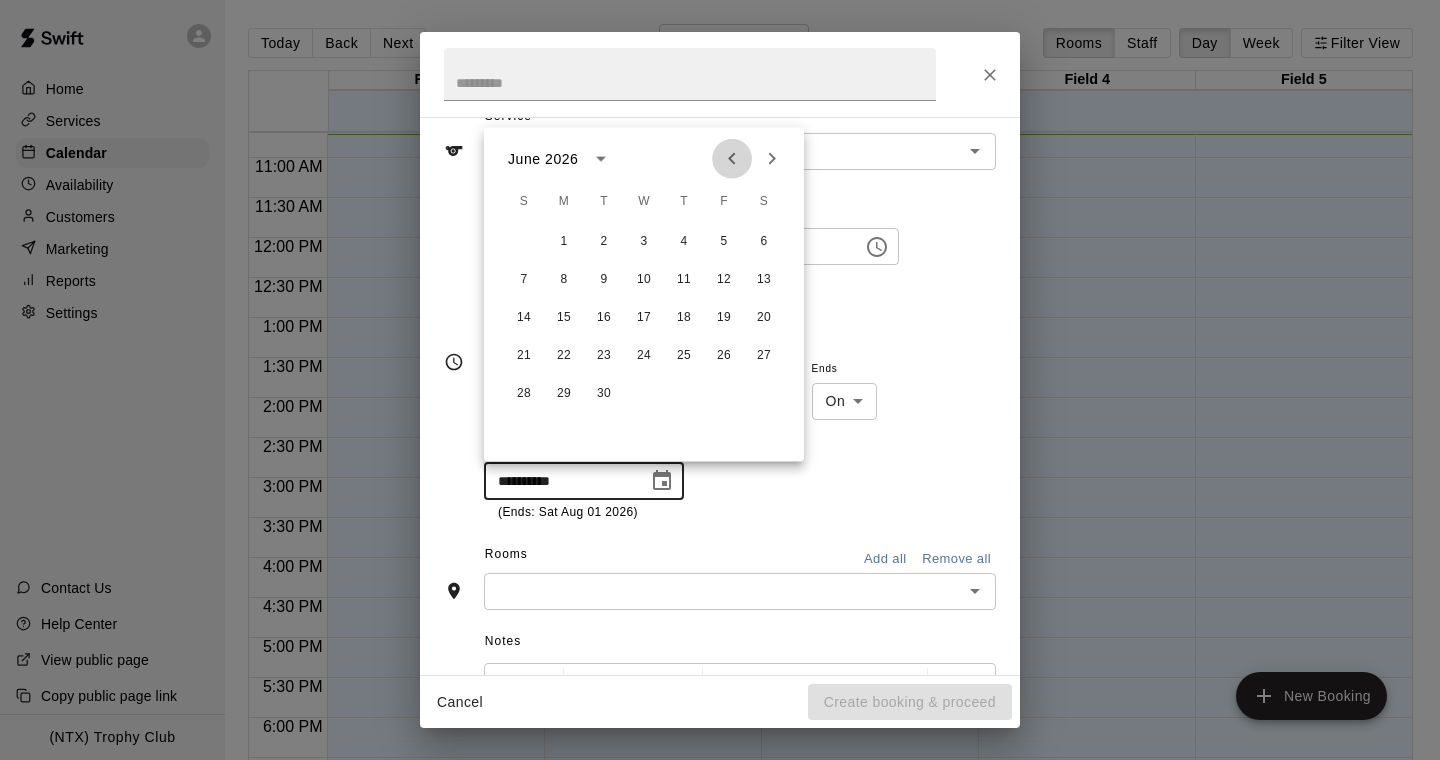click 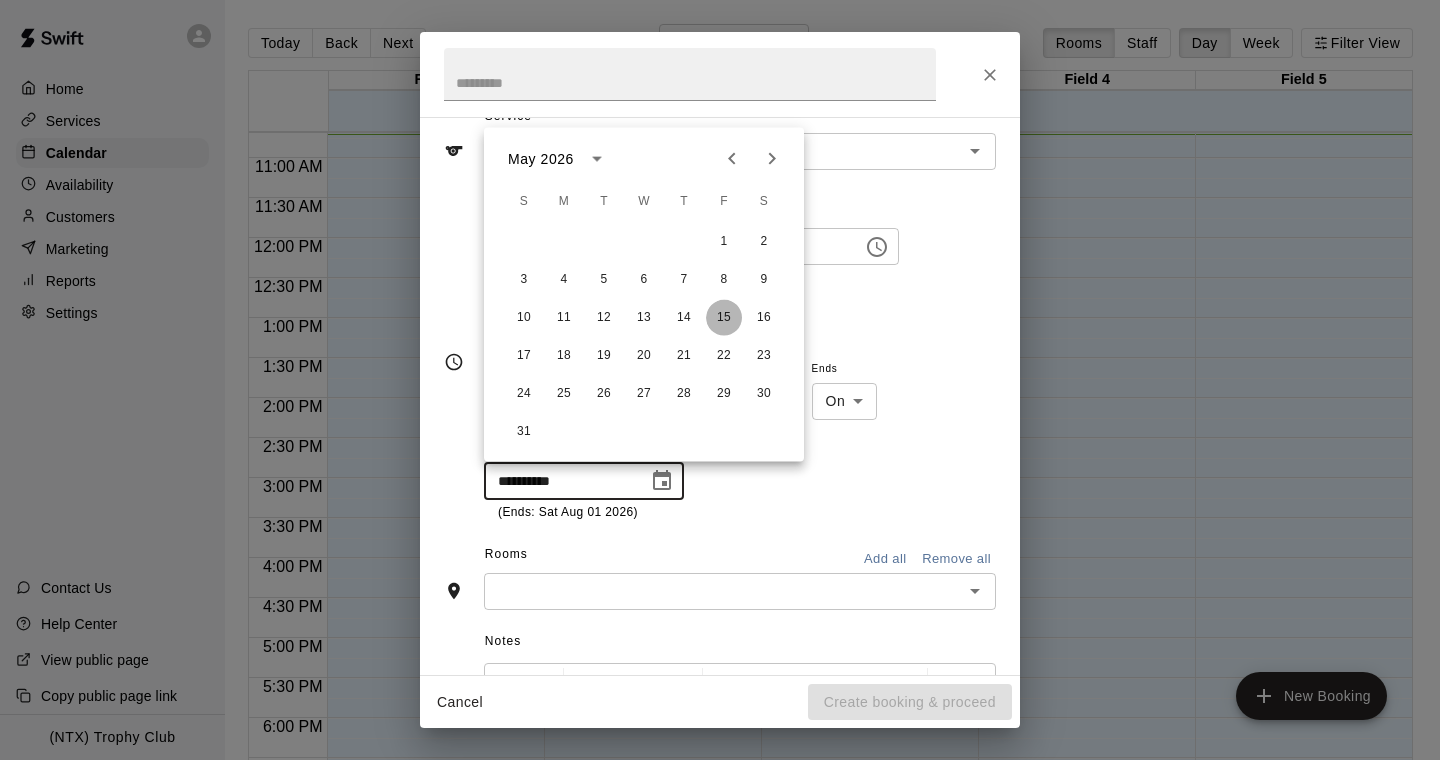 click on "15" at bounding box center [724, 318] 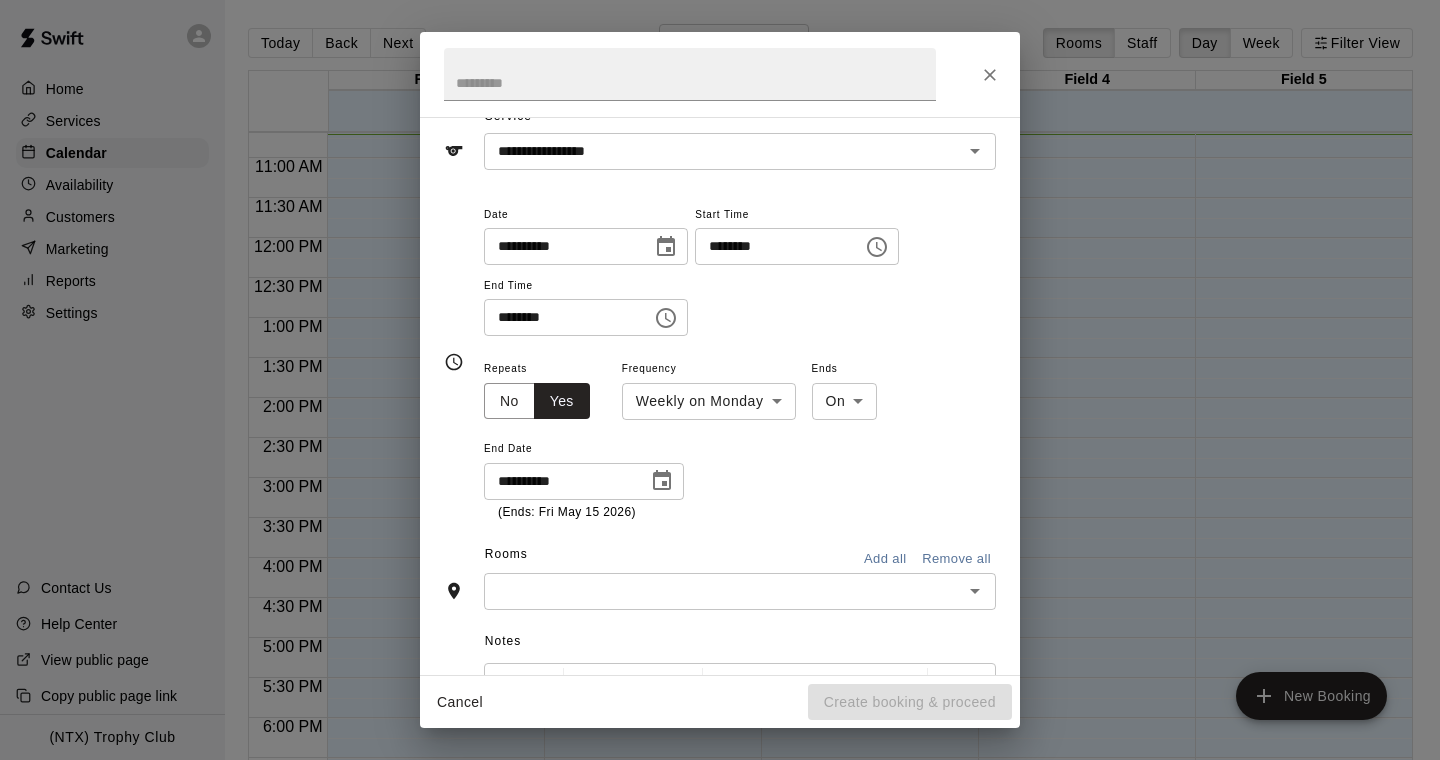type on "**********" 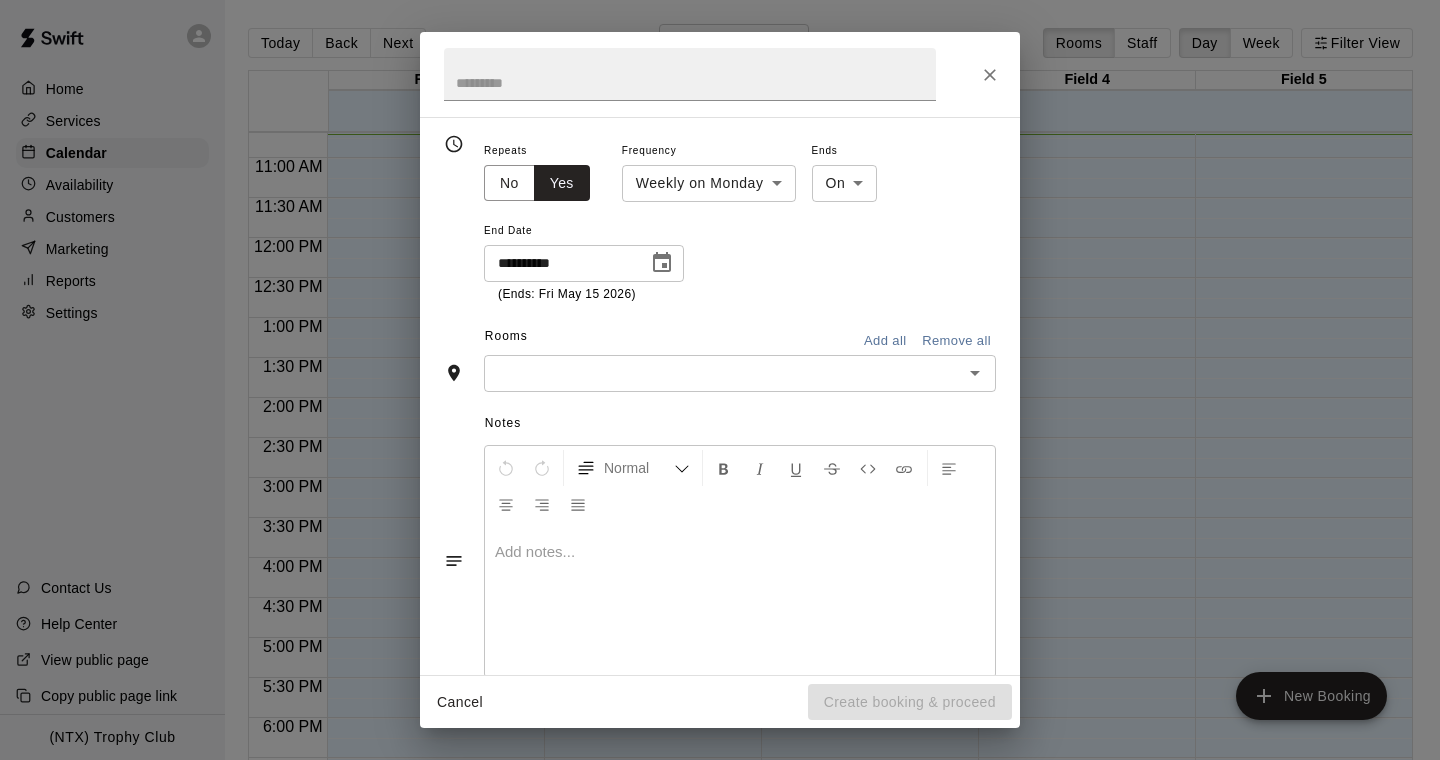 scroll, scrollTop: 307, scrollLeft: 0, axis: vertical 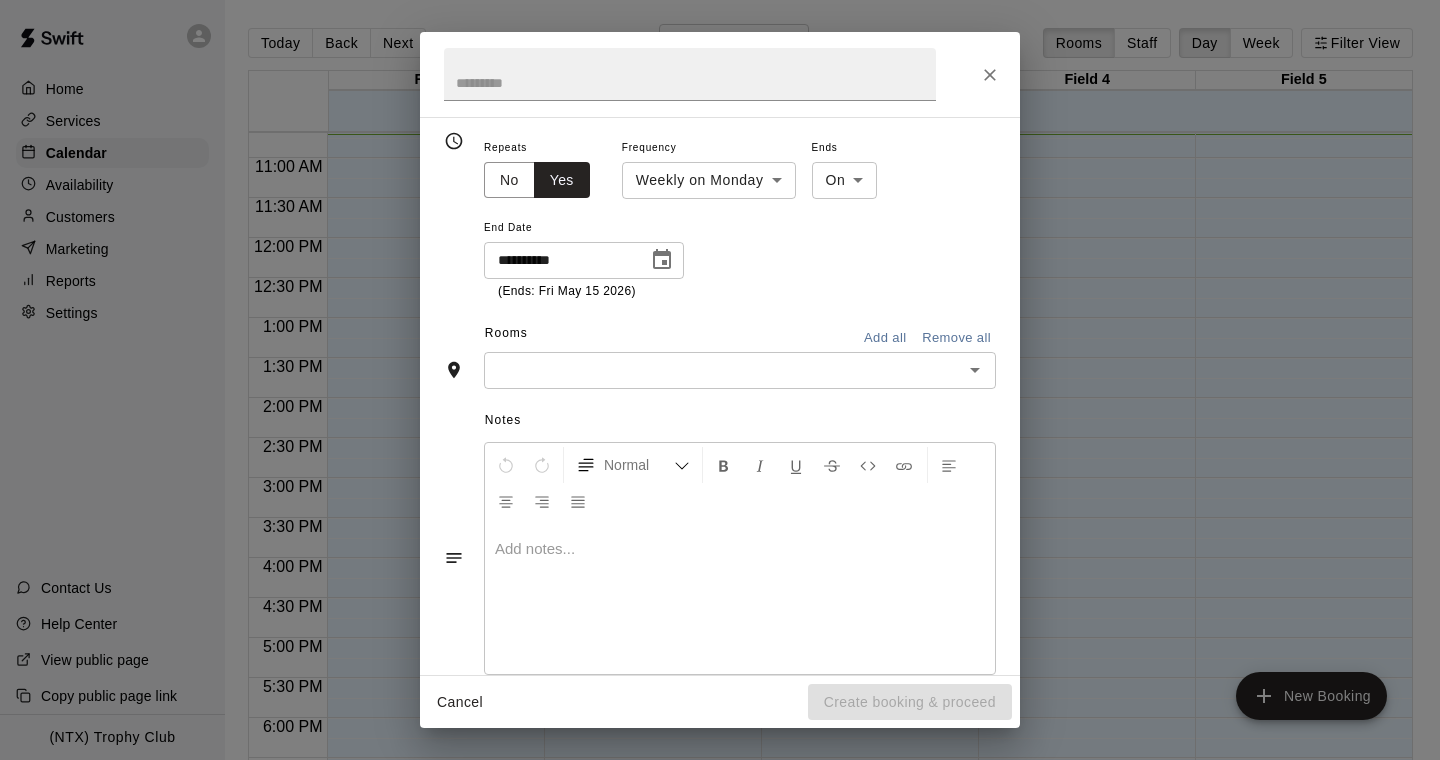 click at bounding box center (723, 370) 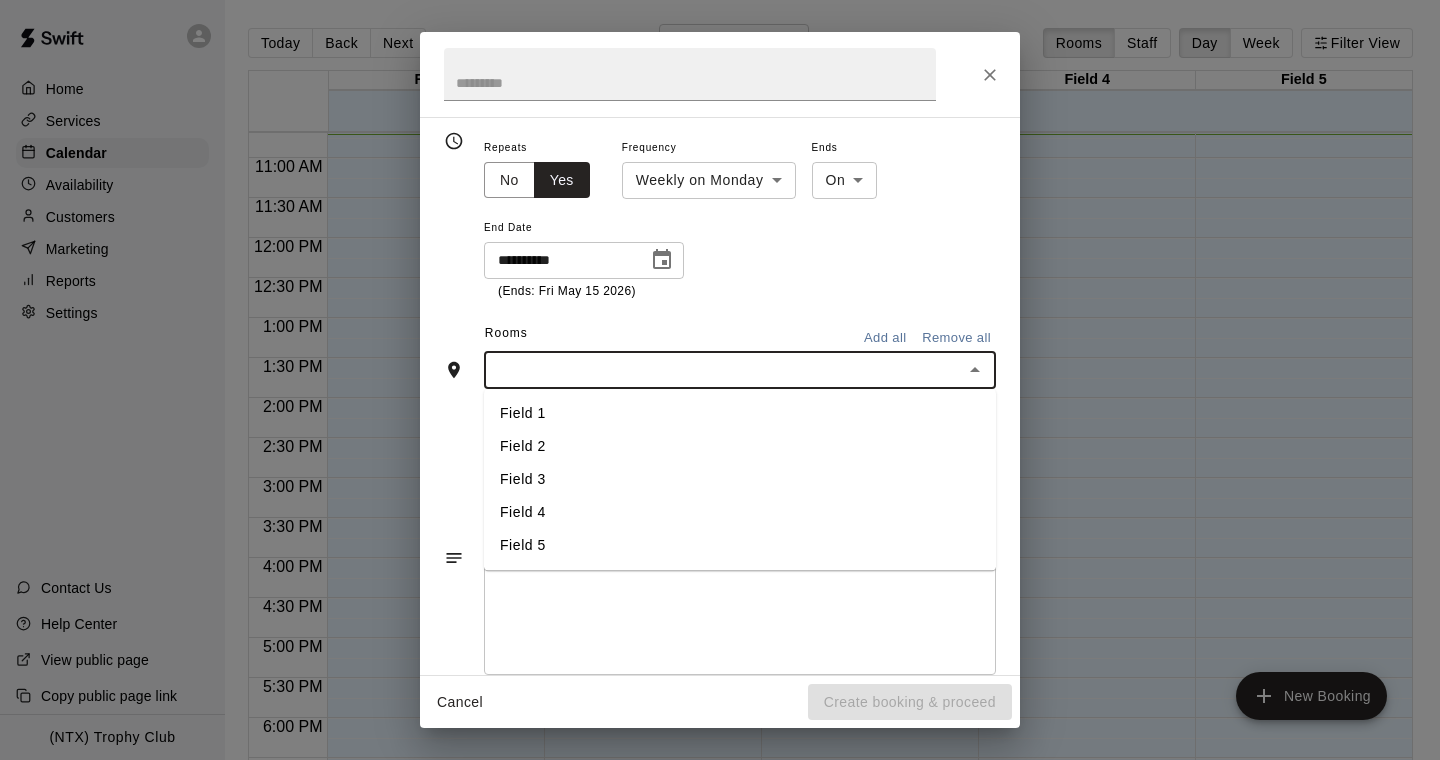 click on "Field 1" at bounding box center (740, 413) 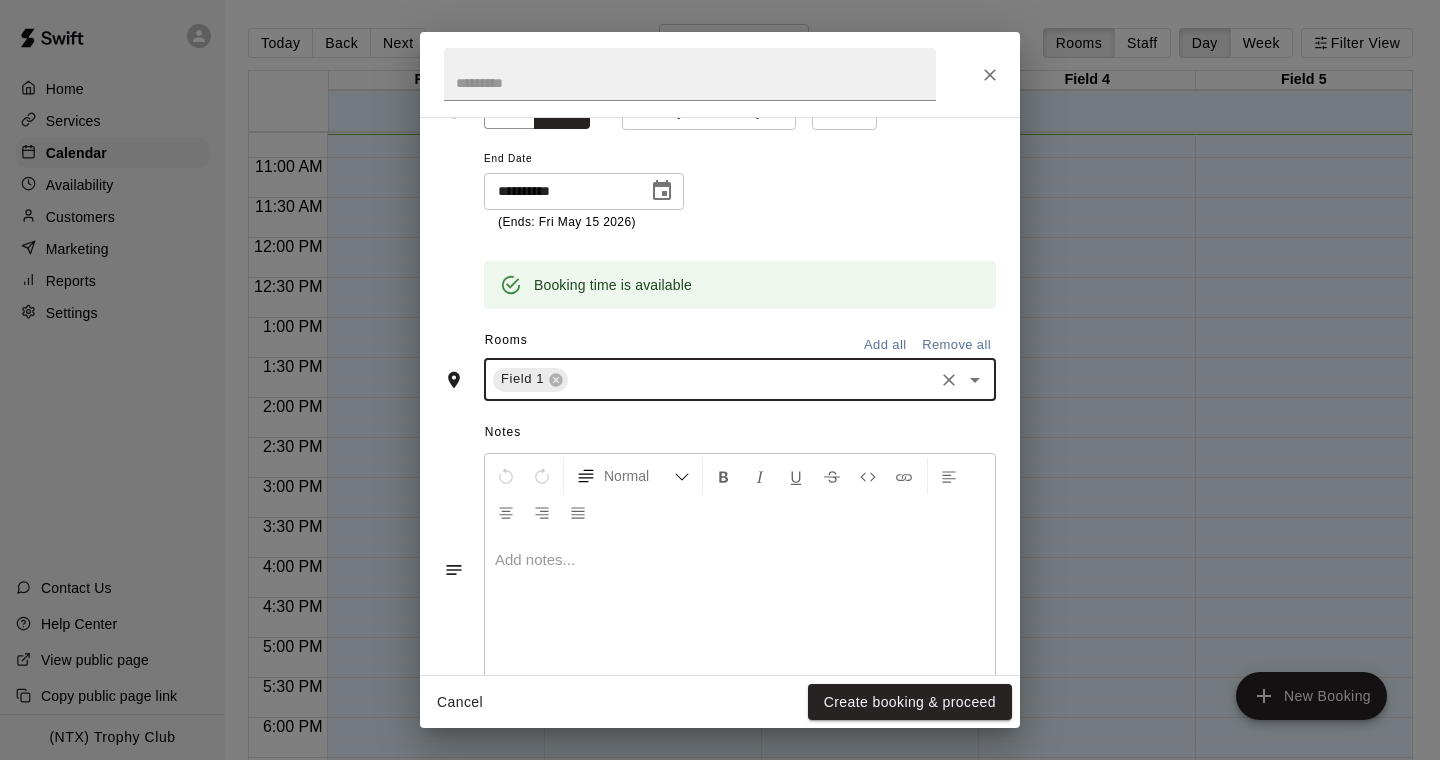 scroll, scrollTop: 424, scrollLeft: 0, axis: vertical 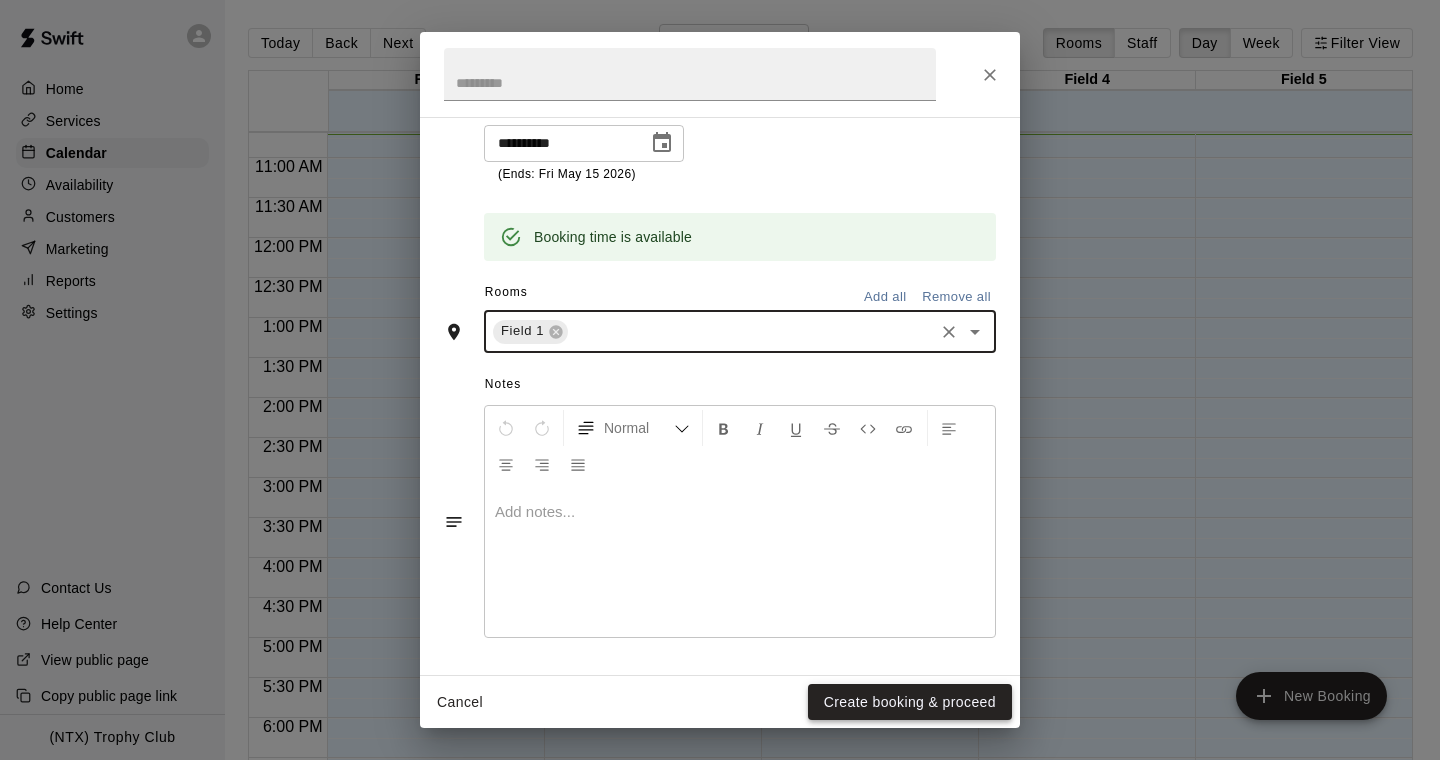 click on "Create booking & proceed" at bounding box center (910, 702) 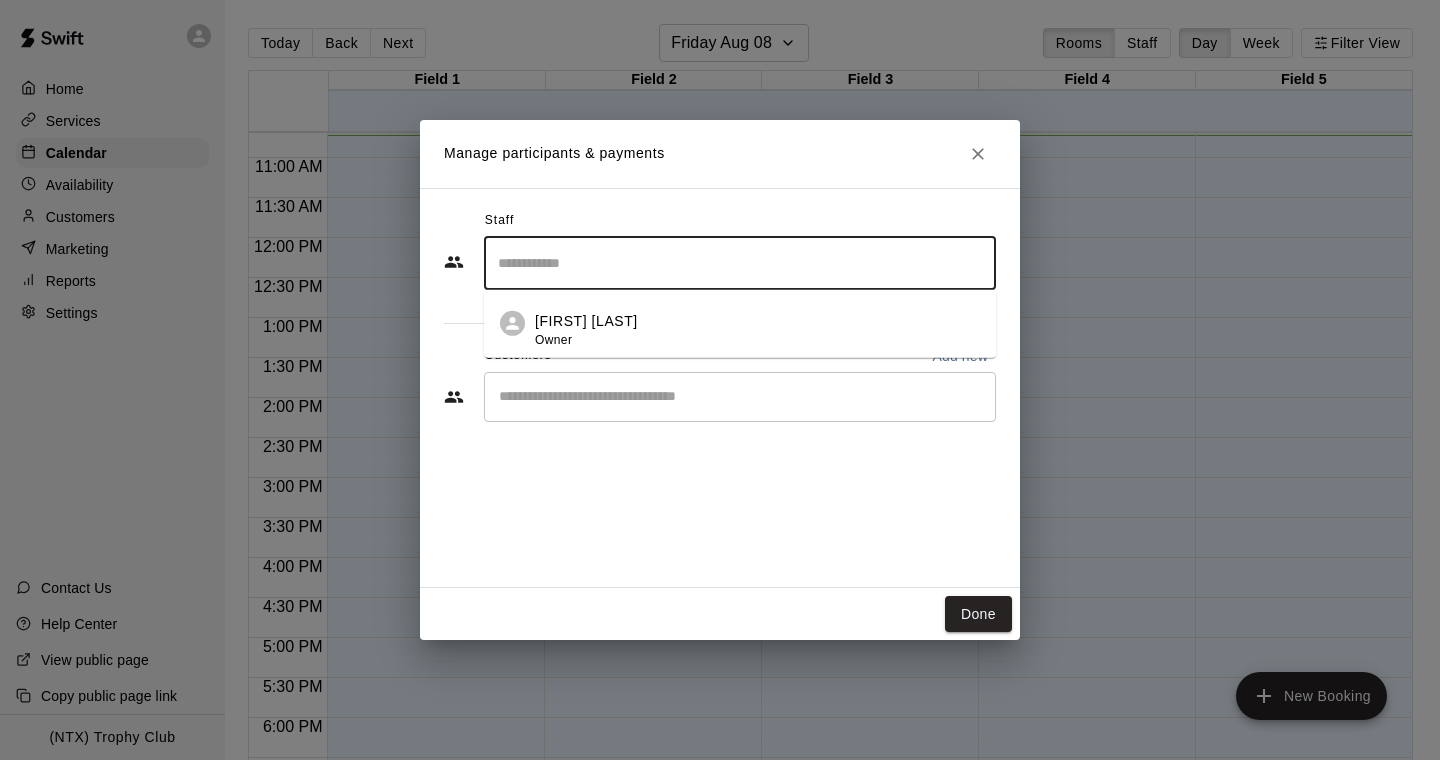 click at bounding box center [740, 263] 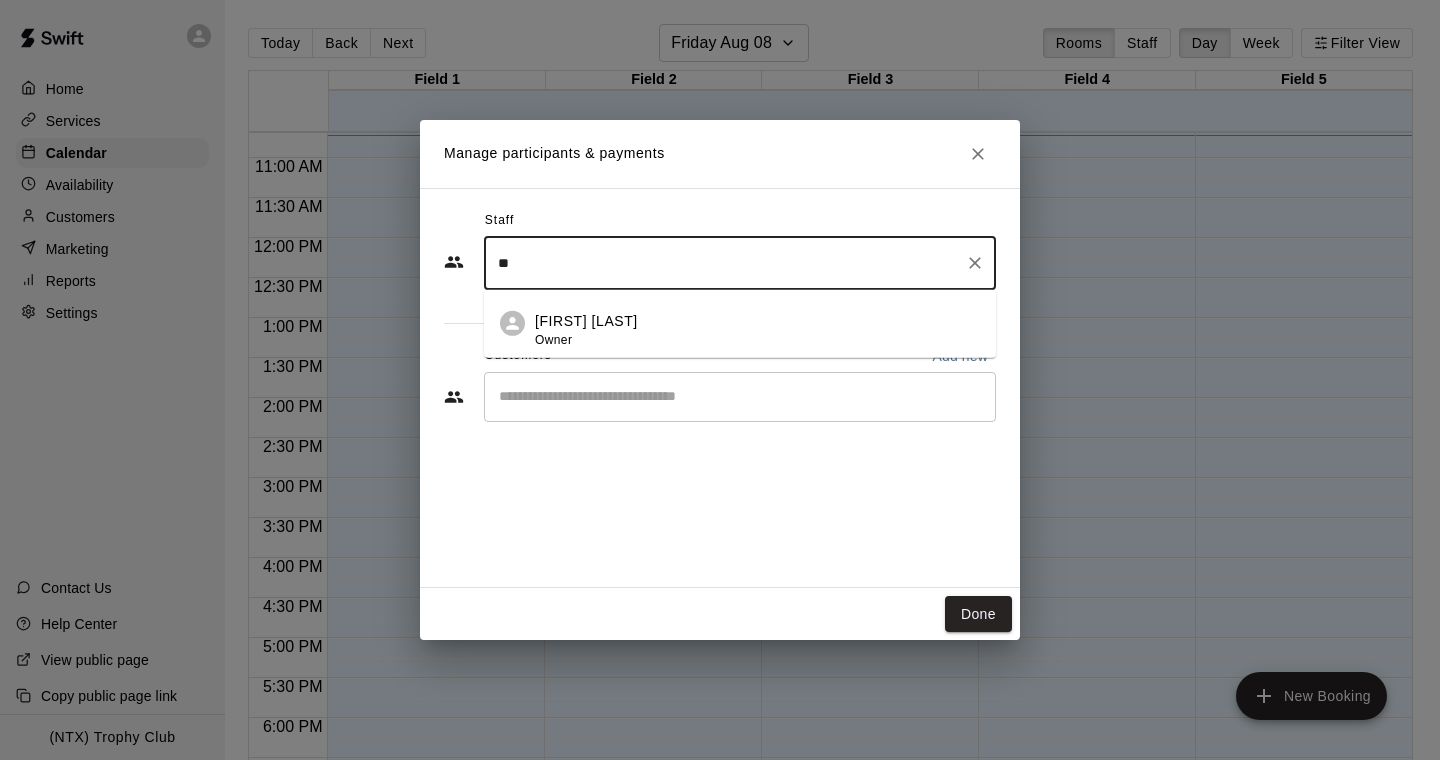 type on "*" 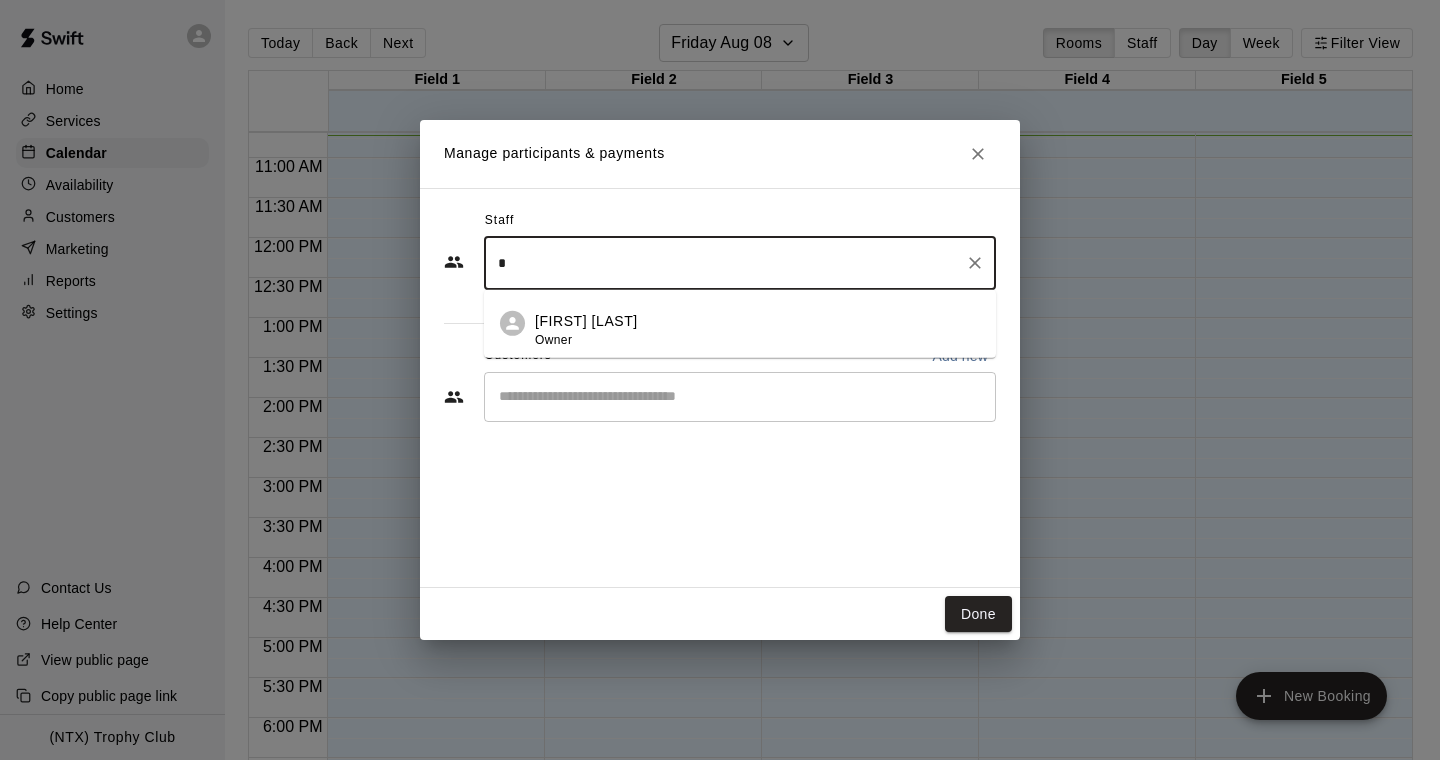 type 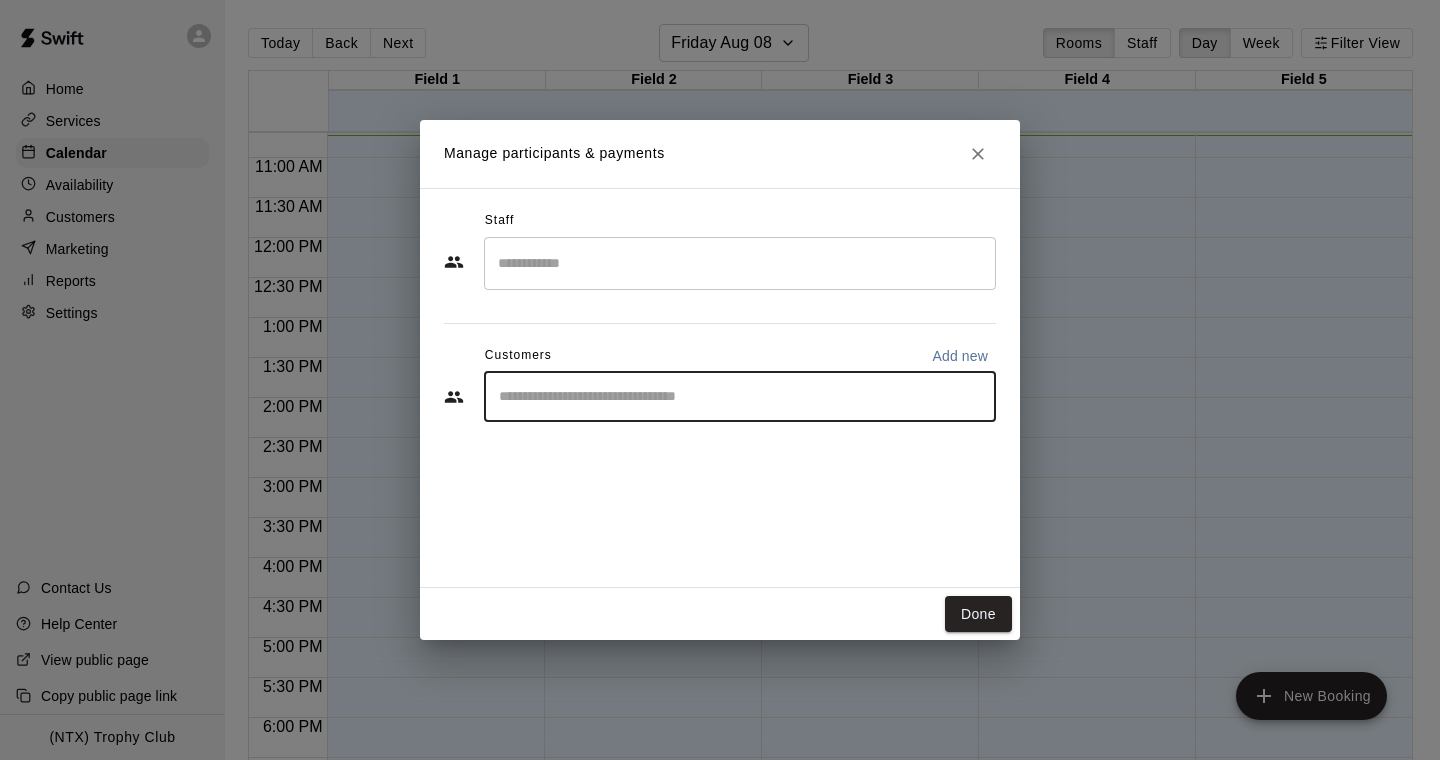 click at bounding box center [740, 397] 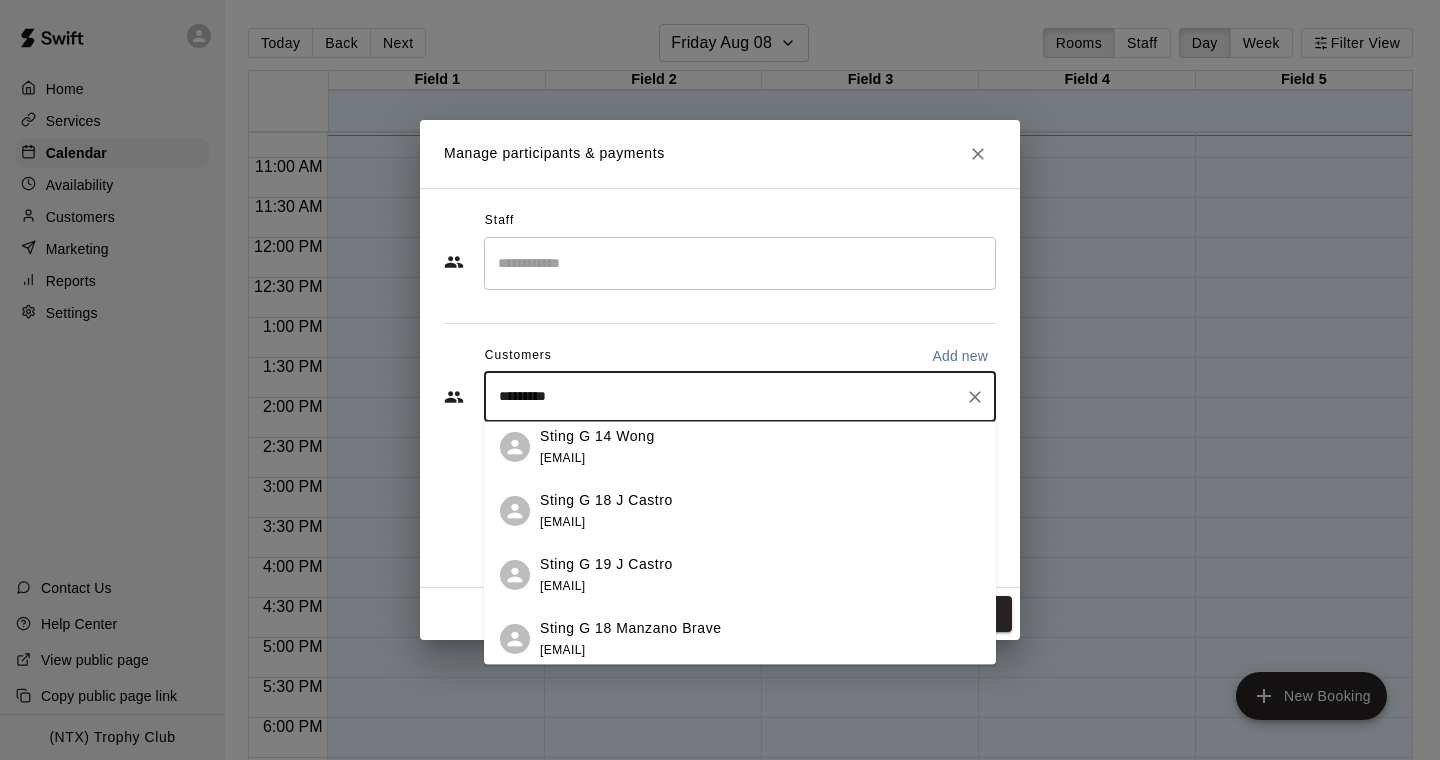 scroll, scrollTop: 588, scrollLeft: 0, axis: vertical 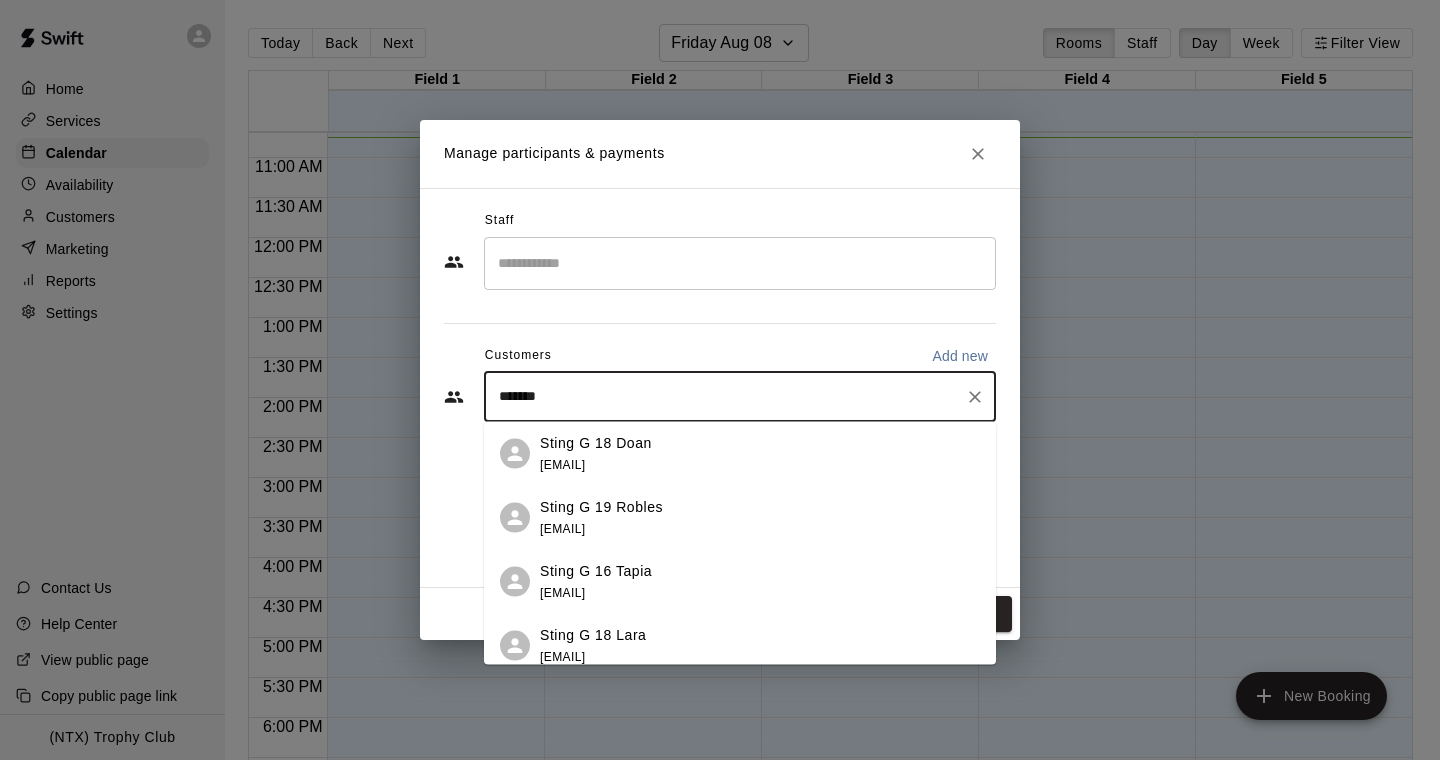 click on "*******" at bounding box center (725, 397) 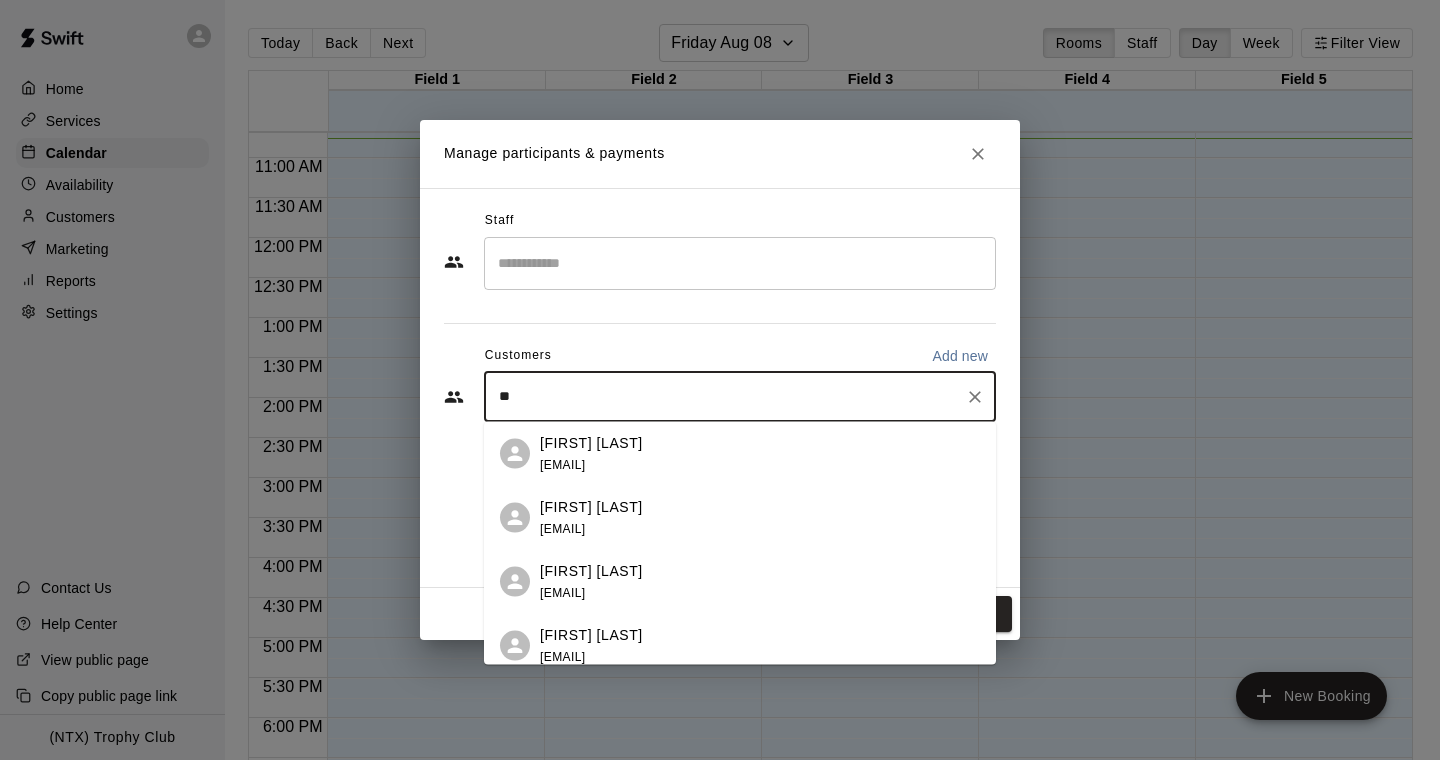 type on "*" 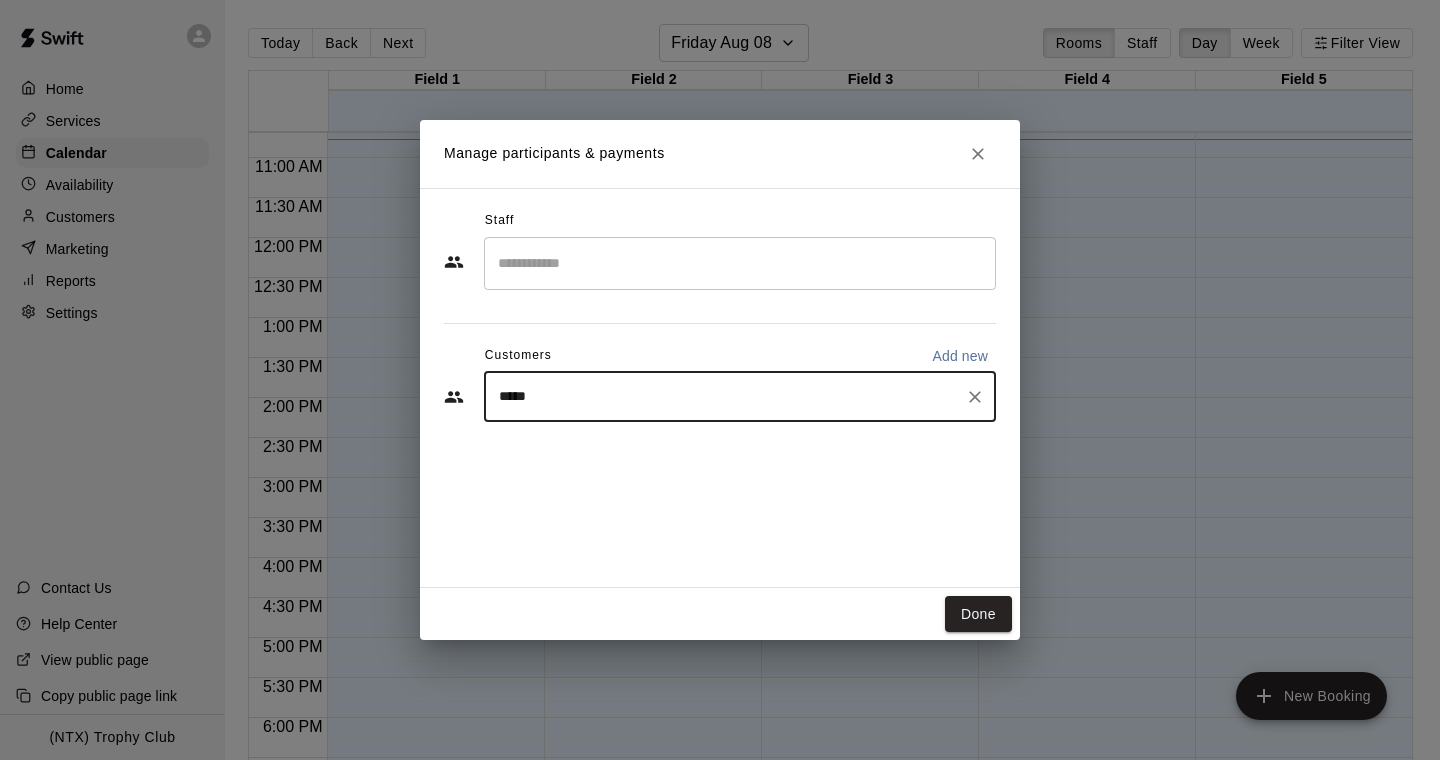 type on "*****" 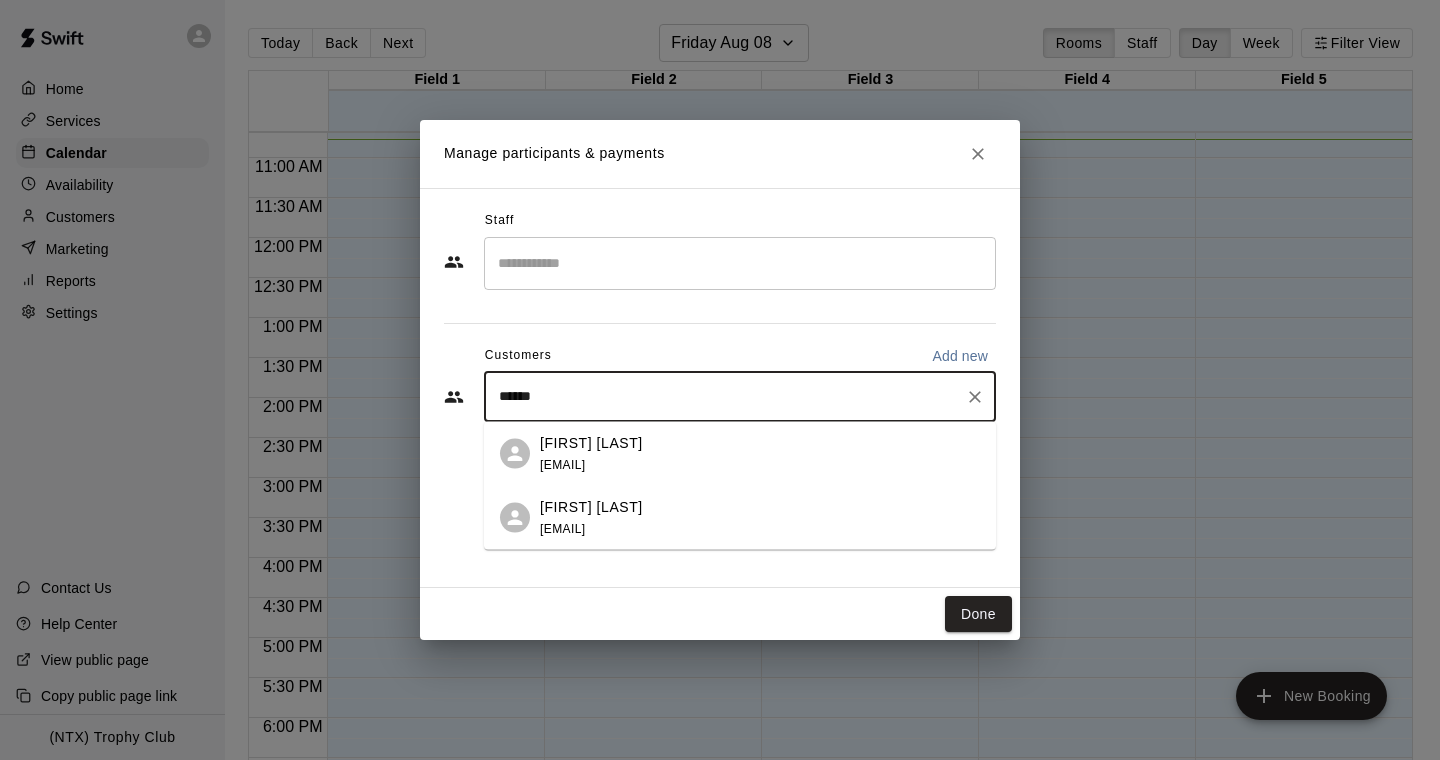click on "[FIRST] [LAST]" at bounding box center (591, 442) 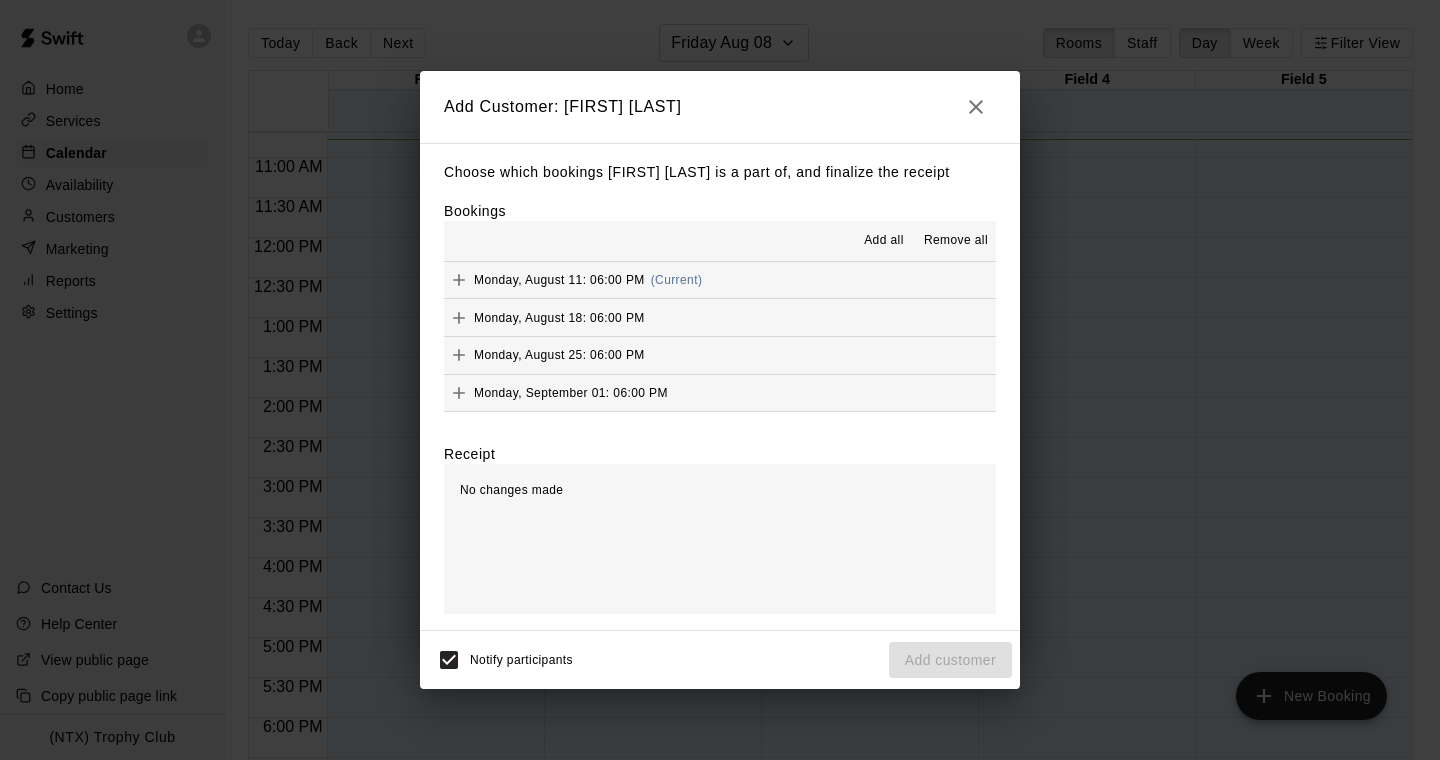 click 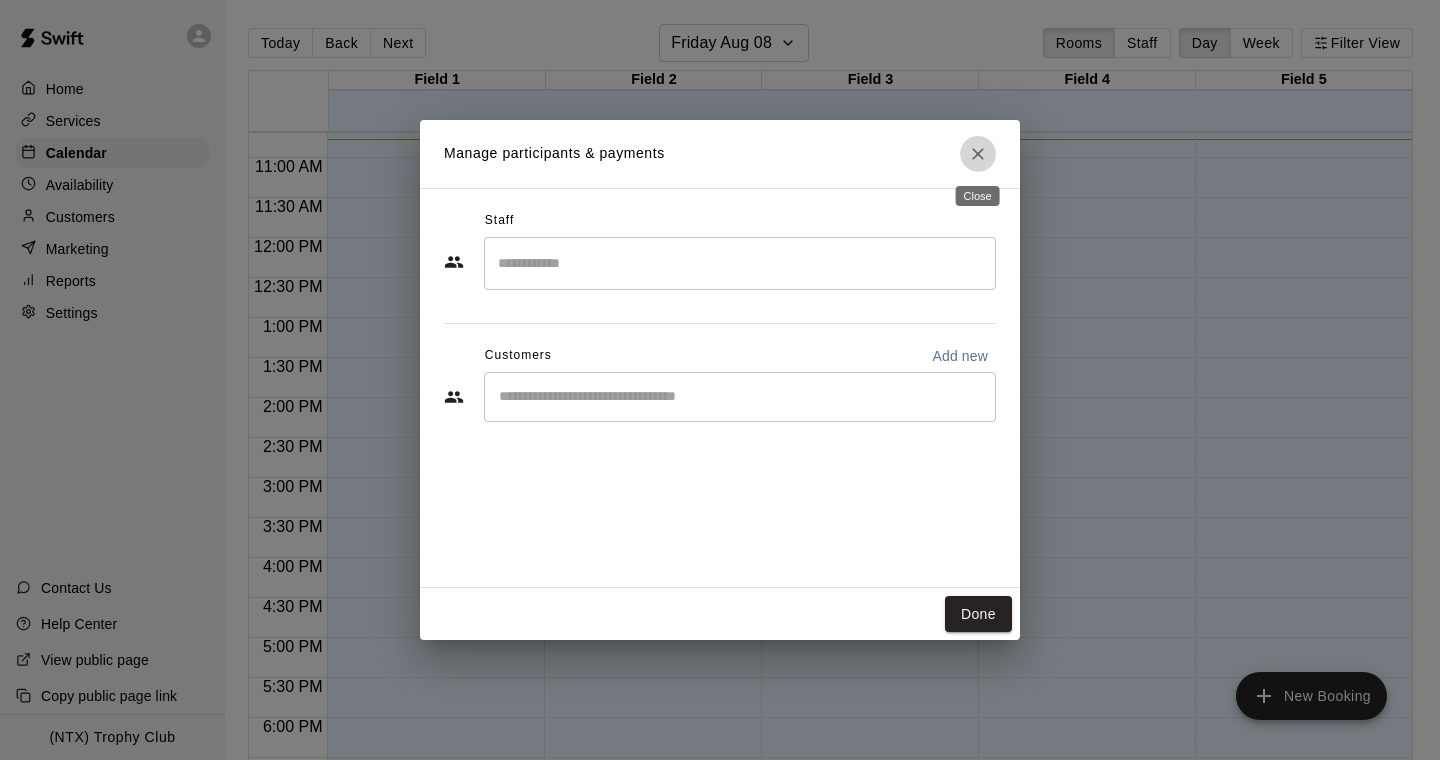 click 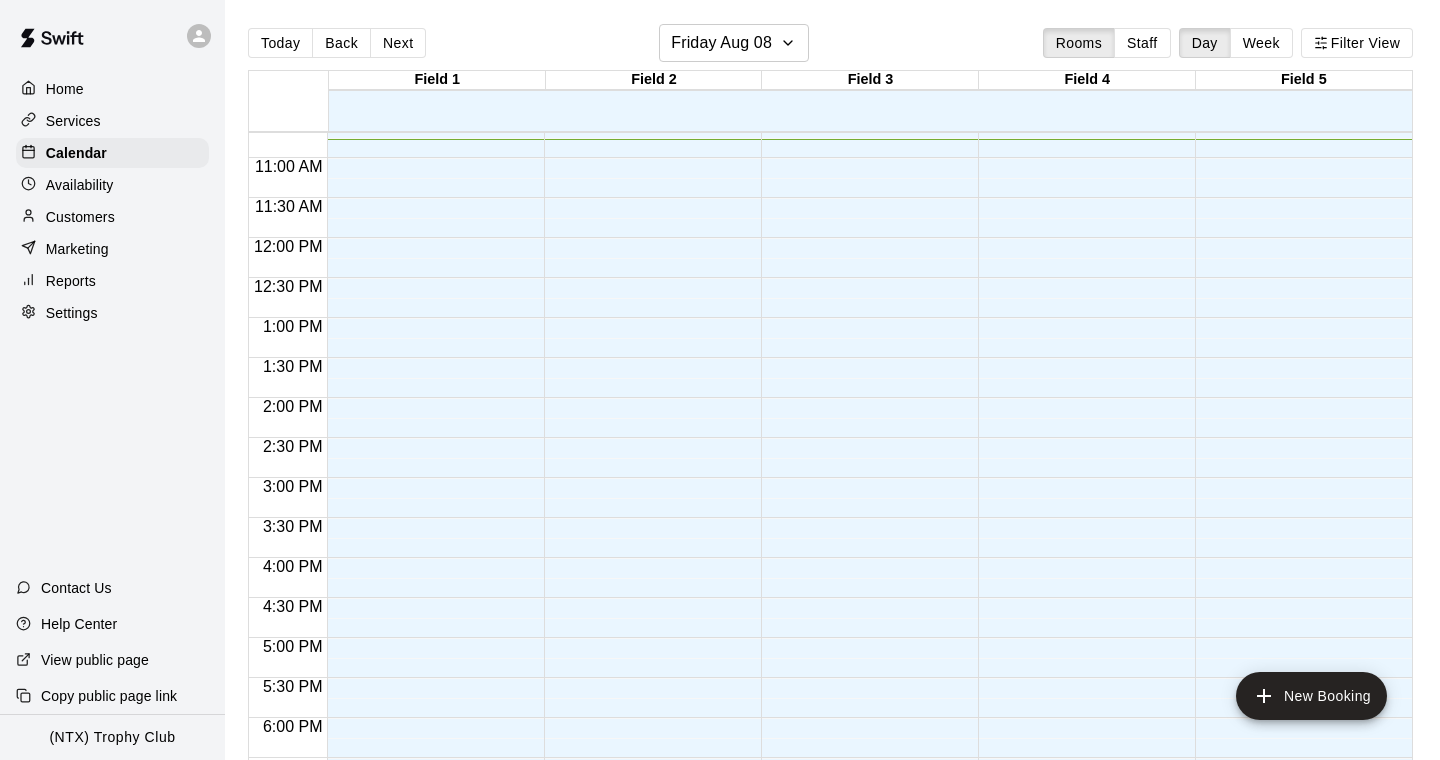 click on "Customers" at bounding box center [80, 217] 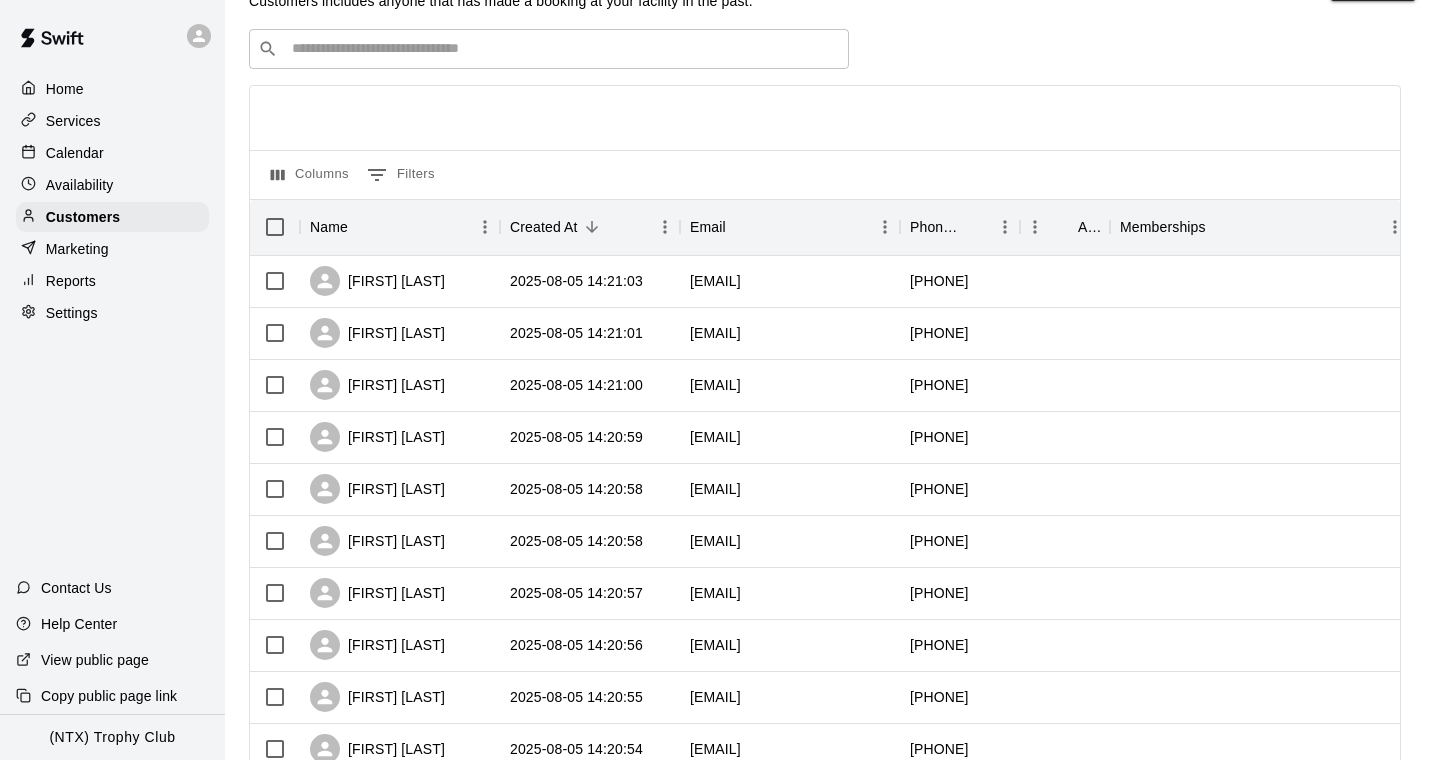 scroll, scrollTop: 32, scrollLeft: 0, axis: vertical 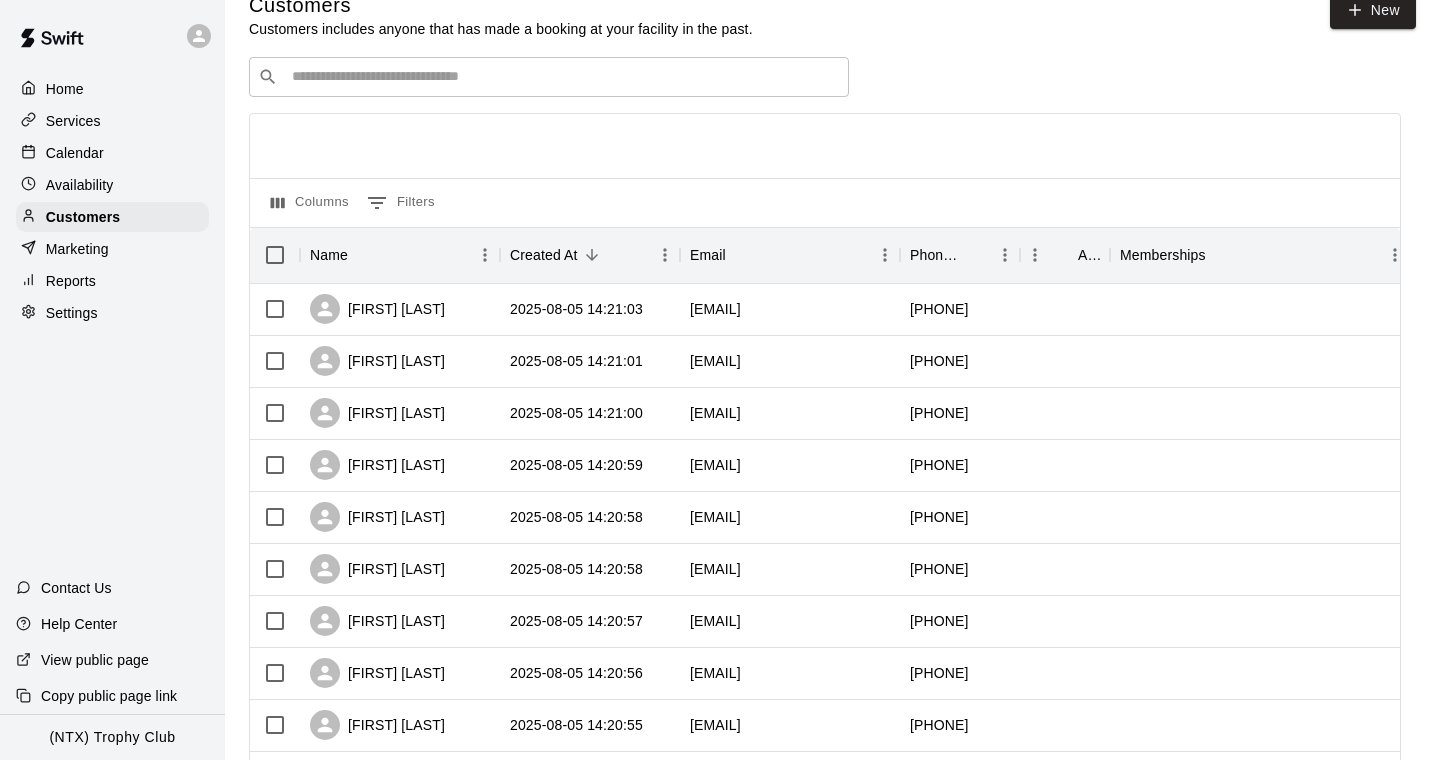 click on "​ ​" at bounding box center [549, 77] 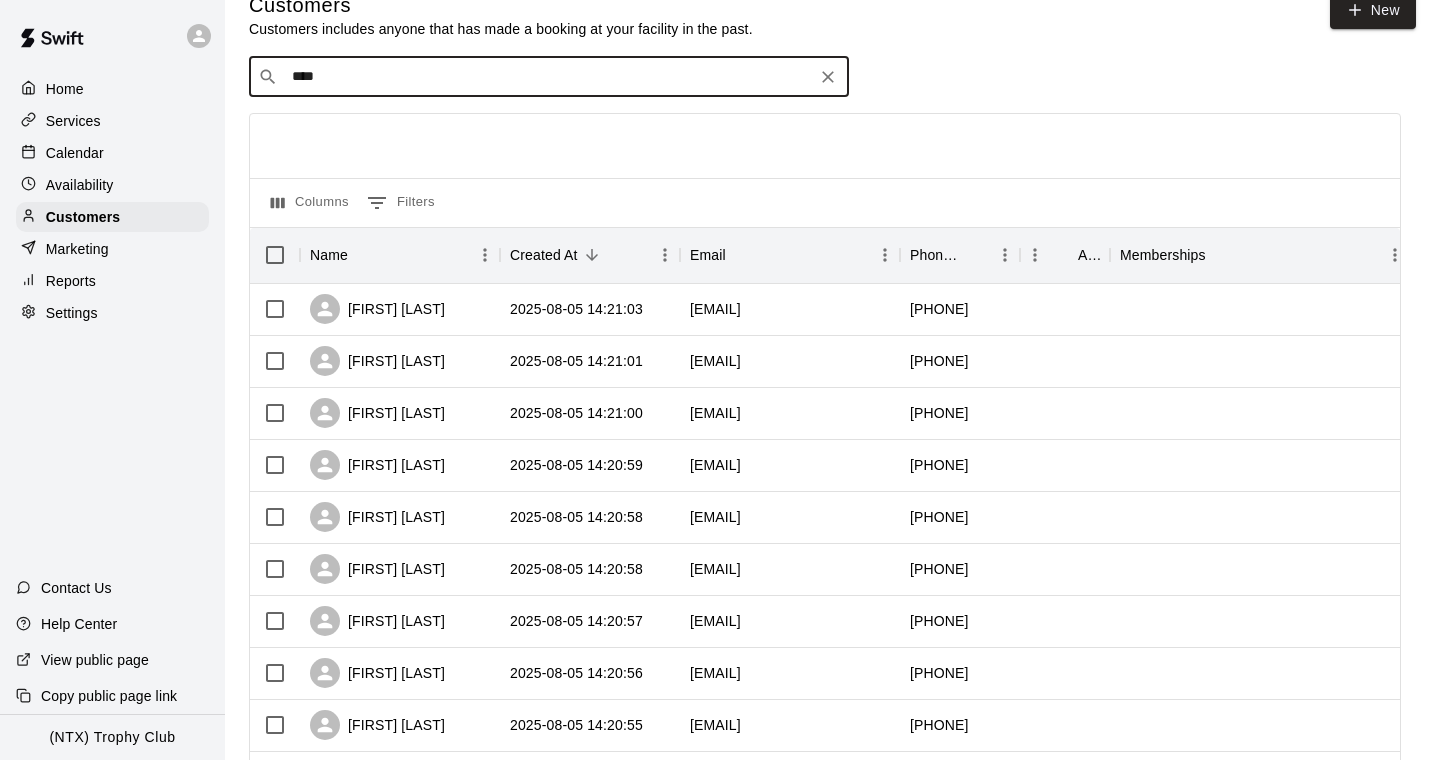 type on "*****" 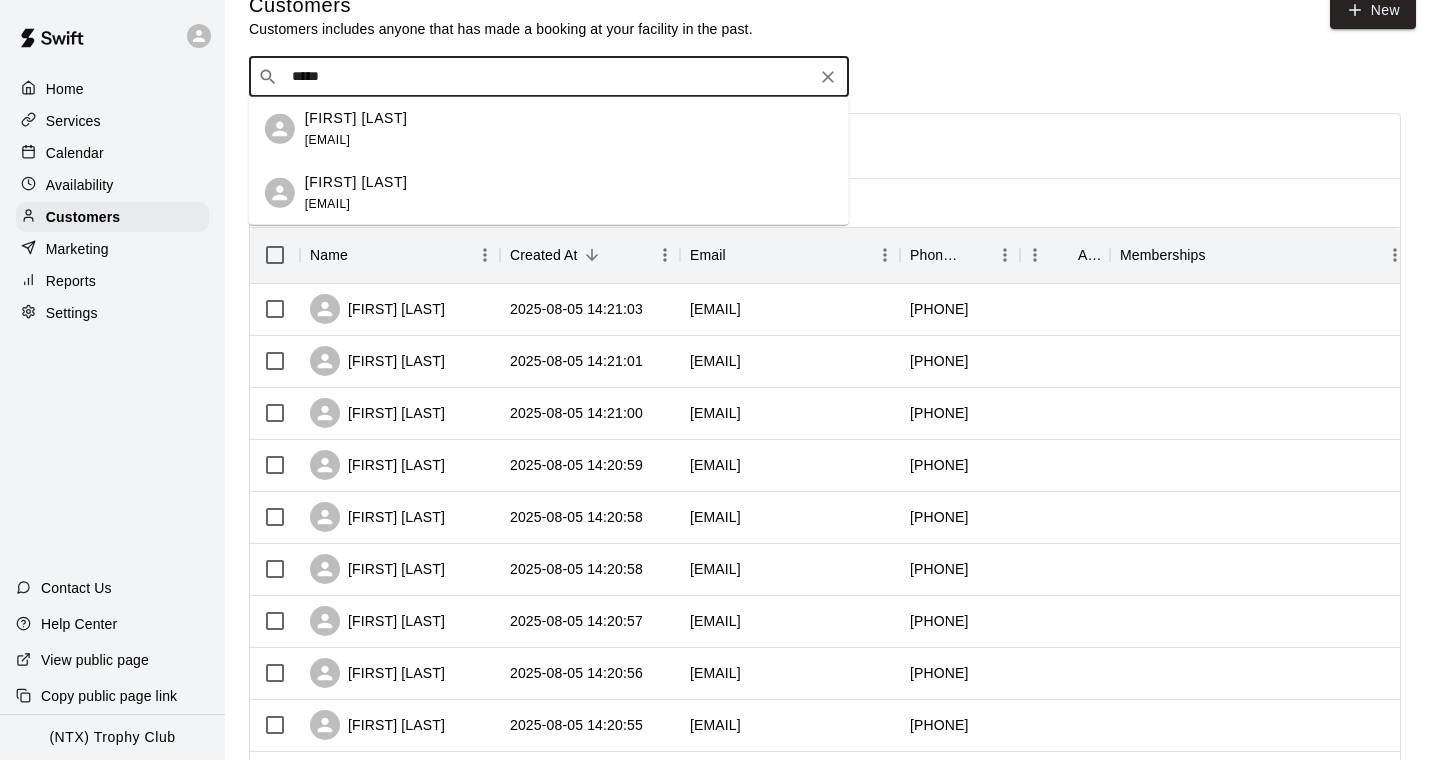 click on "[FIRST] [LAST] [EMAIL]" at bounding box center (356, 128) 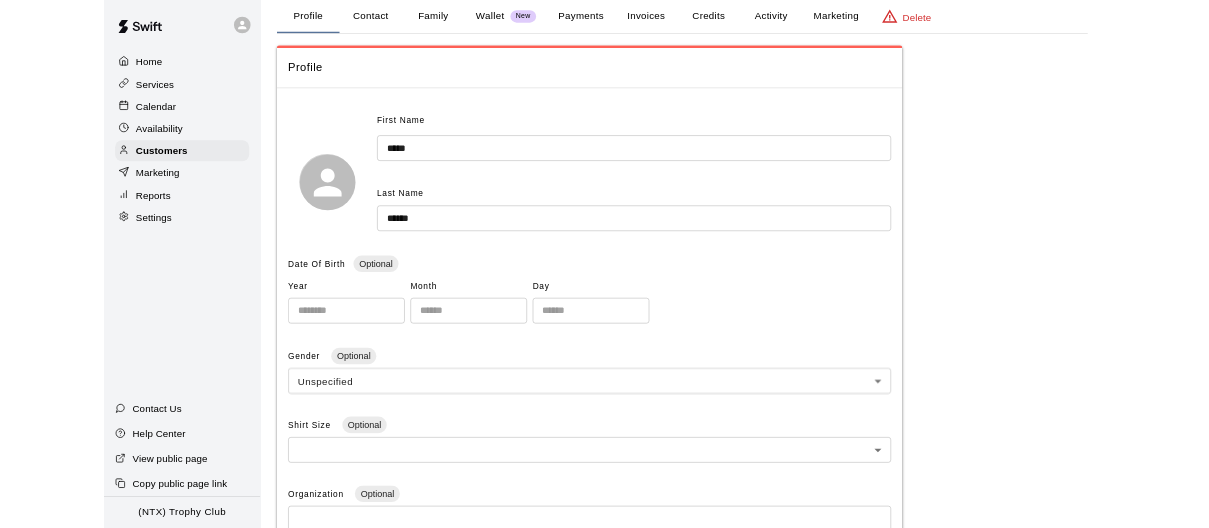 scroll, scrollTop: 0, scrollLeft: 0, axis: both 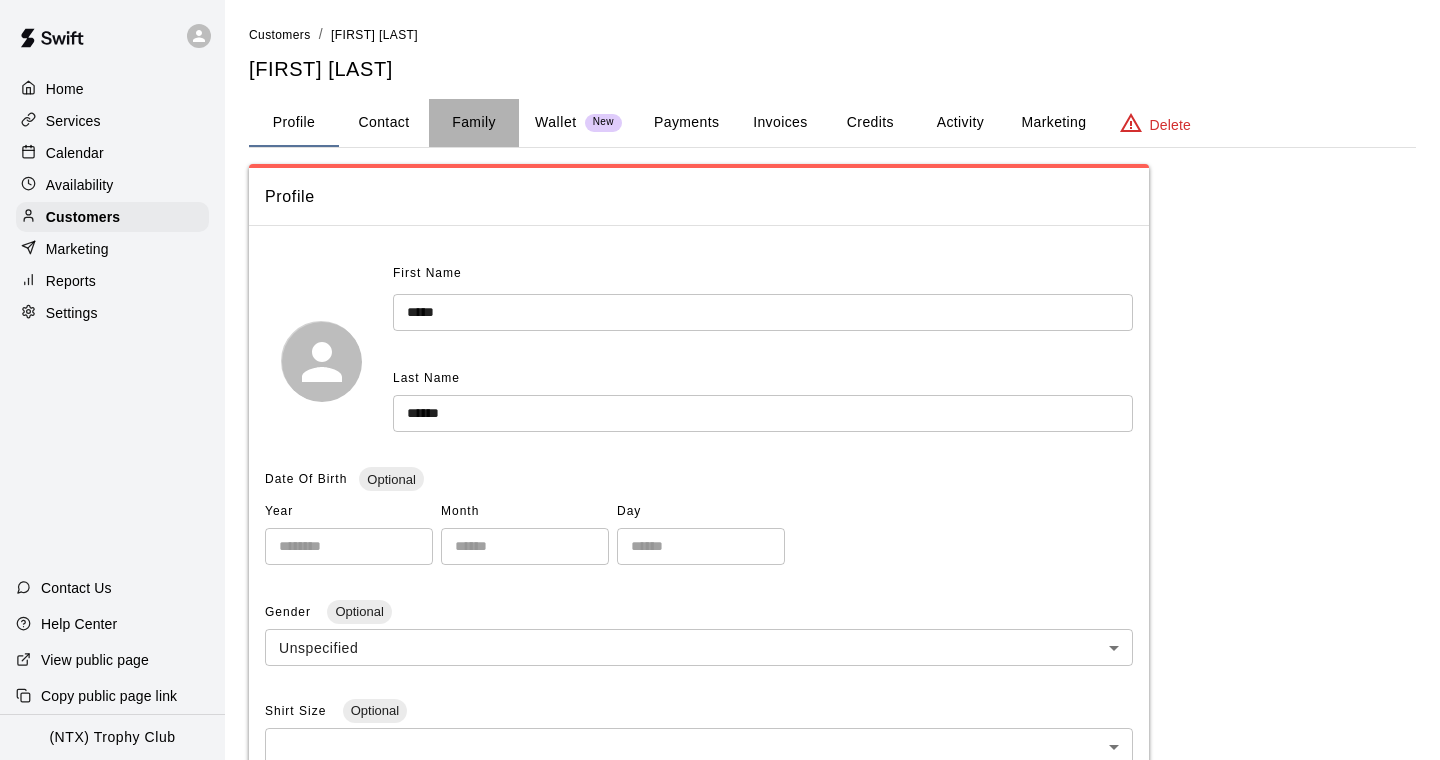 click on "Family" at bounding box center (474, 123) 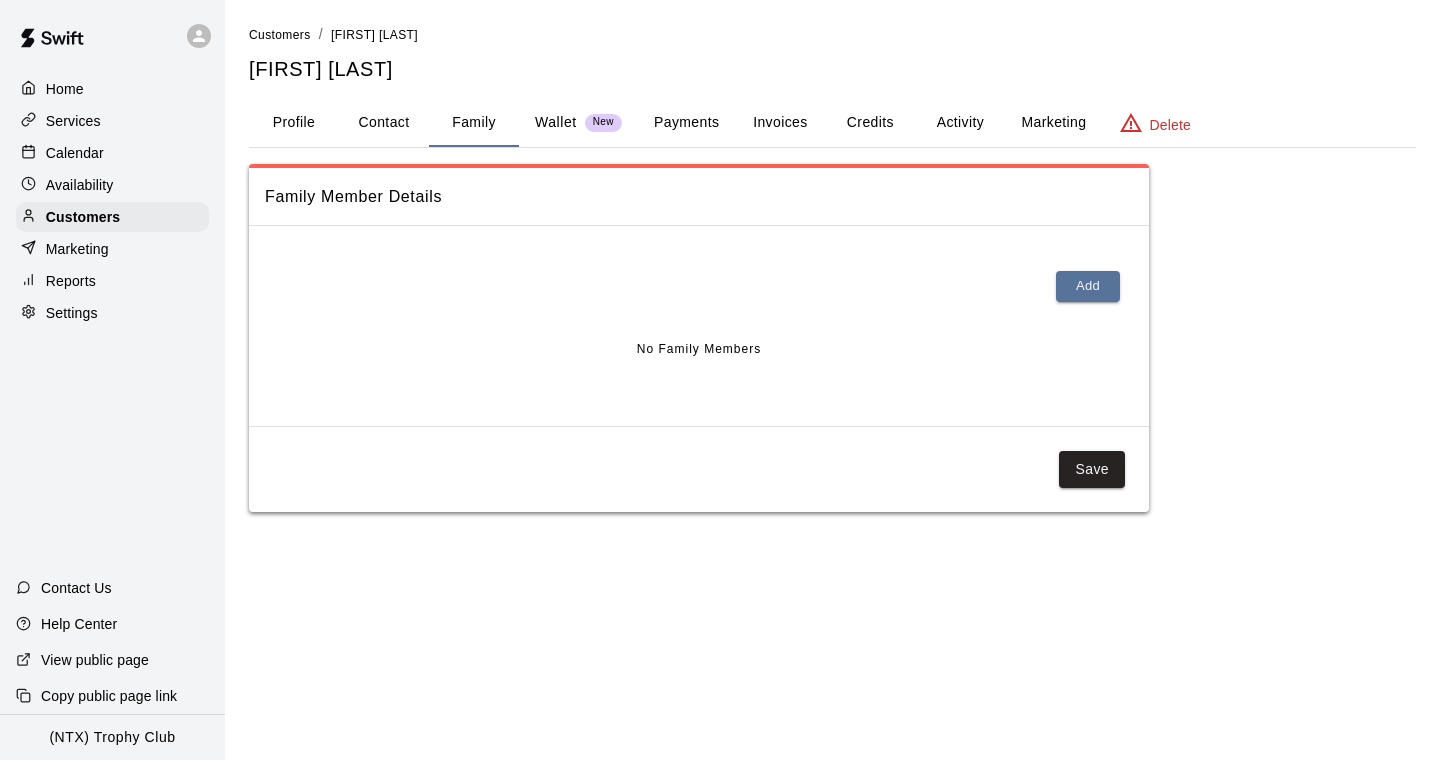 click on "Home" at bounding box center (112, 89) 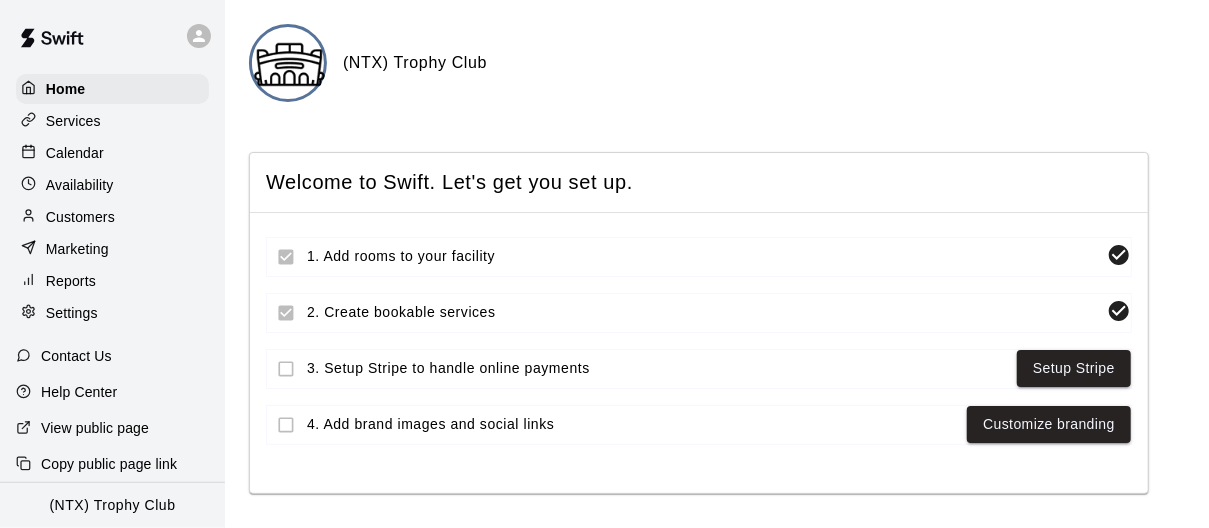 click on "Calendar" at bounding box center (75, 153) 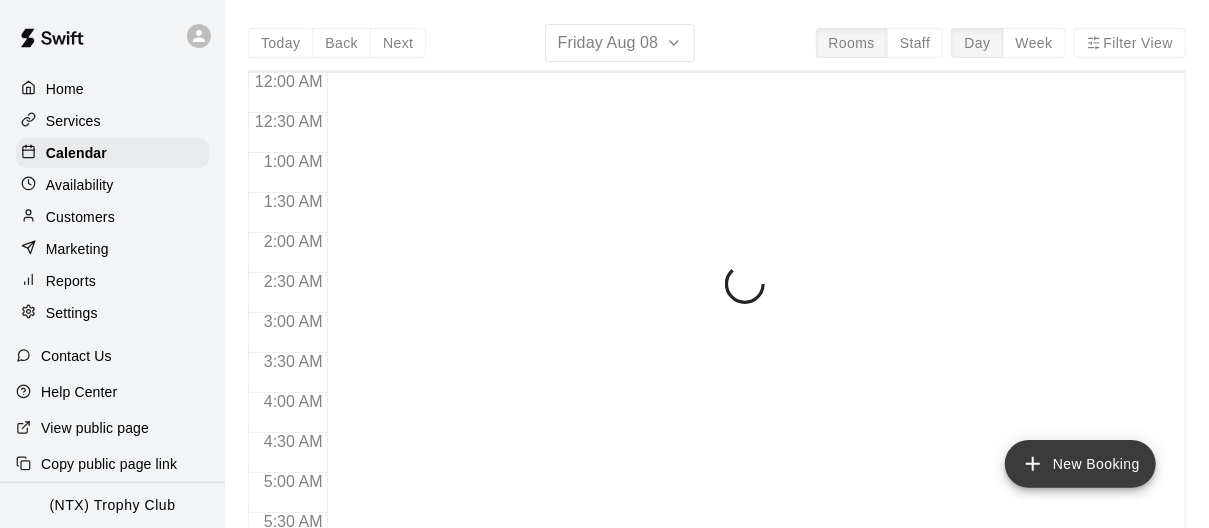 click on "New Booking" at bounding box center [1080, 464] 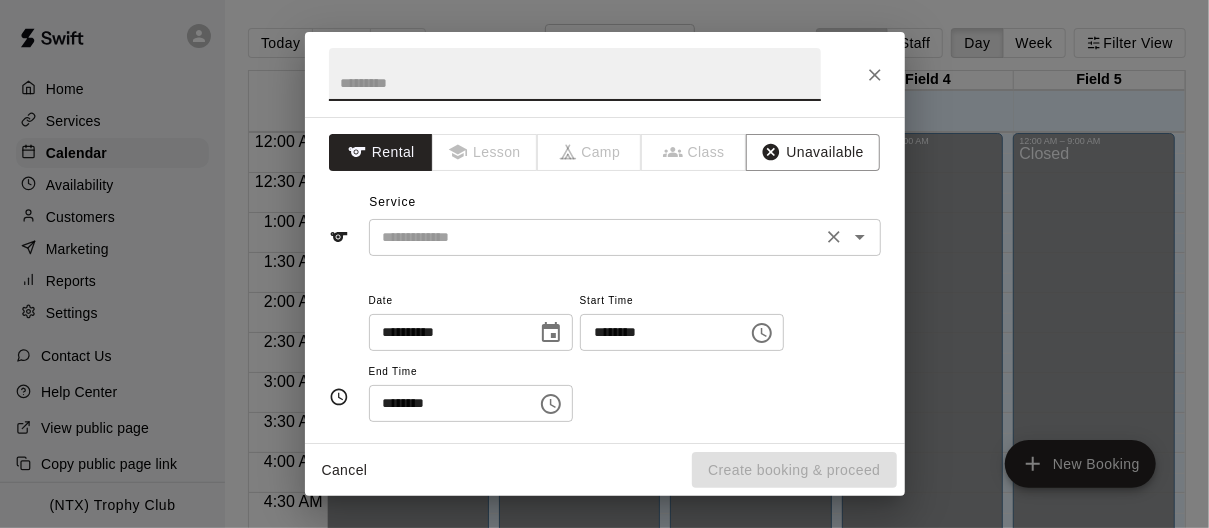 scroll, scrollTop: 865, scrollLeft: 0, axis: vertical 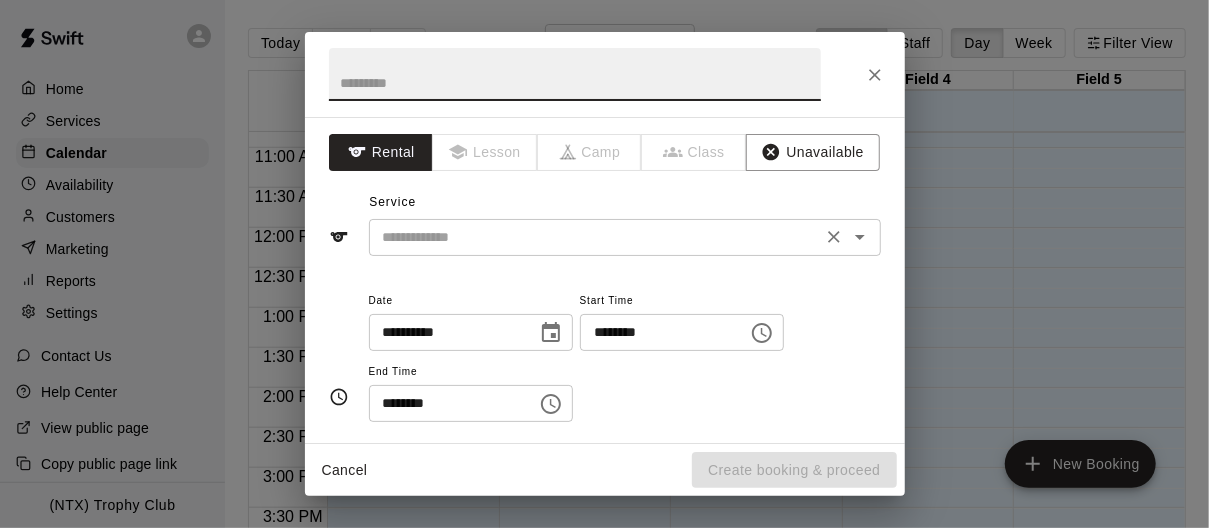 click at bounding box center (595, 237) 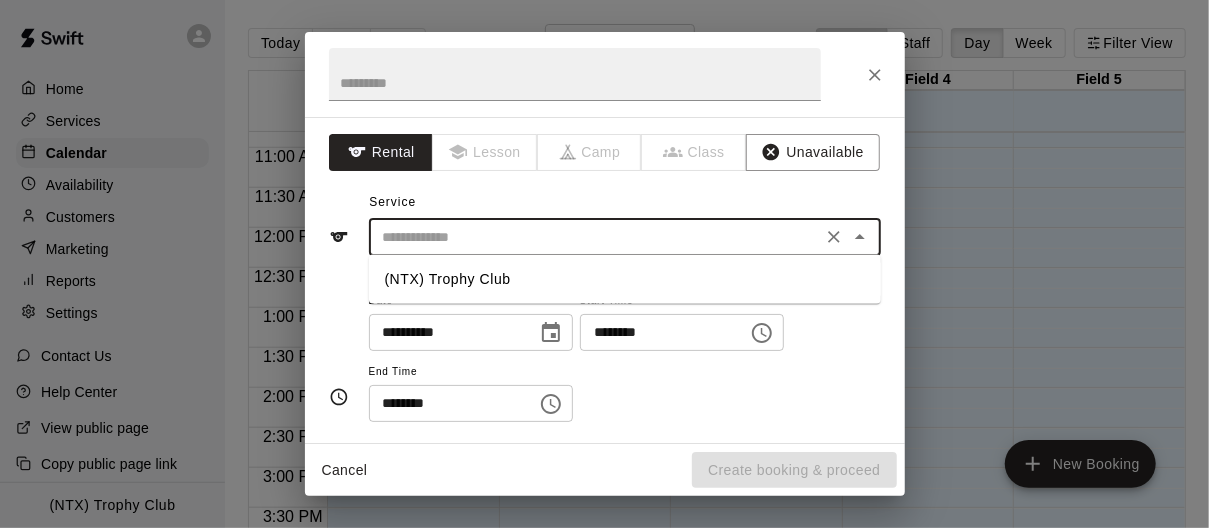 click on "(NTX) Trophy Club" at bounding box center [625, 279] 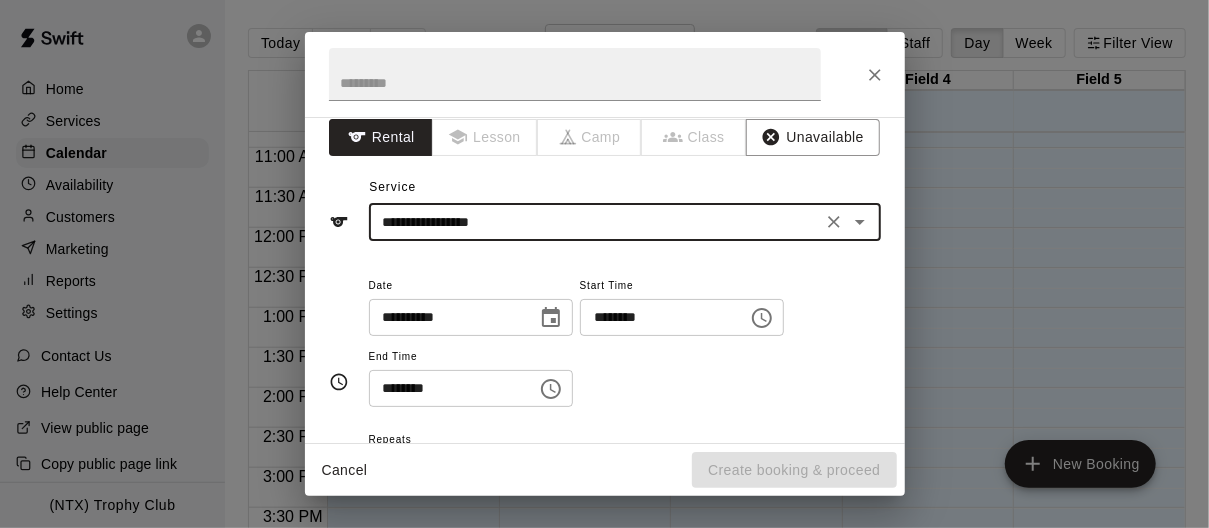 scroll, scrollTop: 16, scrollLeft: 0, axis: vertical 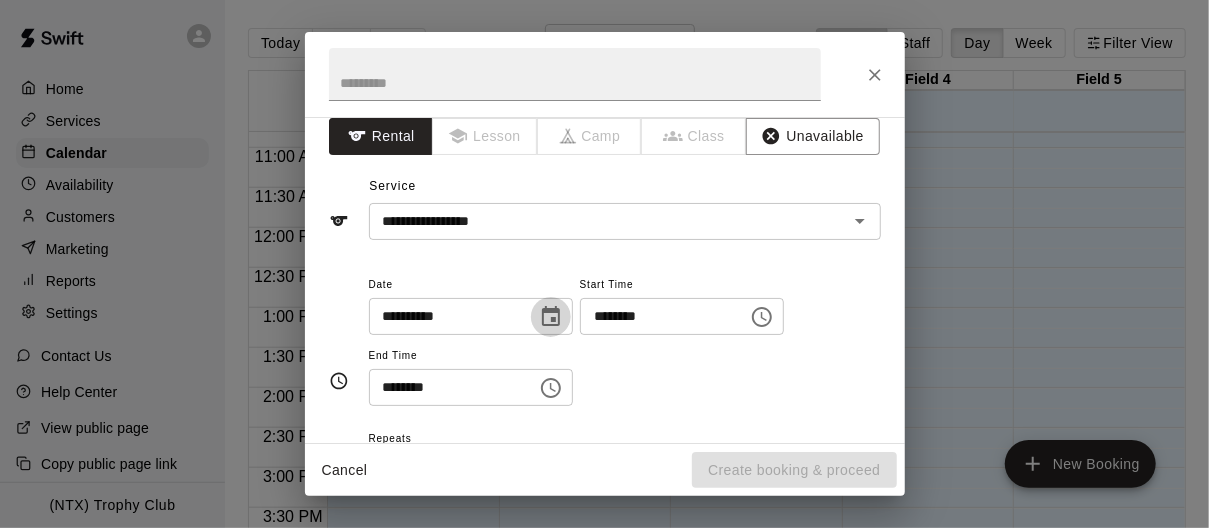 click 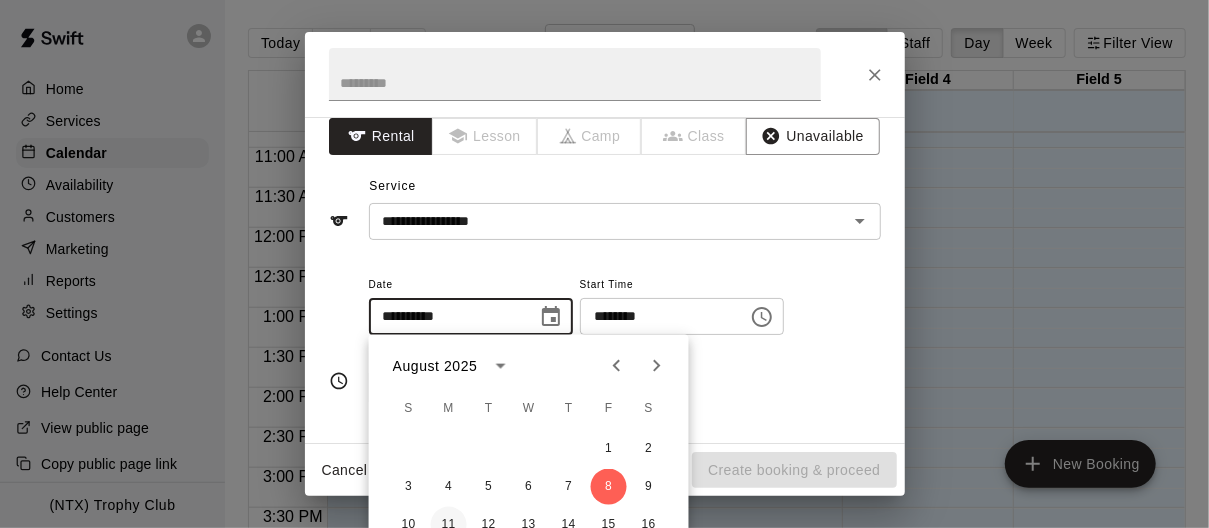 click on "11" at bounding box center (449, 525) 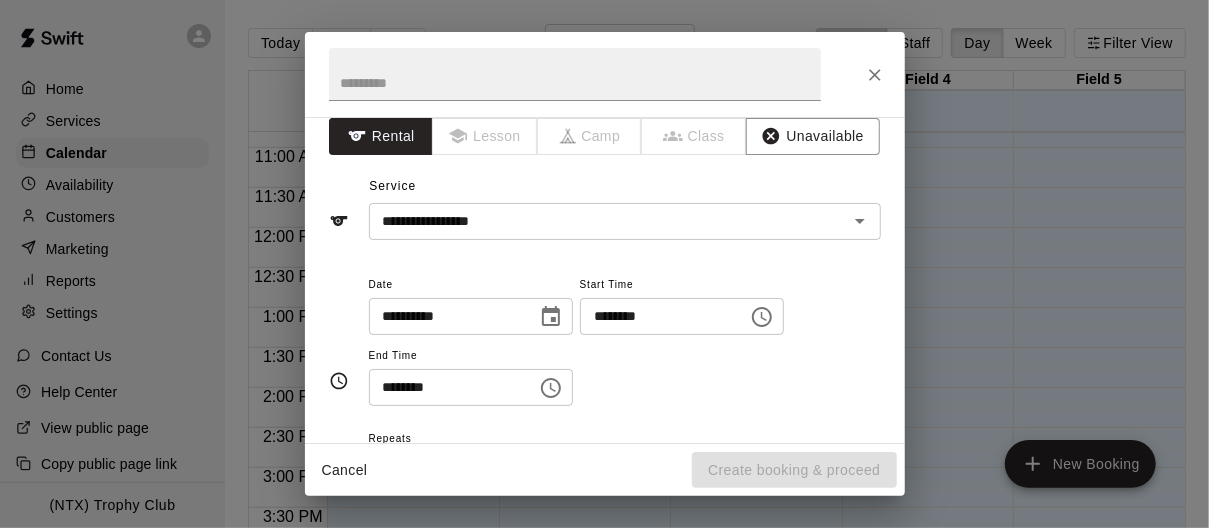 type on "**********" 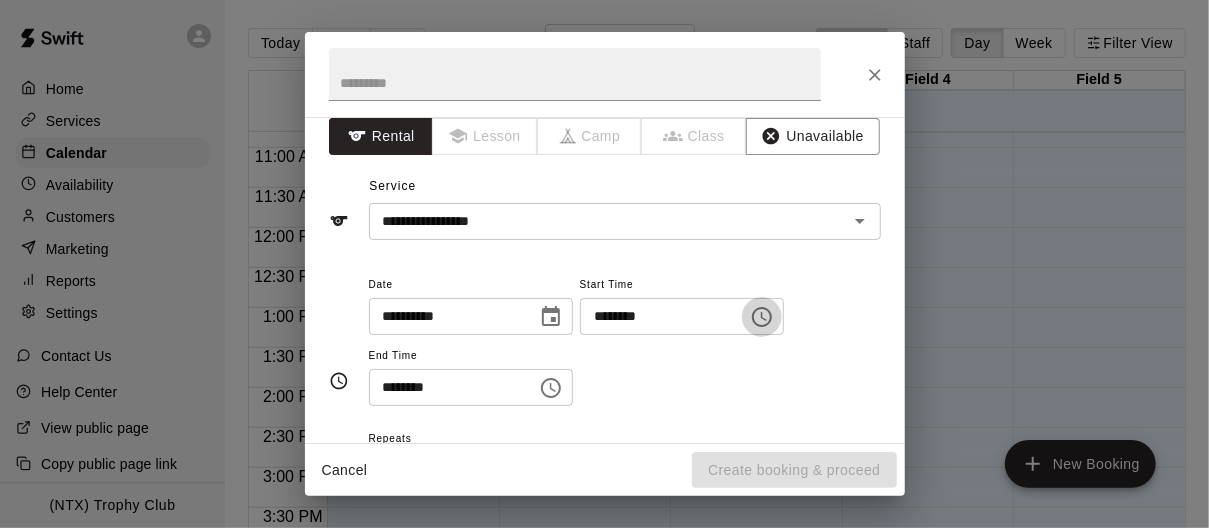 click 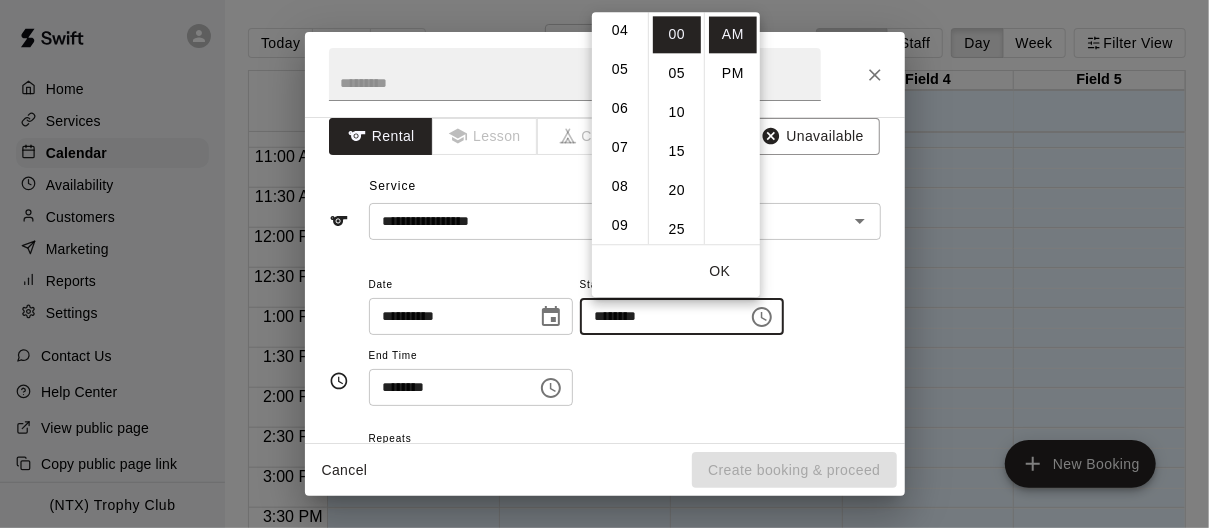 scroll, scrollTop: 166, scrollLeft: 0, axis: vertical 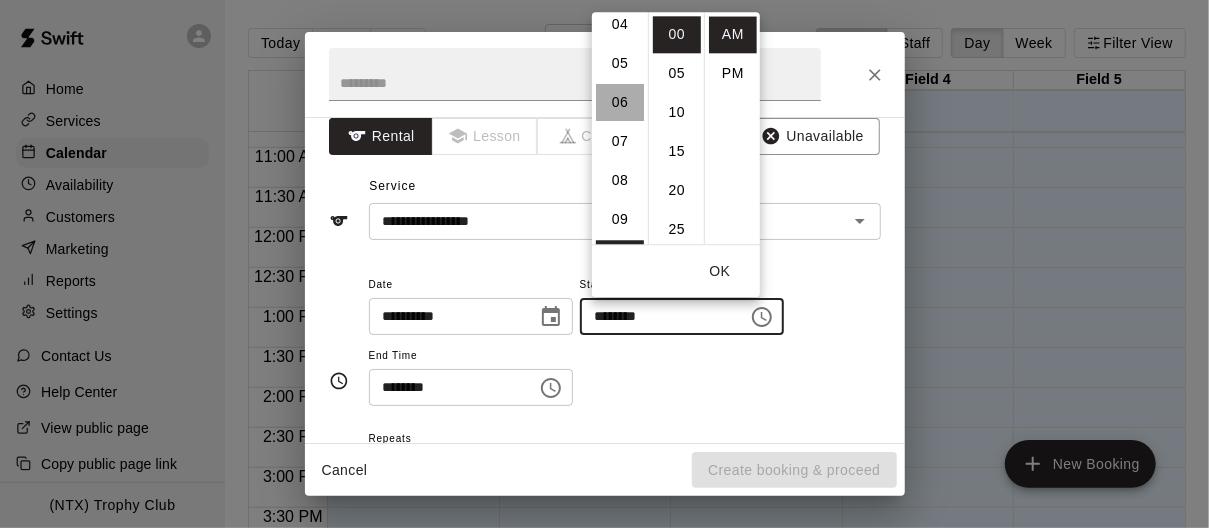 click on "06" at bounding box center [620, 102] 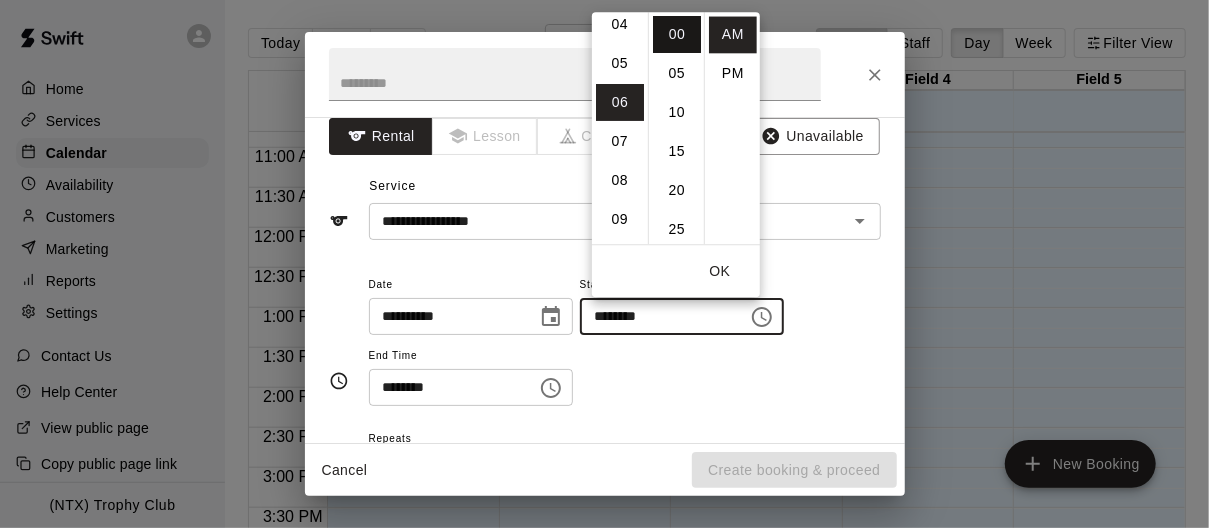scroll, scrollTop: 234, scrollLeft: 0, axis: vertical 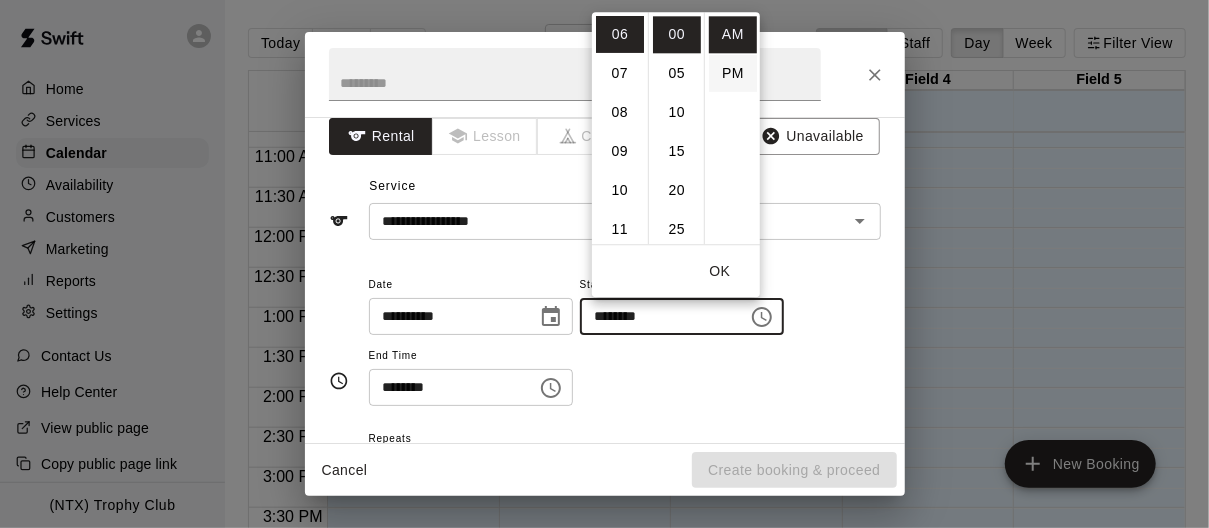 click on "PM" at bounding box center [733, 73] 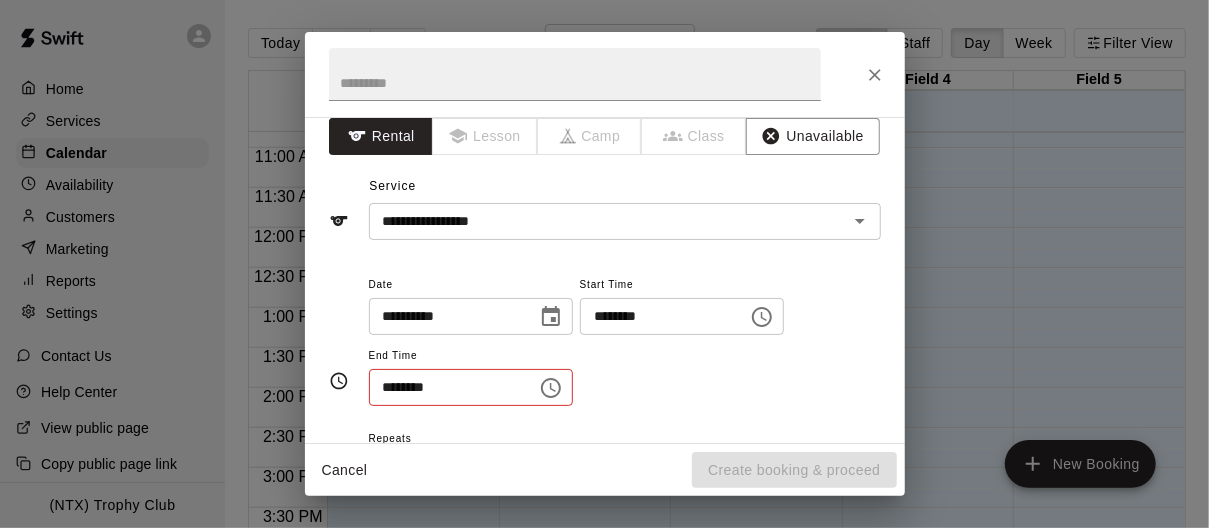 type on "********" 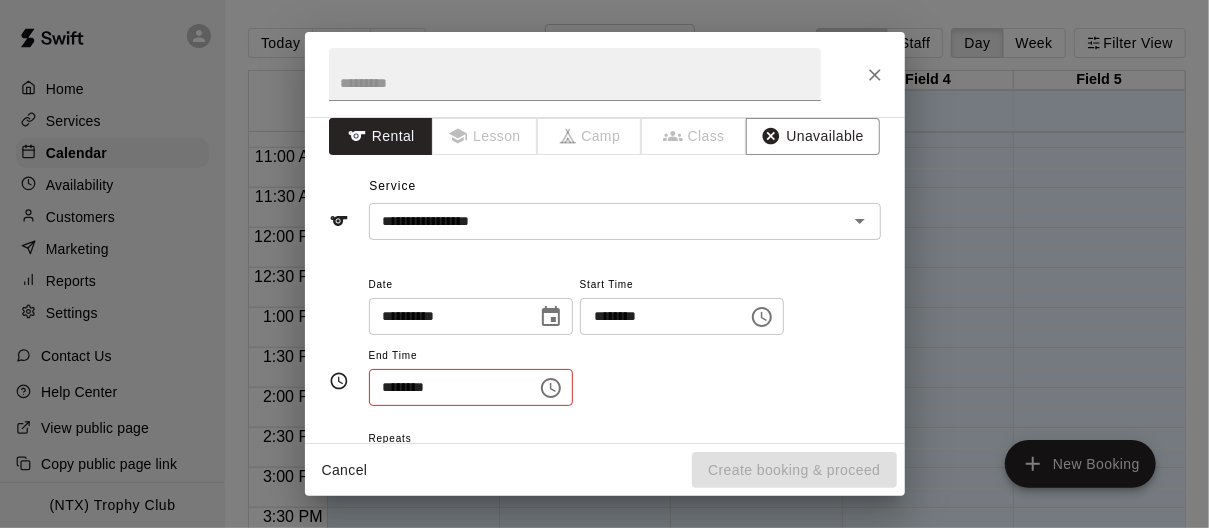 scroll, scrollTop: 0, scrollLeft: 0, axis: both 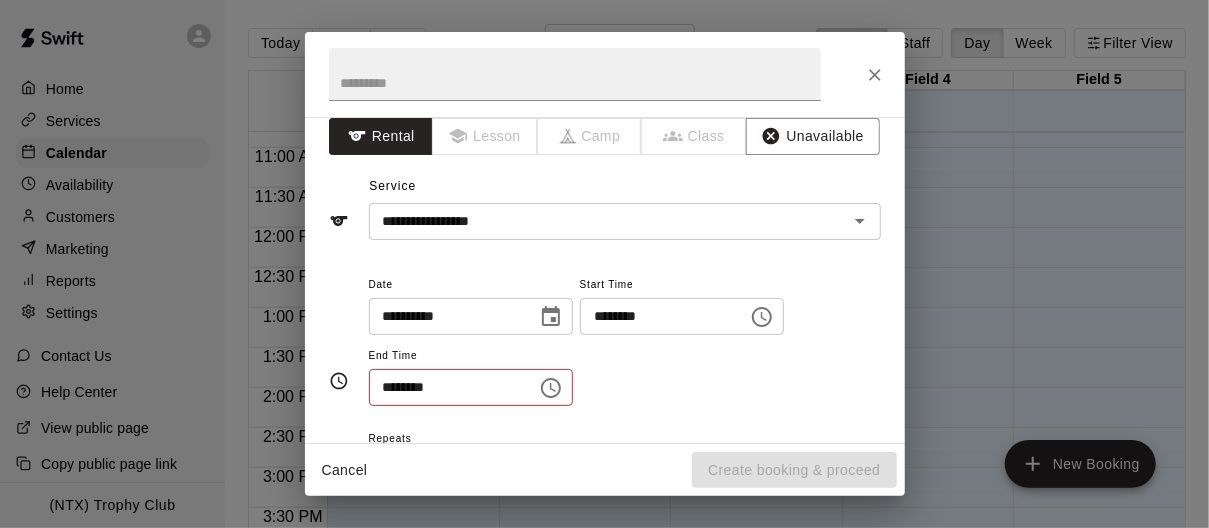 click on "********" at bounding box center (446, 387) 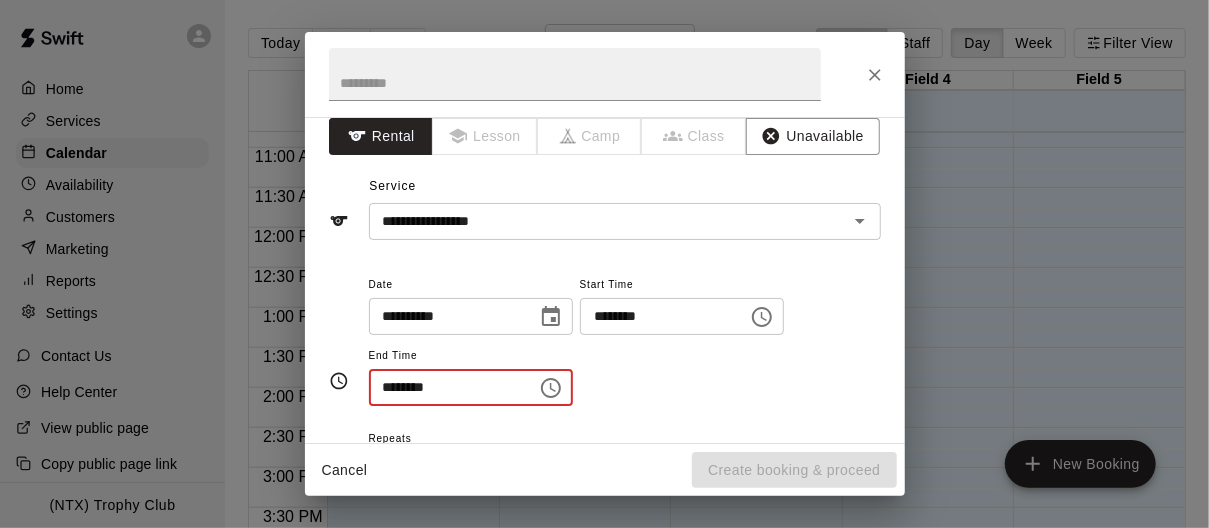 click 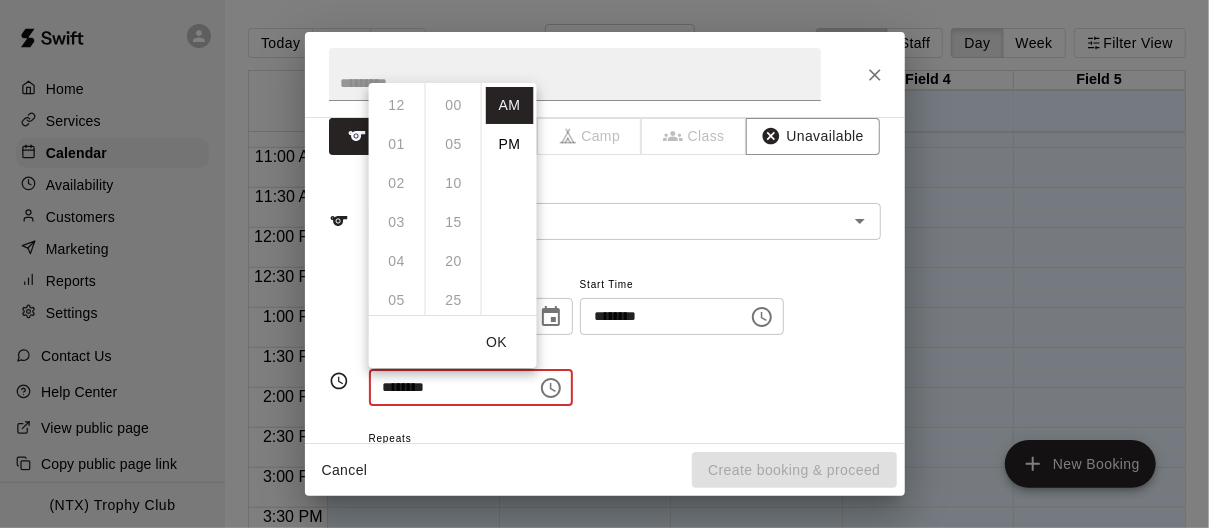 scroll, scrollTop: 390, scrollLeft: 0, axis: vertical 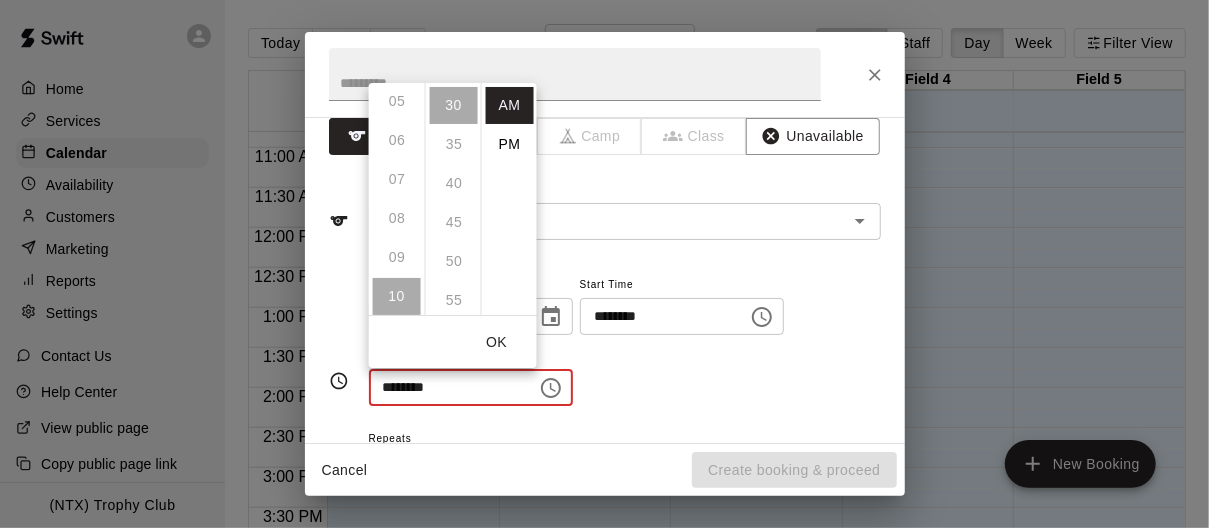 click on "12 01 02 03 04 05 06 07 08 09 10 11" at bounding box center (397, 199) 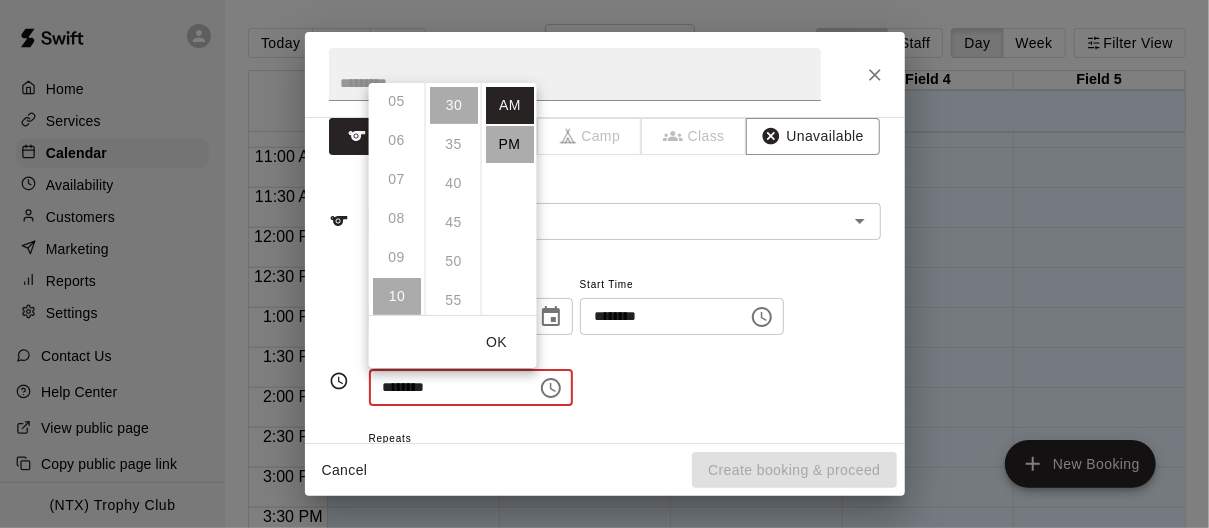 click on "PM" at bounding box center (510, 144) 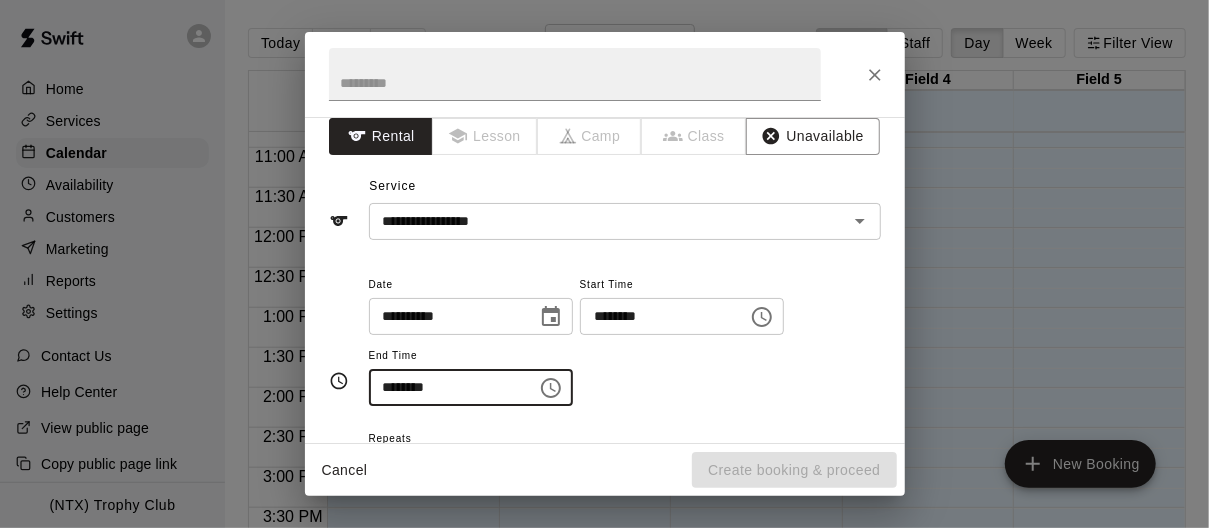 click on "********" at bounding box center (446, 387) 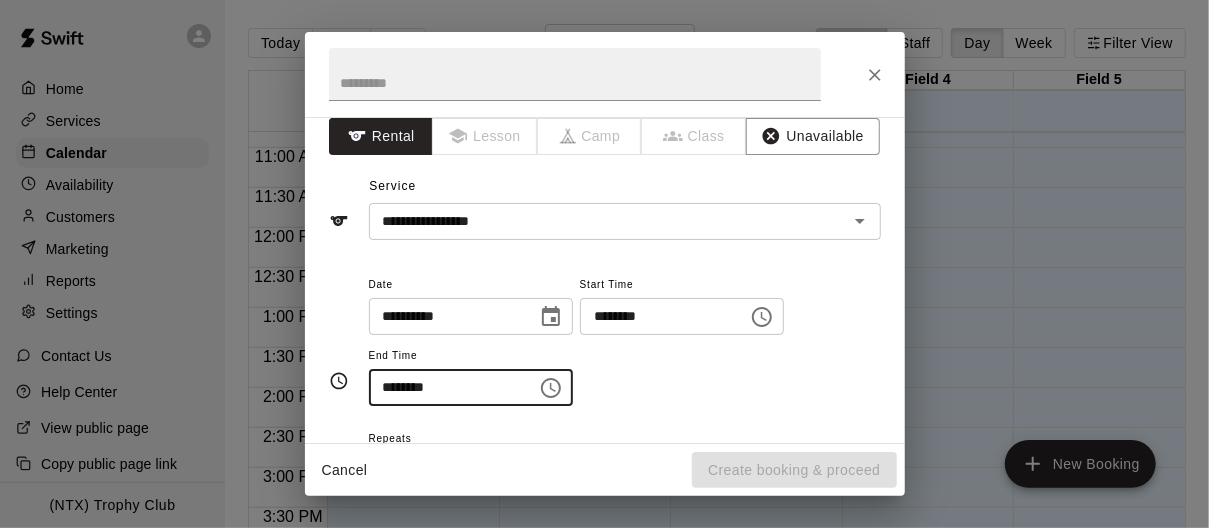 click 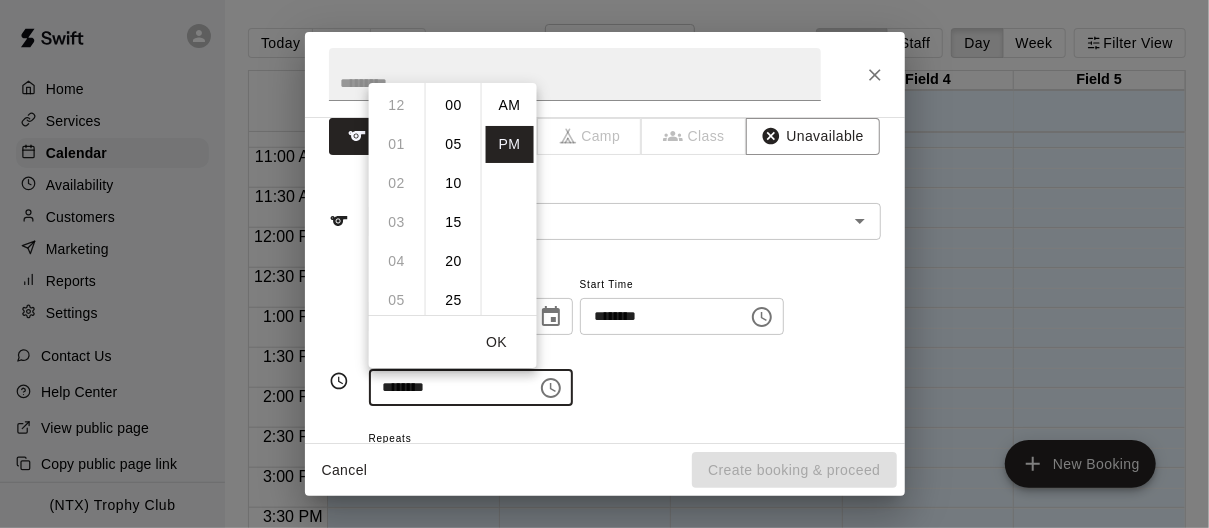 scroll, scrollTop: 390, scrollLeft: 0, axis: vertical 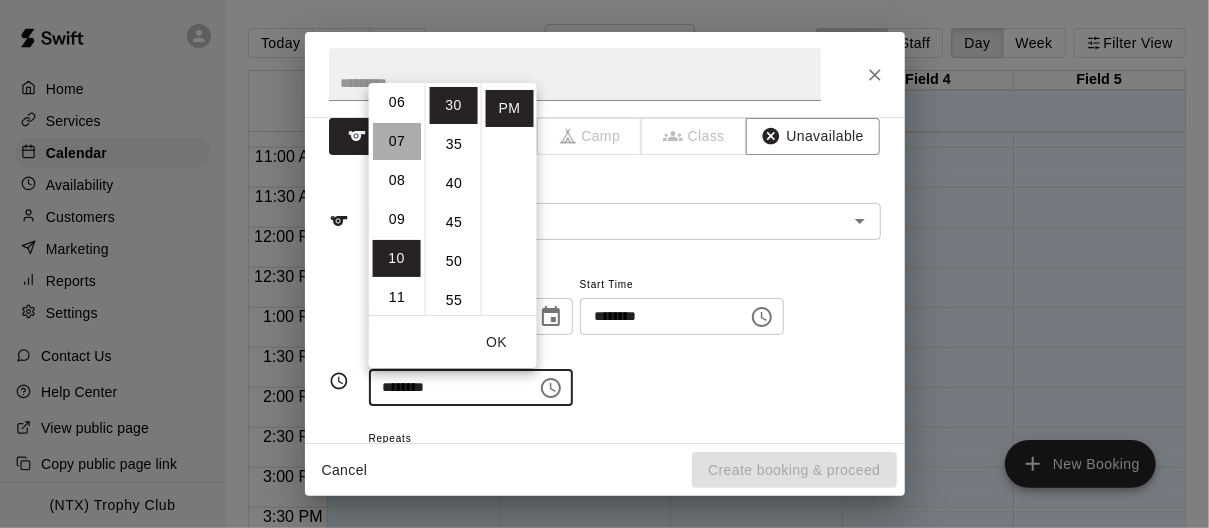 click on "07" at bounding box center (397, 141) 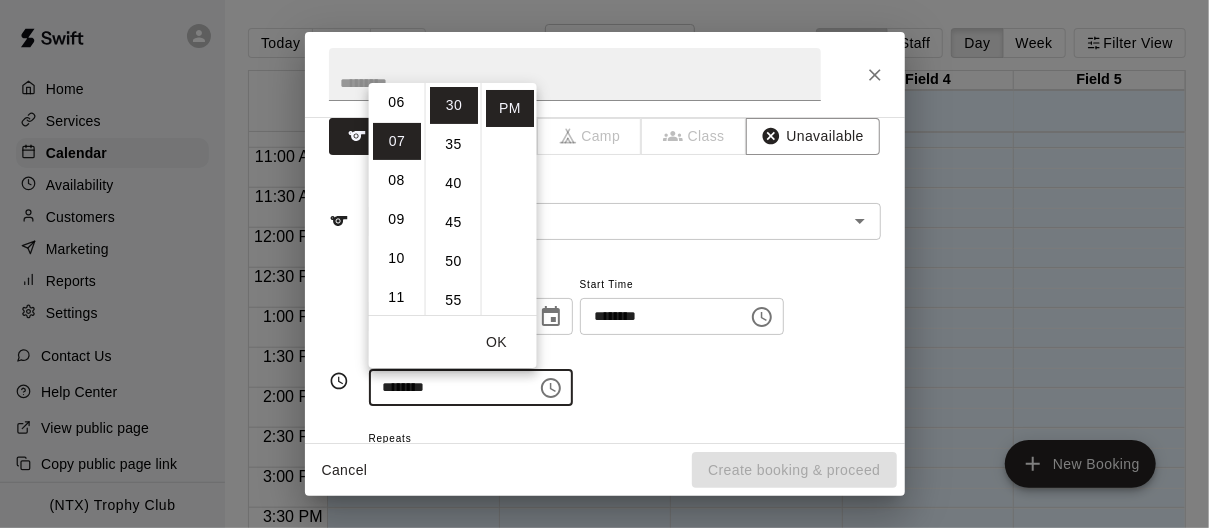 type on "********" 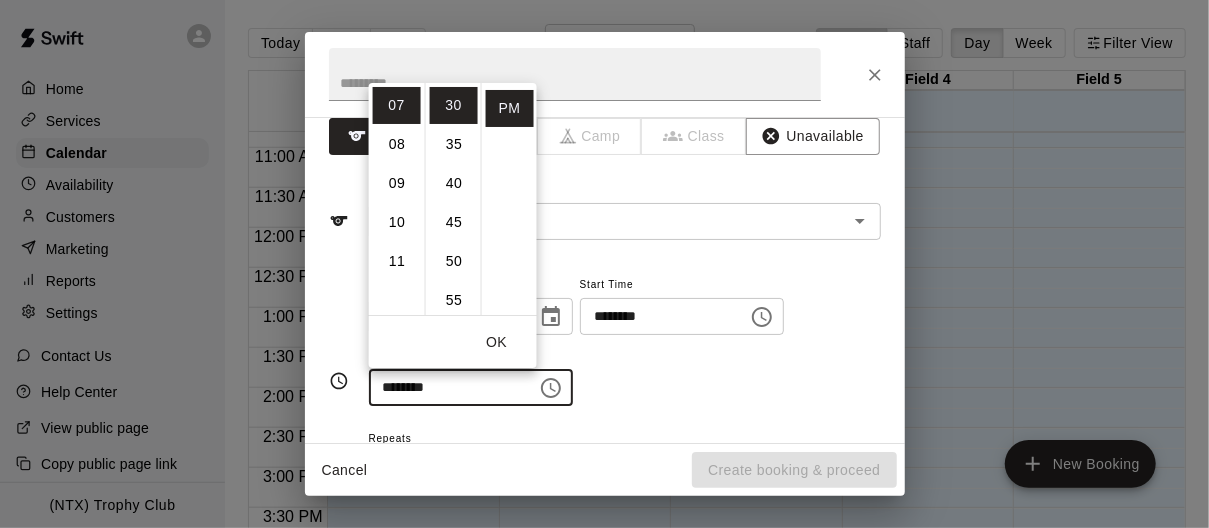 click on "**********" at bounding box center [625, 339] 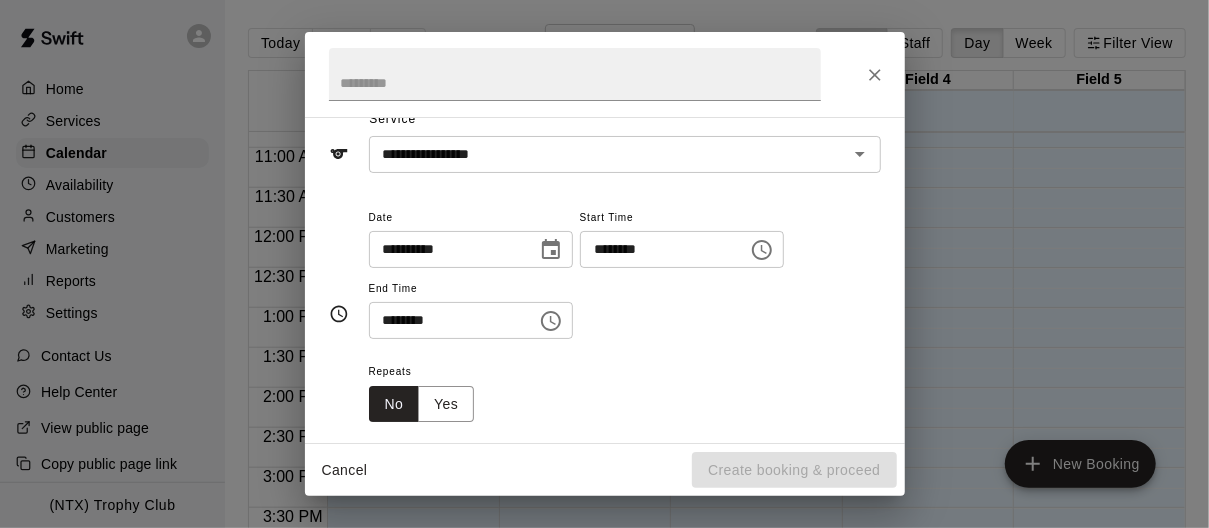 scroll, scrollTop: 213, scrollLeft: 0, axis: vertical 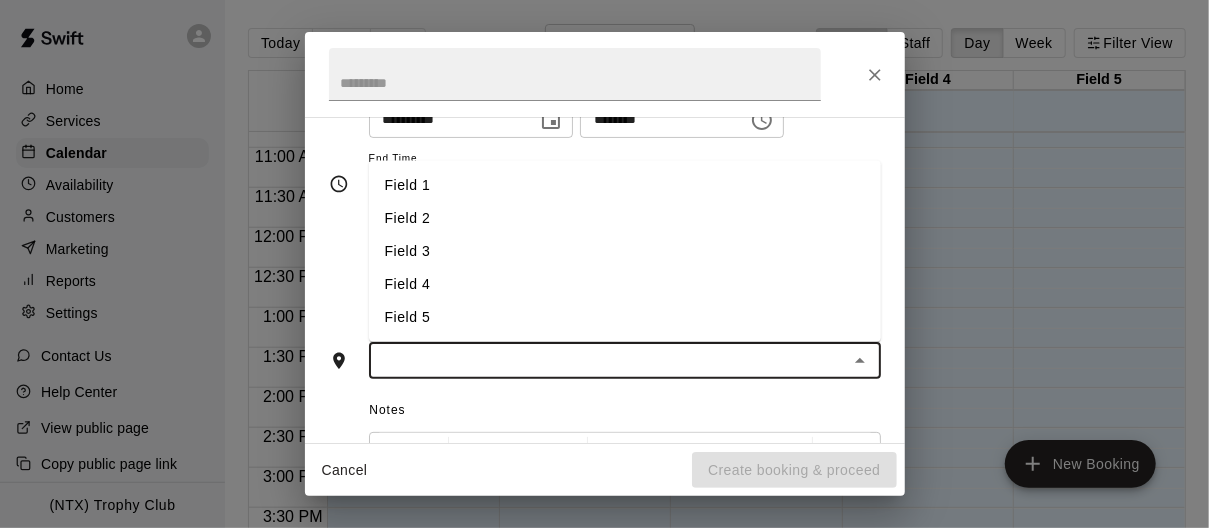 click at bounding box center (608, 360) 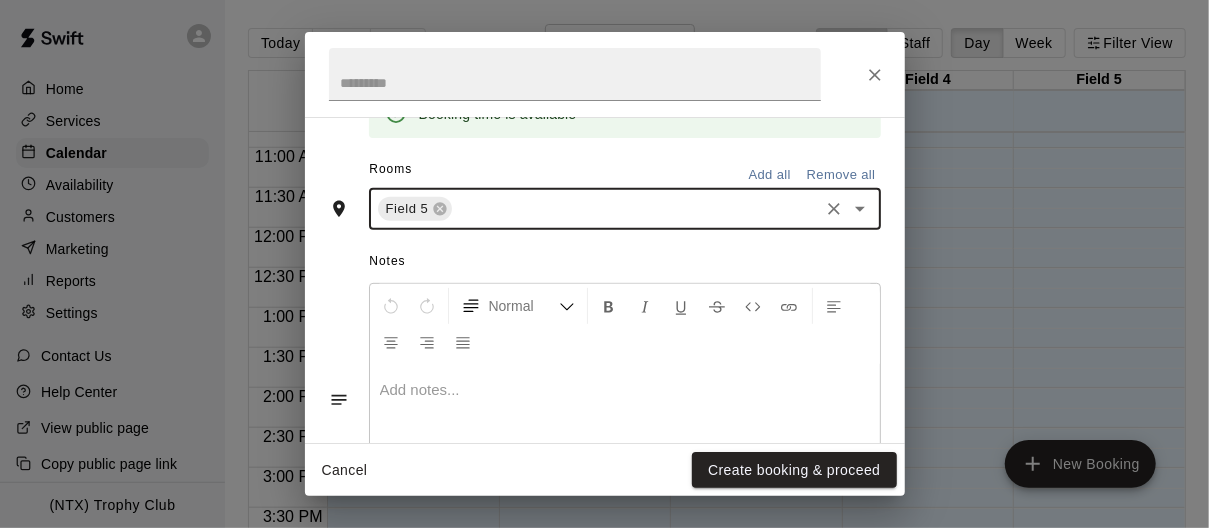scroll, scrollTop: 444, scrollLeft: 0, axis: vertical 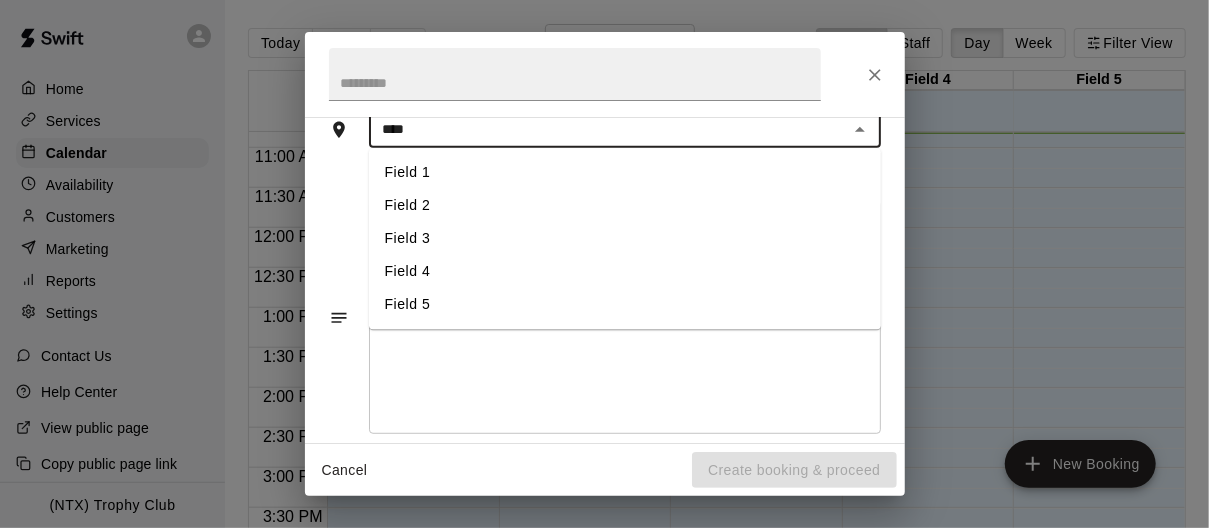 type on "*****" 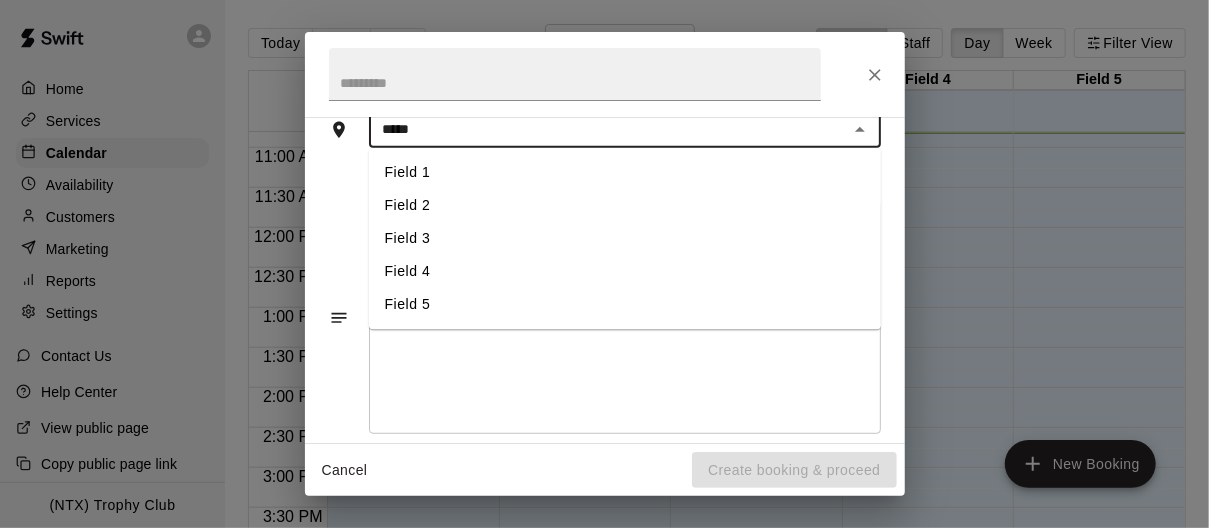 click on "Field 4" at bounding box center [625, 272] 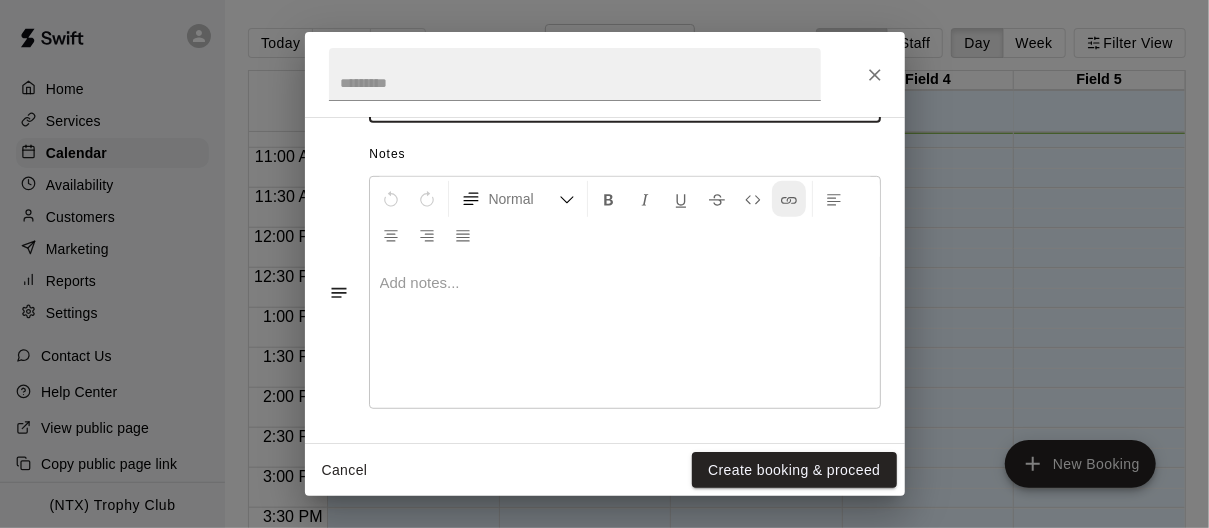 scroll, scrollTop: 549, scrollLeft: 0, axis: vertical 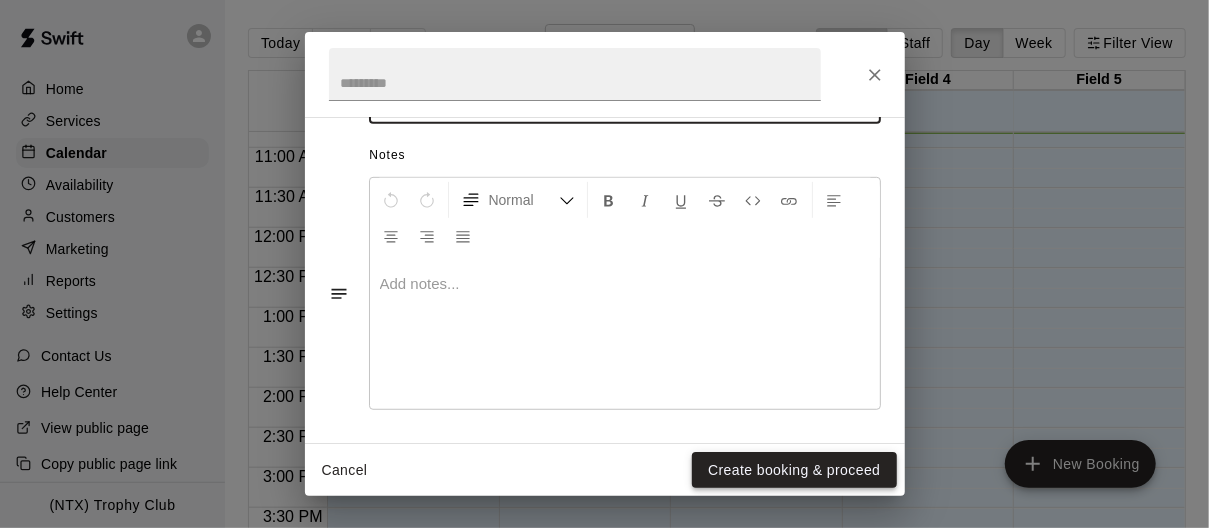 click on "Create booking & proceed" at bounding box center [794, 470] 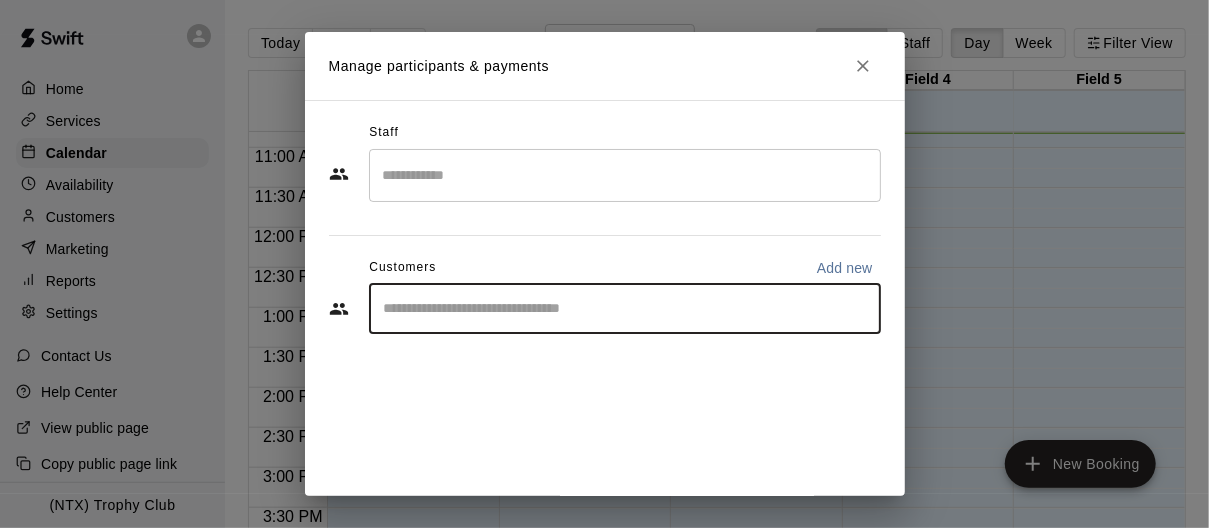 click at bounding box center [625, 309] 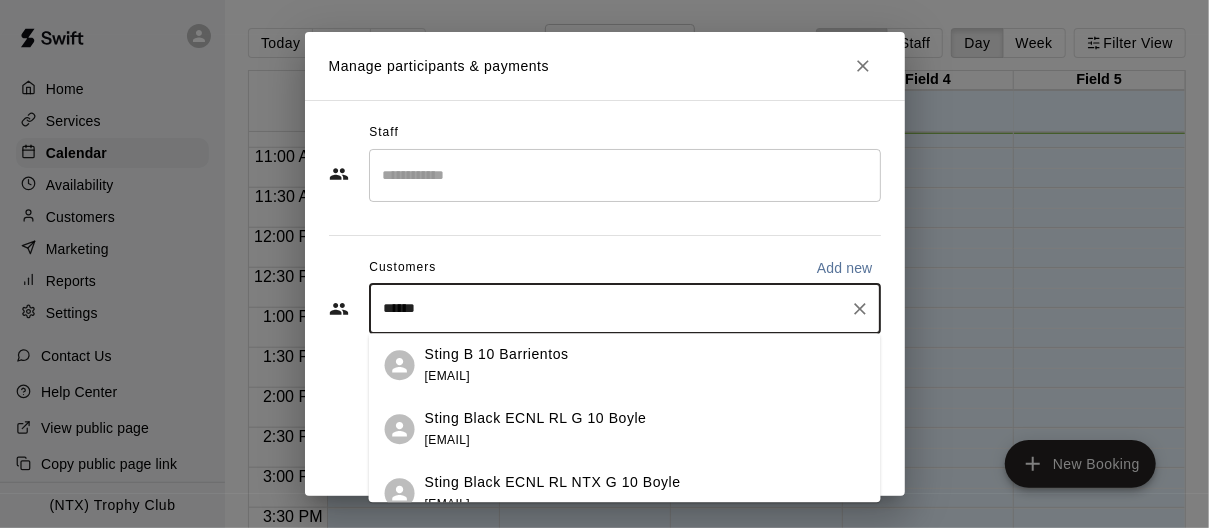 type on "*******" 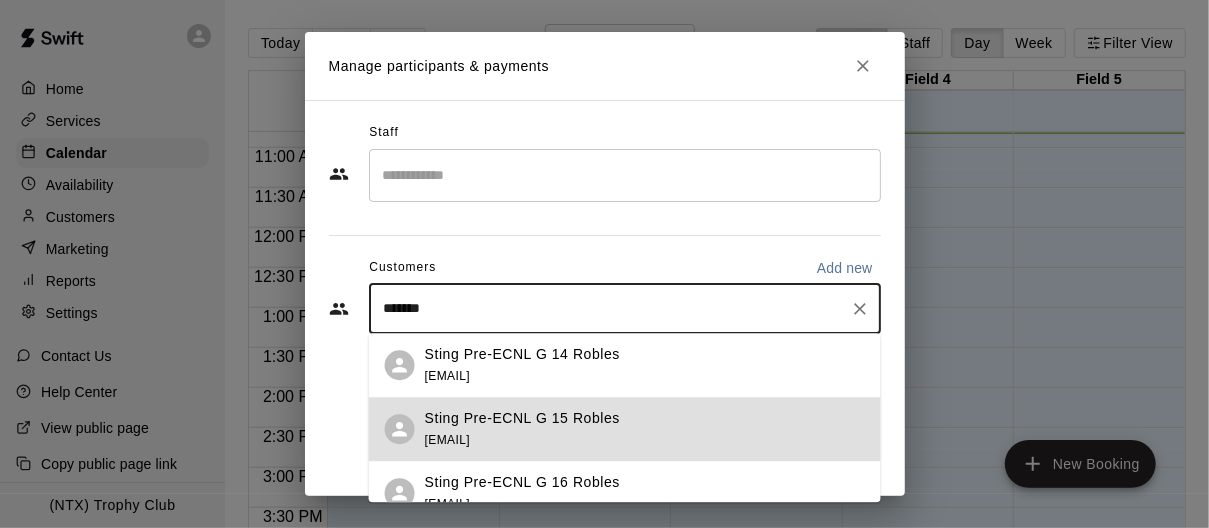 scroll, scrollTop: 23, scrollLeft: 0, axis: vertical 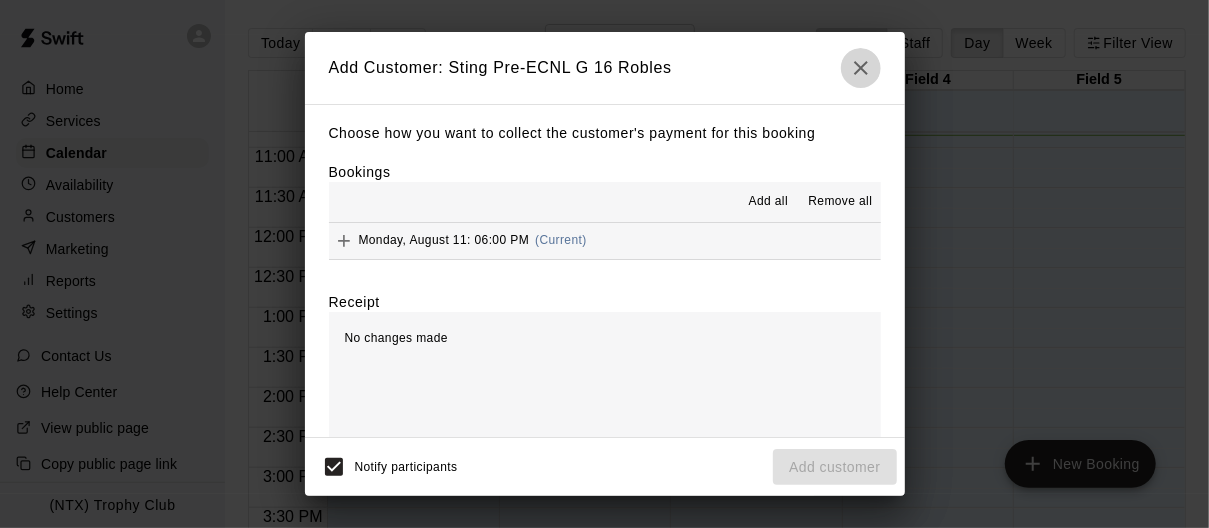 click 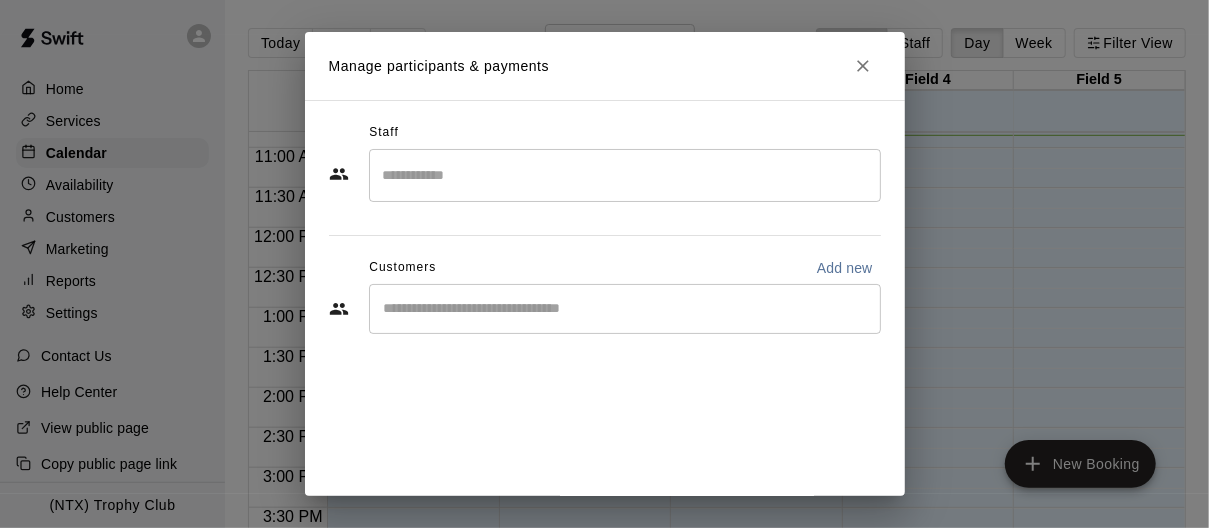 click at bounding box center (625, 309) 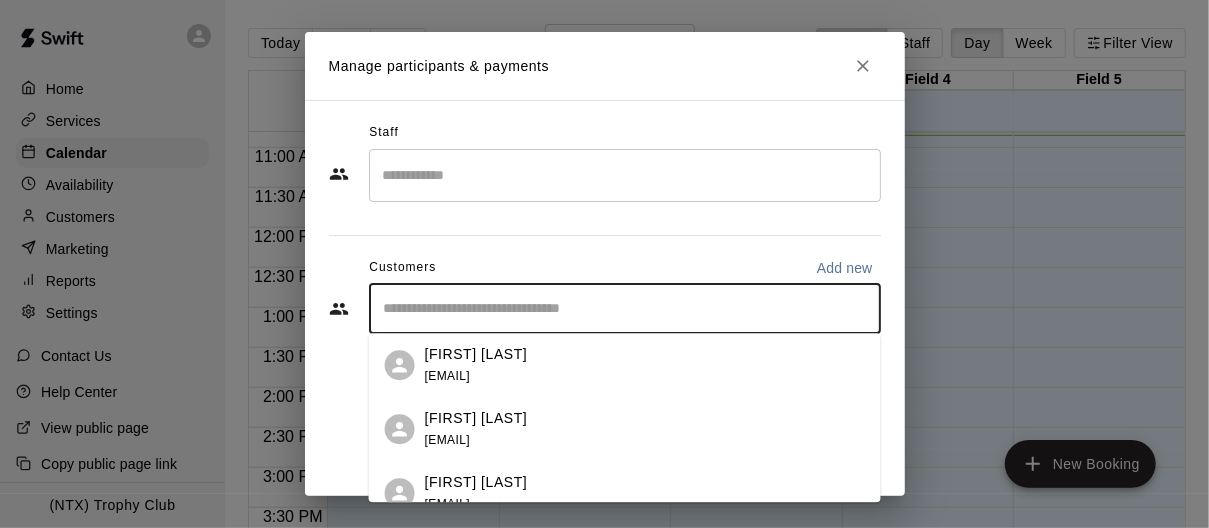 click 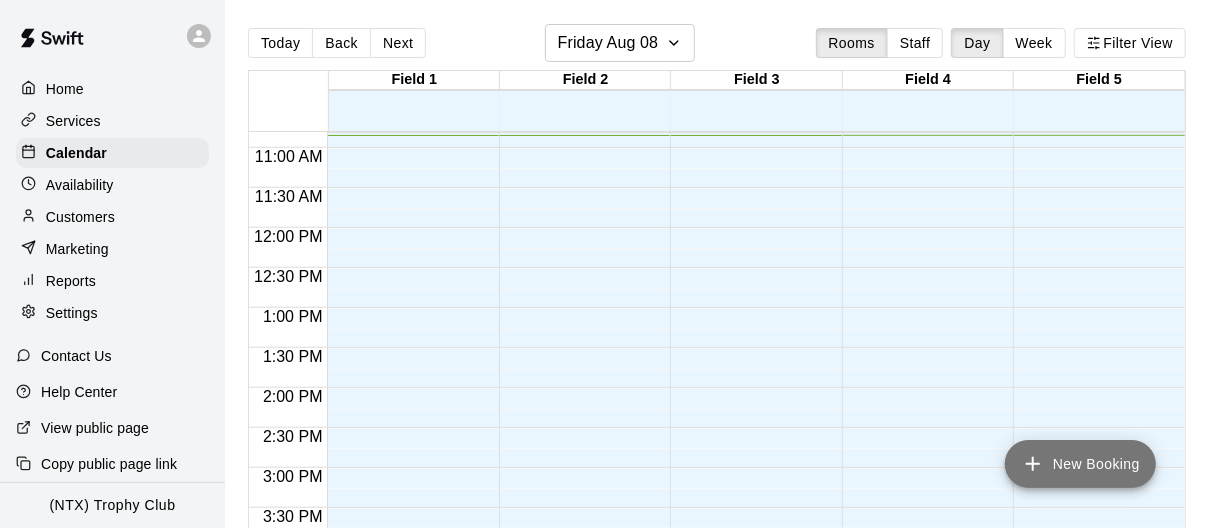 click on "New Booking" at bounding box center [1080, 464] 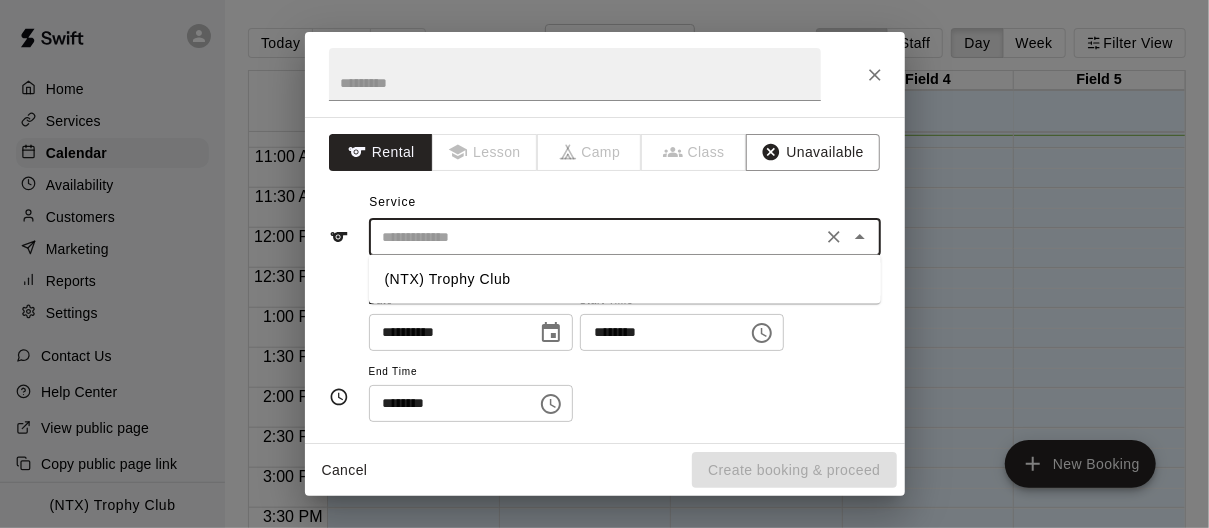 click at bounding box center (595, 237) 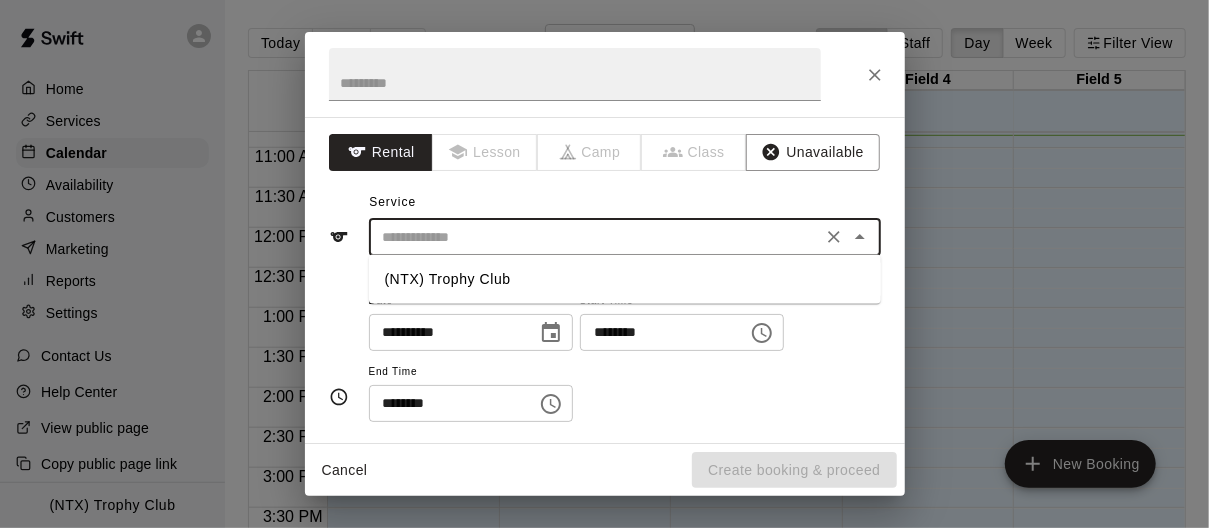 click on "(NTX) Trophy Club" at bounding box center [625, 279] 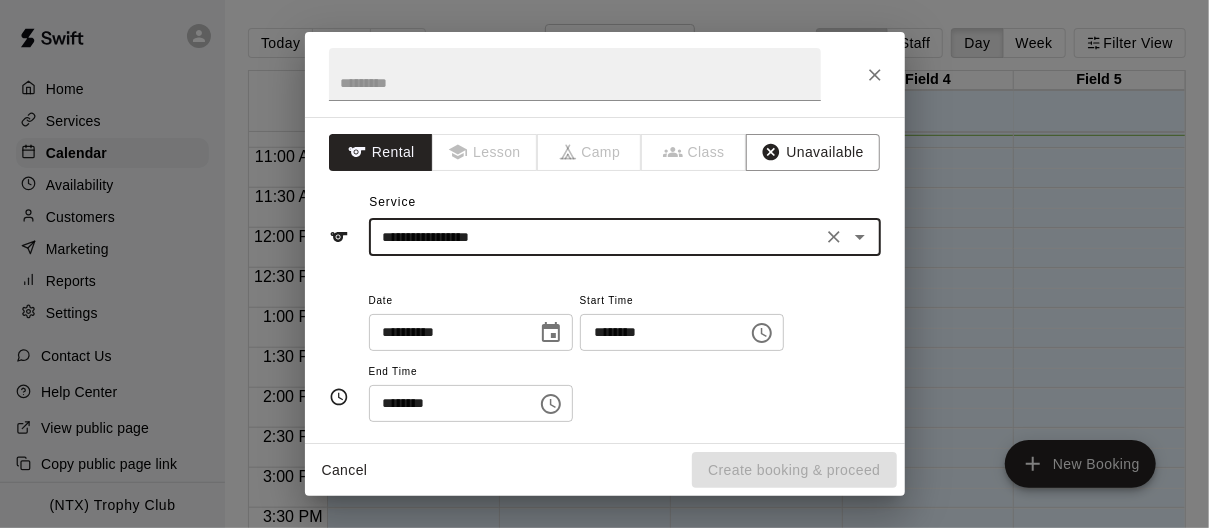 type on "**********" 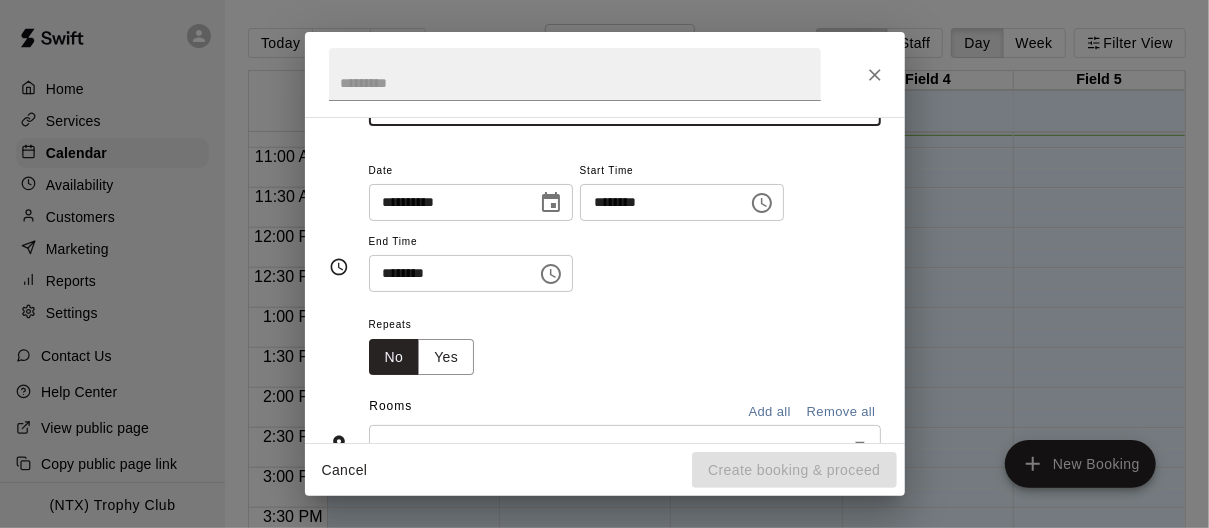scroll, scrollTop: 157, scrollLeft: 0, axis: vertical 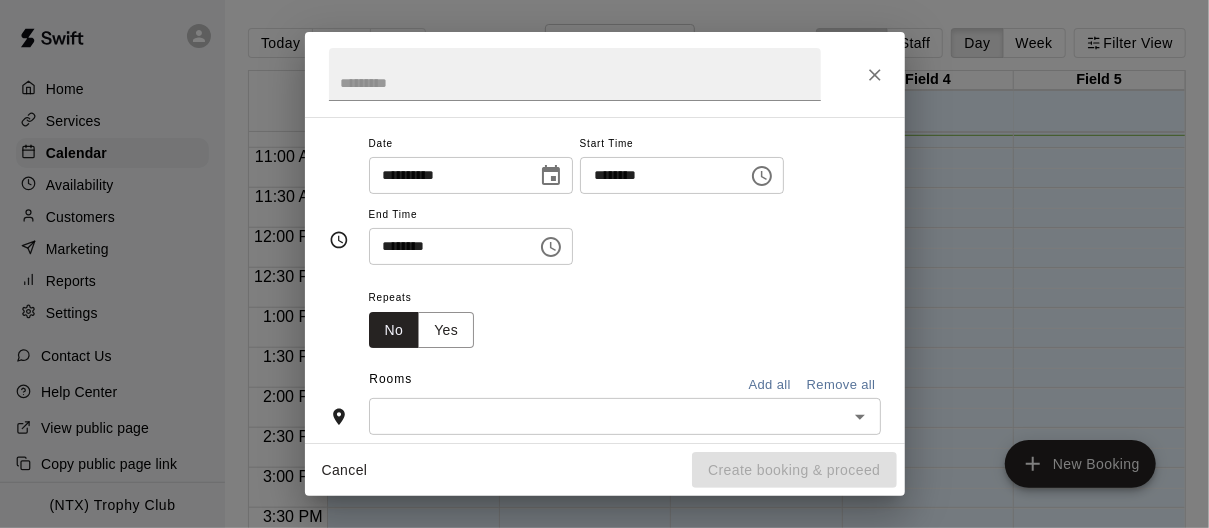 click 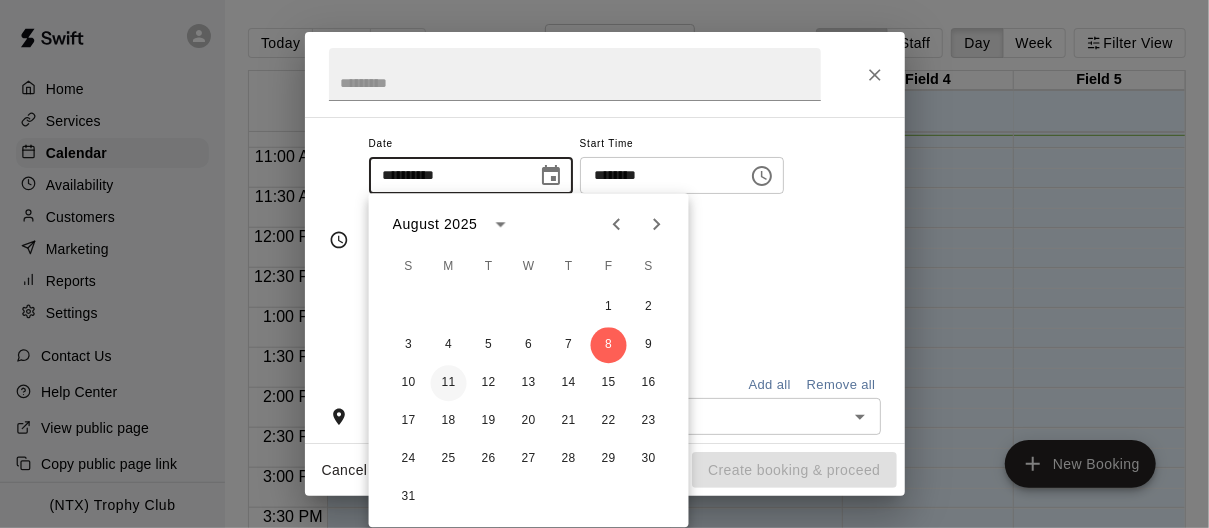 click on "11" at bounding box center [449, 383] 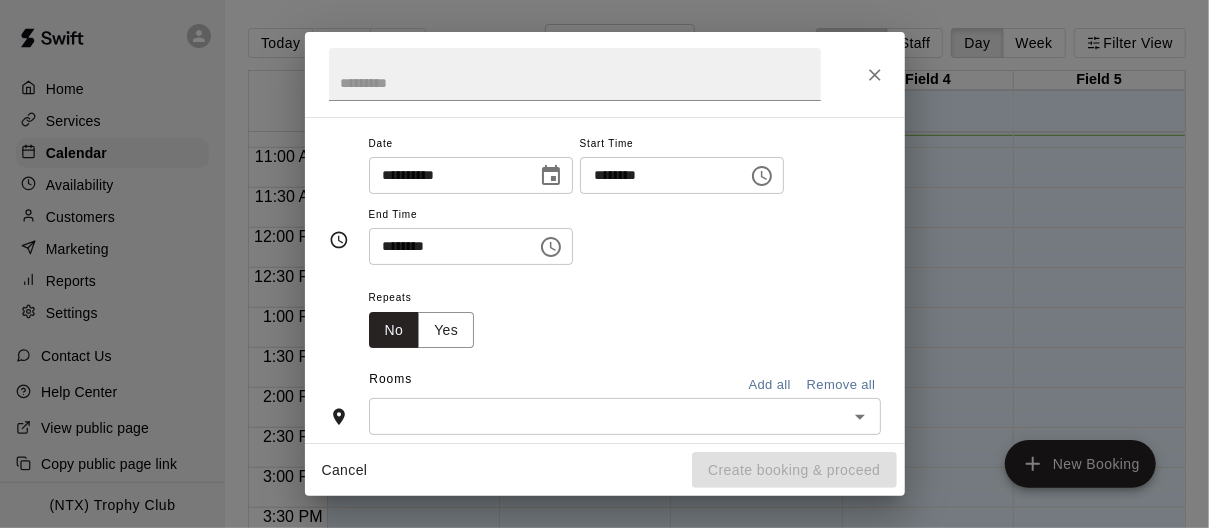 type on "**********" 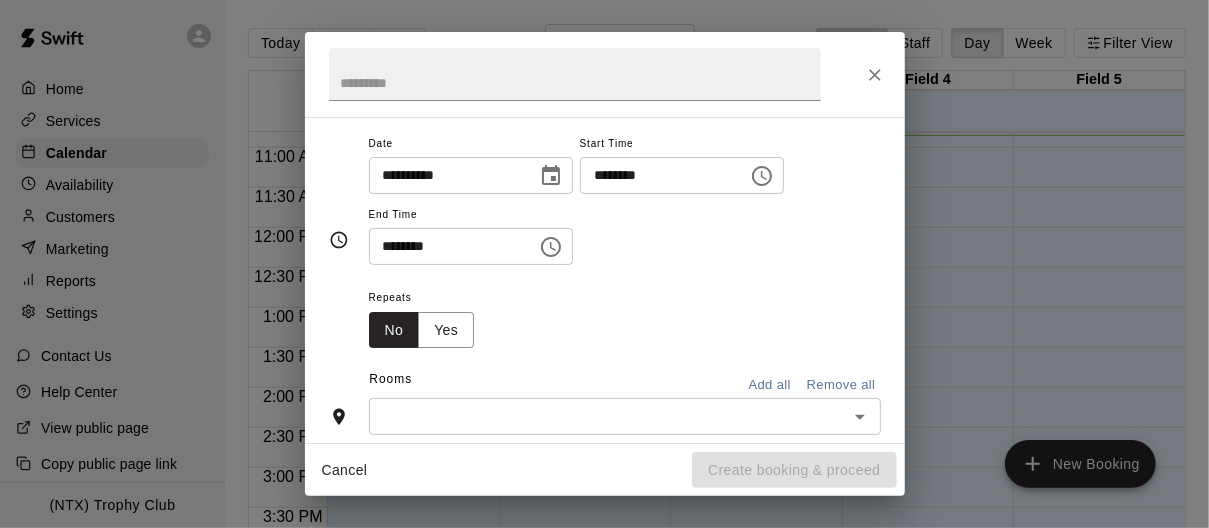 click 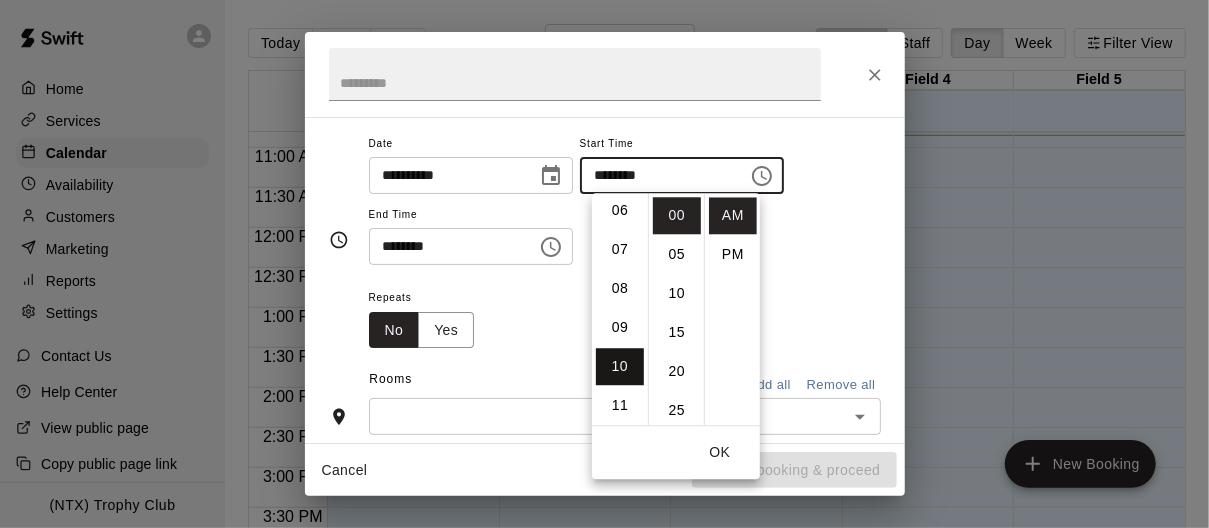 scroll, scrollTop: 240, scrollLeft: 0, axis: vertical 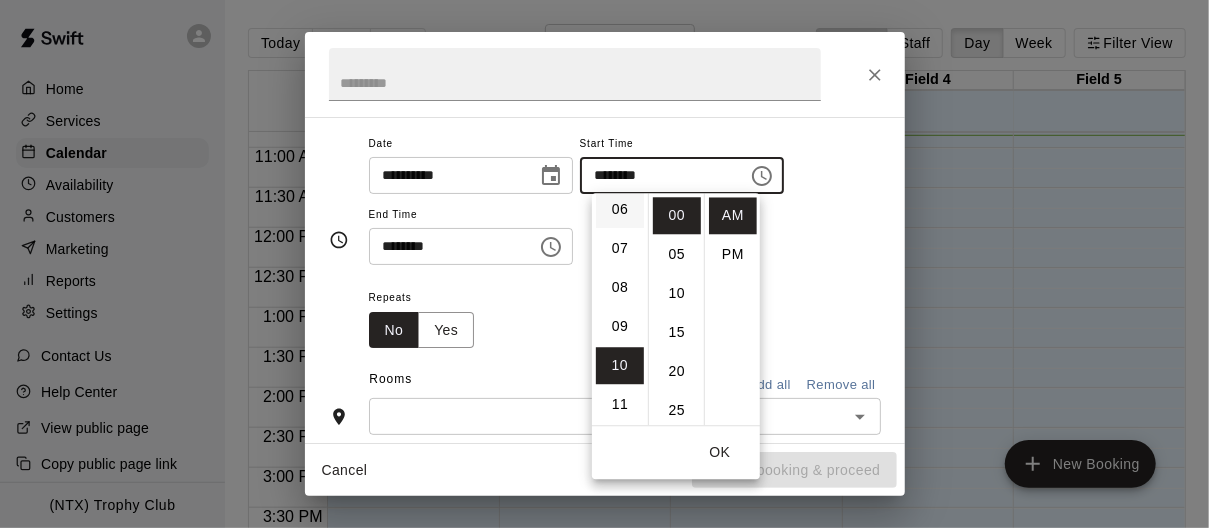 click on "06" at bounding box center [620, 209] 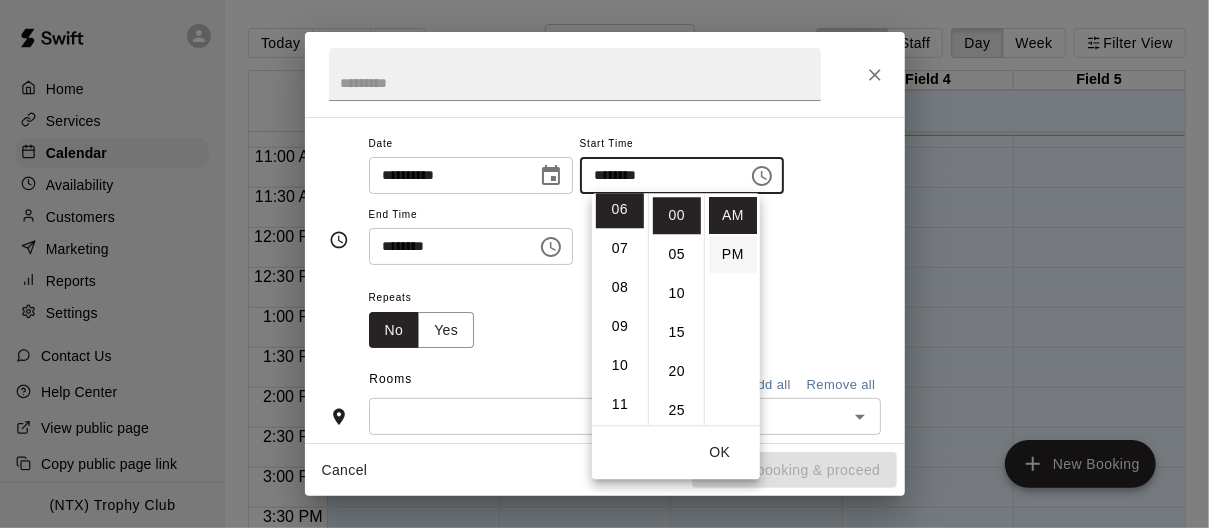 scroll, scrollTop: 234, scrollLeft: 0, axis: vertical 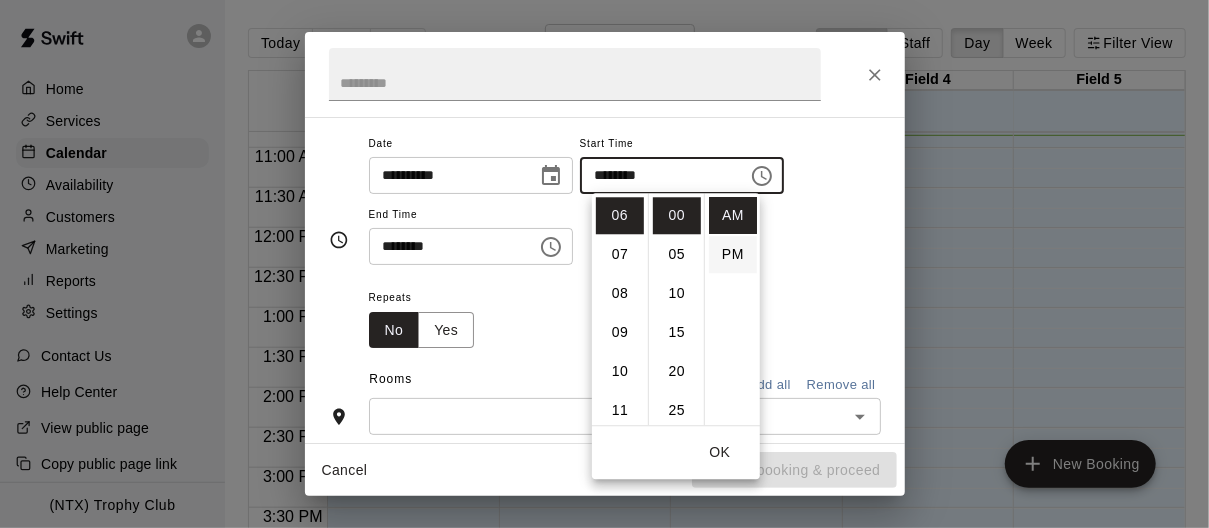 click on "PM" at bounding box center (733, 254) 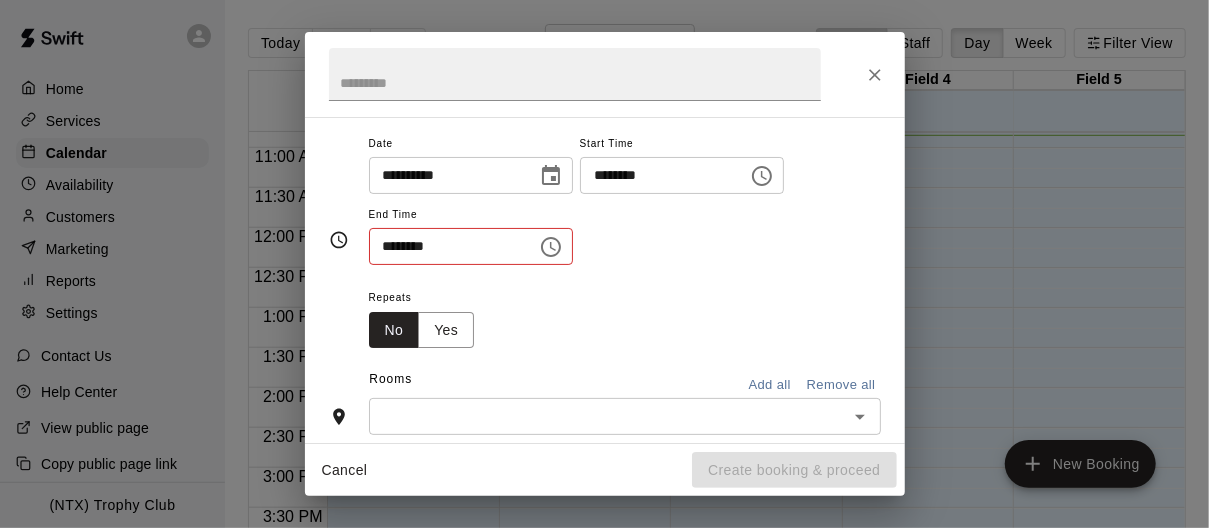 type on "********" 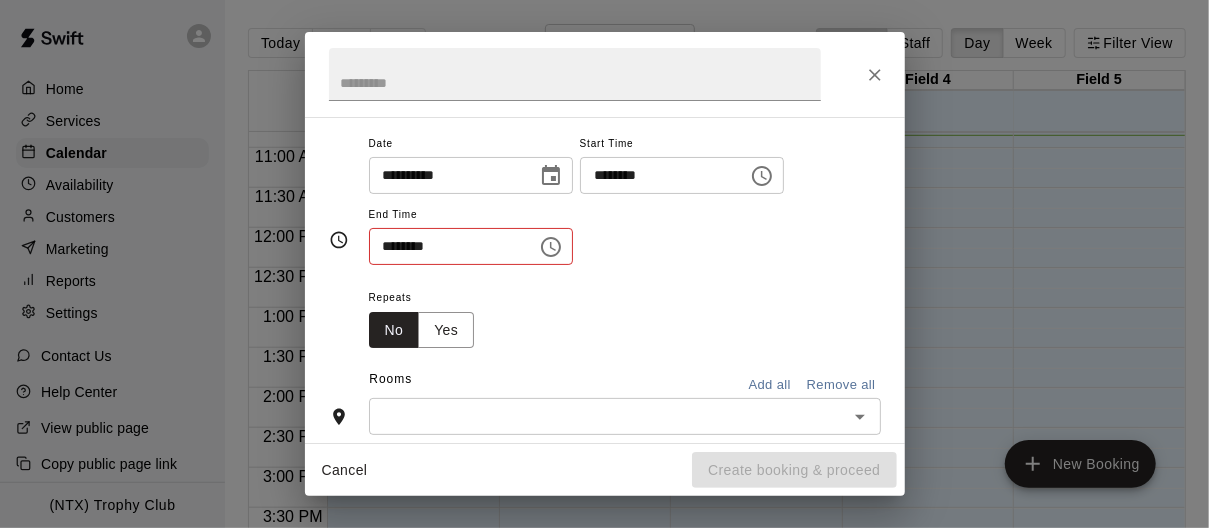 scroll, scrollTop: 0, scrollLeft: 0, axis: both 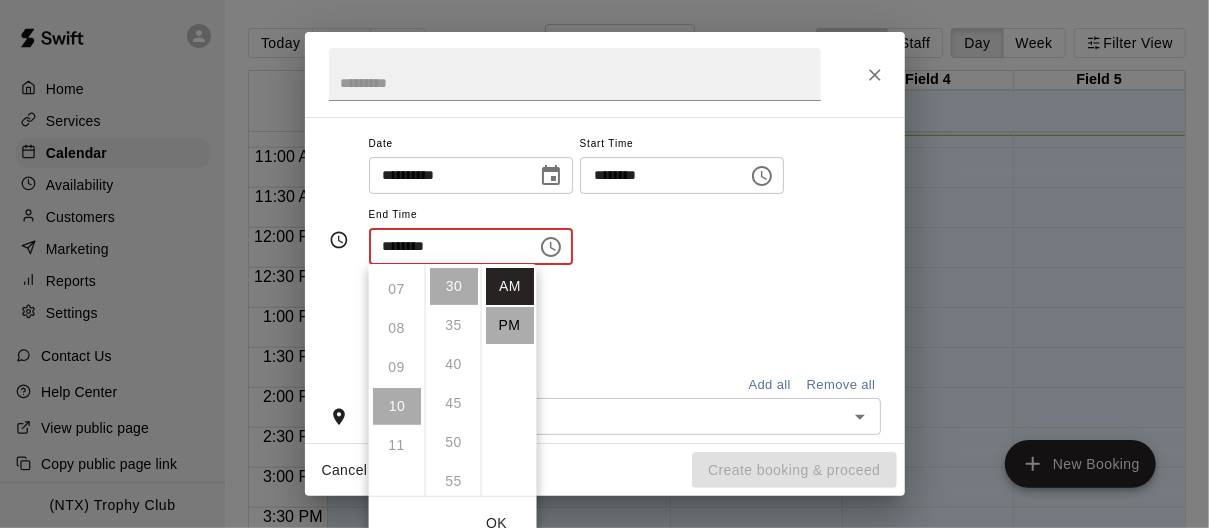 click on "PM" at bounding box center [510, 325] 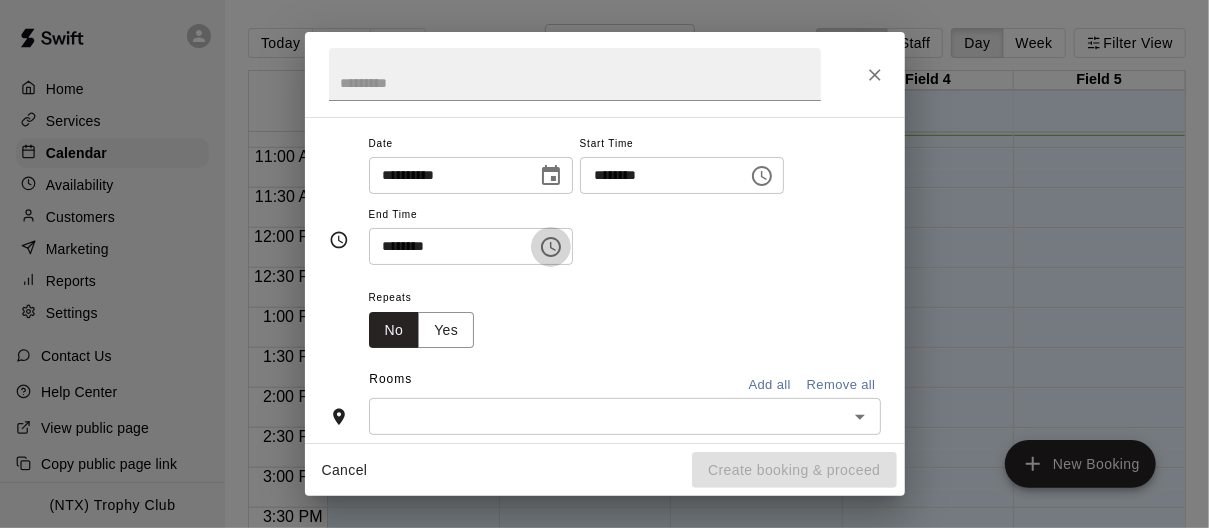 click 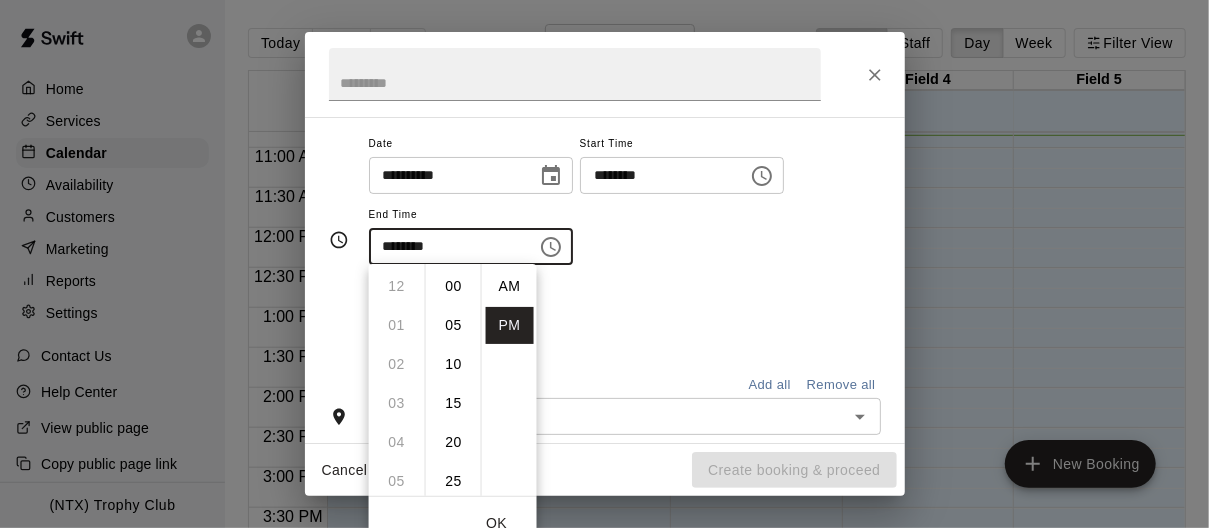 scroll, scrollTop: 390, scrollLeft: 0, axis: vertical 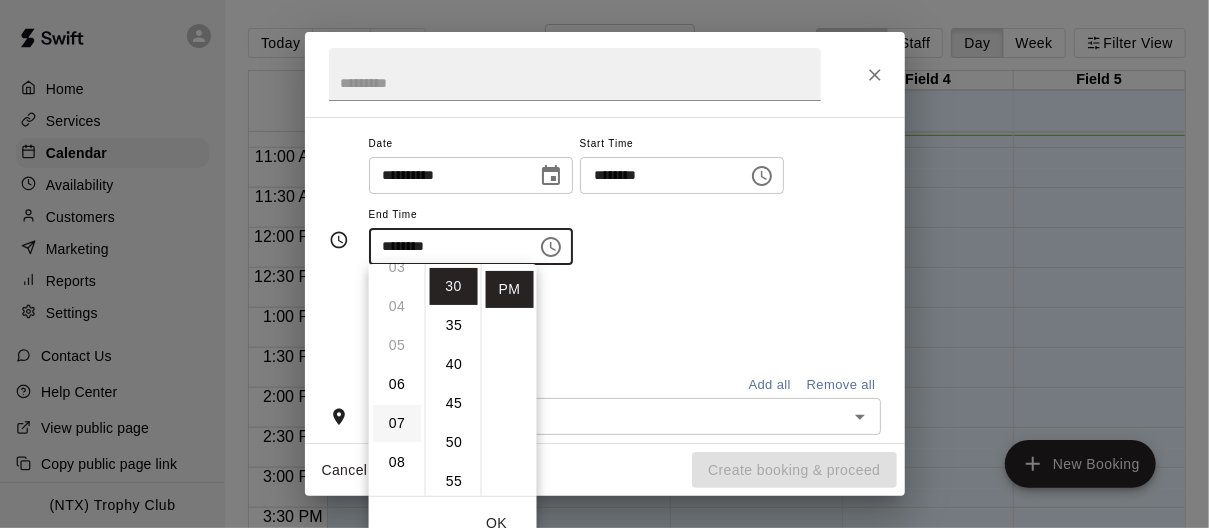 click on "07" at bounding box center [397, 423] 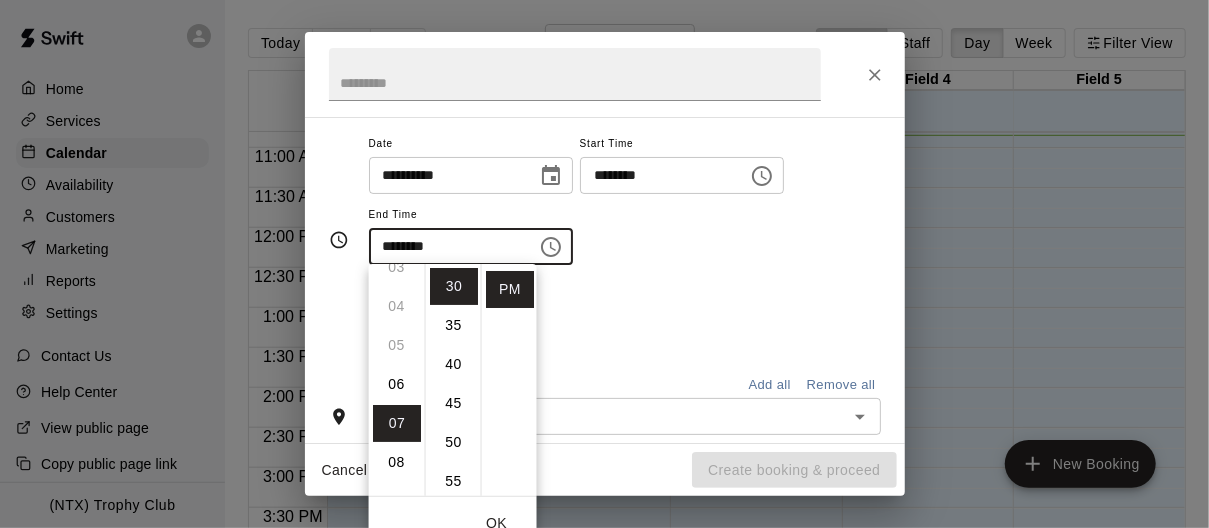 type on "********" 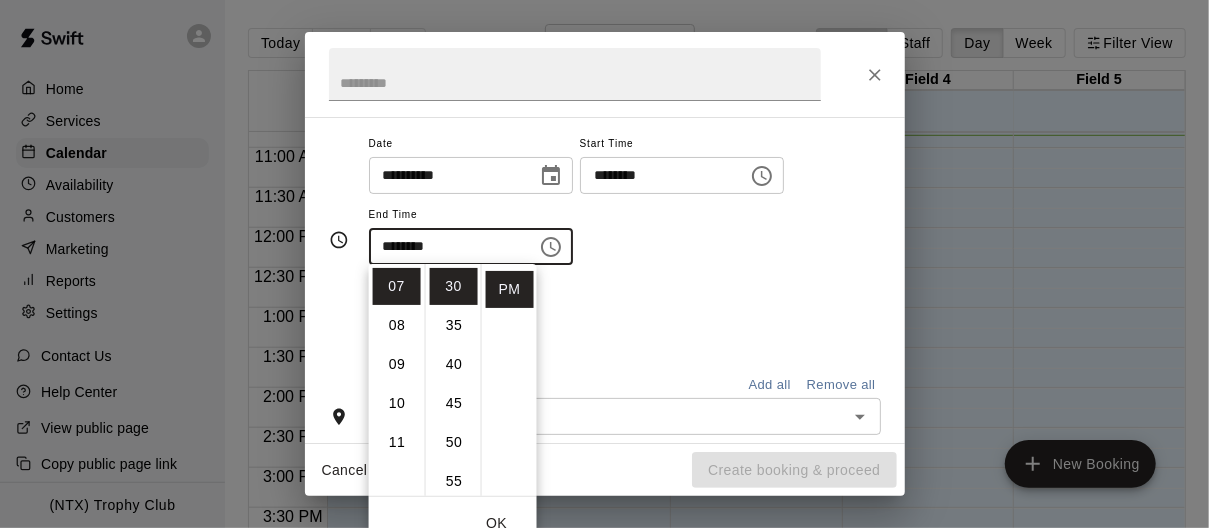 scroll, scrollTop: 21, scrollLeft: 0, axis: vertical 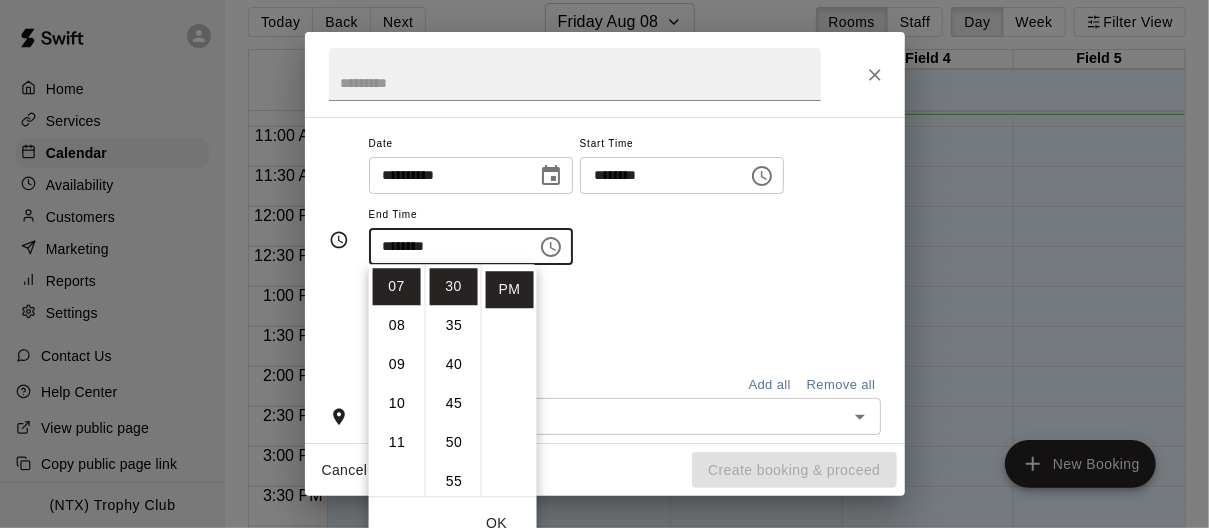 click on "**********" at bounding box center [605, 240] 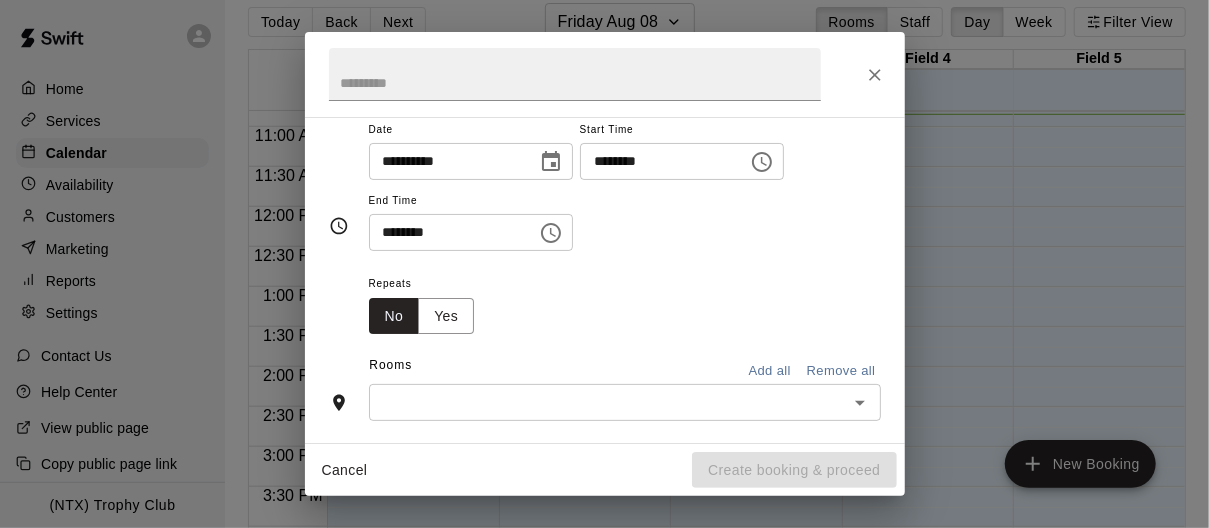 scroll, scrollTop: 163, scrollLeft: 0, axis: vertical 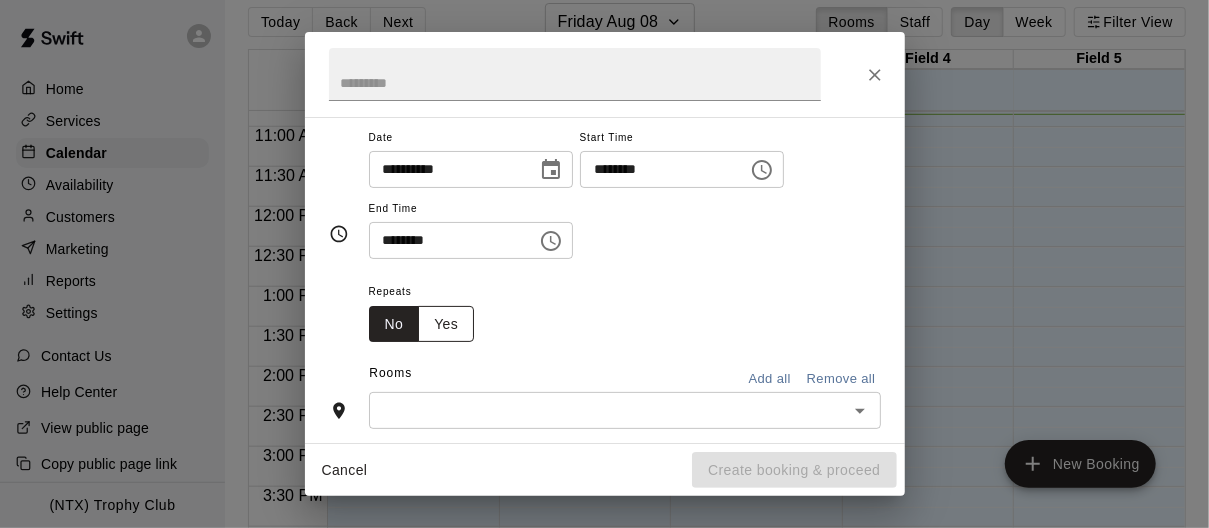 click on "Yes" at bounding box center [446, 324] 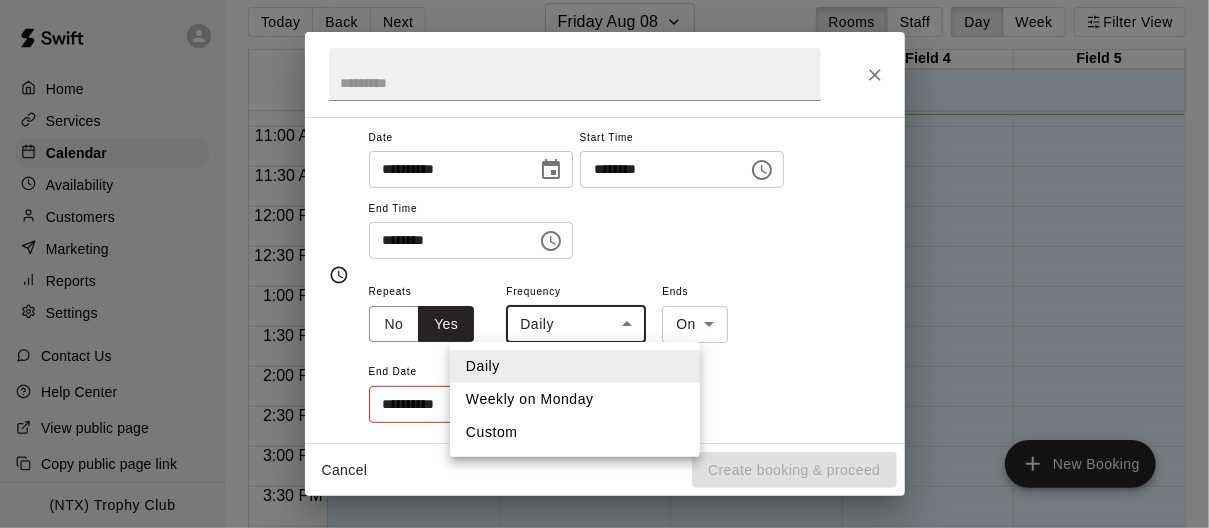 click on "Home Services Calendar Availability Customers Marketing Reports Settings Contact Us Help Center View public page Copy public page link (NTX) Trophy Club Today Back Next [DAY] [MONTH] [DAY] Rooms Staff Day Week Filter View Field 1 [DAY] [DAY] Field 2 [DAY] [DAY] Field 3 [DAY] [DAY] Field 4 [DAY] [DAY] Field 5 [DAY] [DAY] [TIME] – [TIME] Closed [TIME] – [TIME] Closed [TIME] – [TIME] Closed [TIME] – [TIME] Closed [TIME] – [TIME] Closed [TIME] – [TIME] Closed [TIME] – [TIME] Closed [TIME] – [TIME] Closed [TIME] – [TIME] Closed [TIME] – [TIME] Closed New Booking Swift - Calendar Close cross-small Rental" at bounding box center [604, 259] 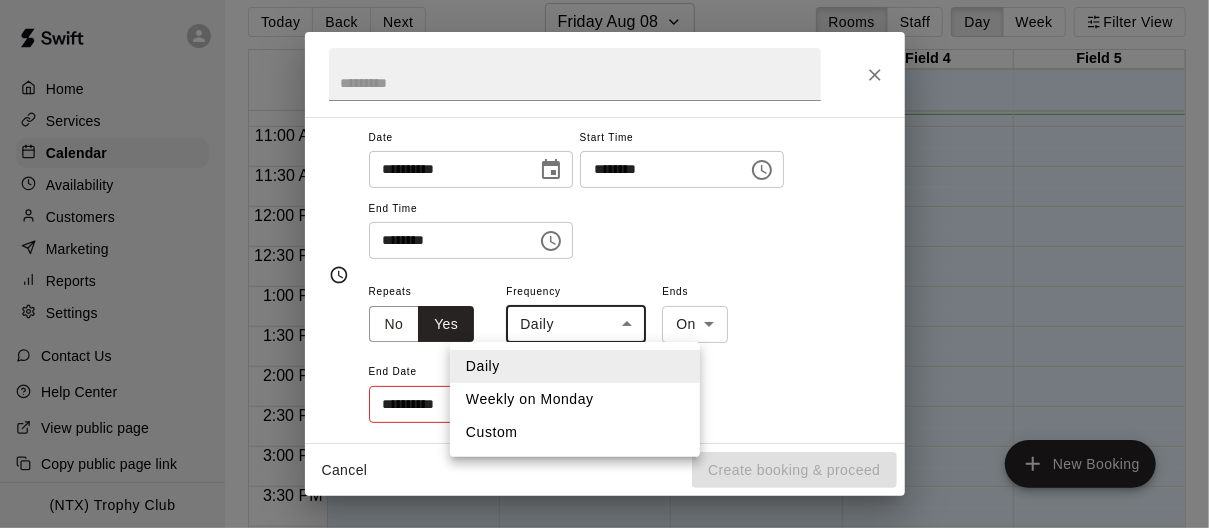 click on "Weekly on Monday" at bounding box center [575, 399] 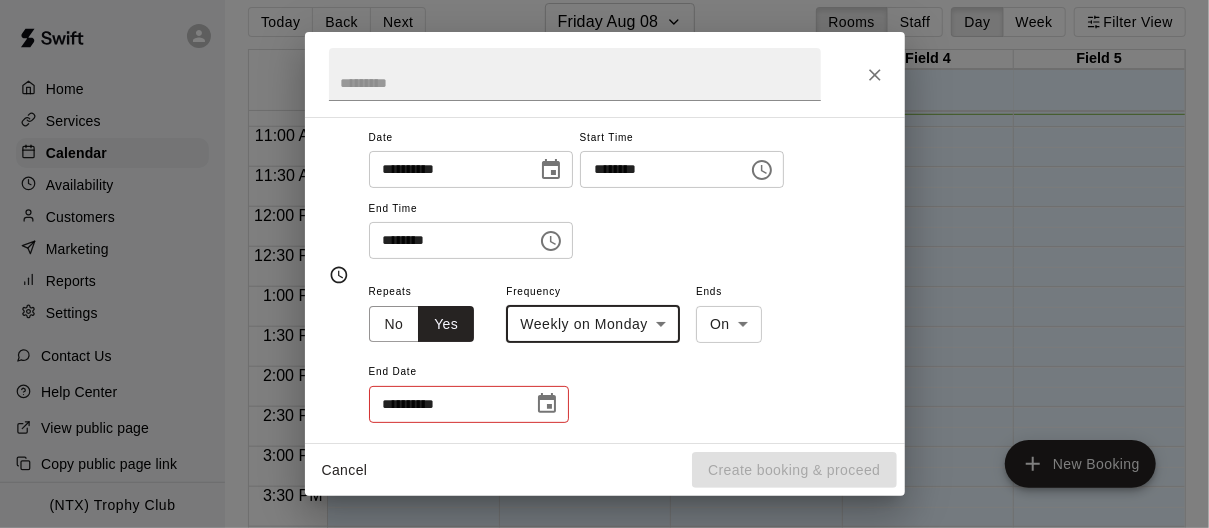 type on "******" 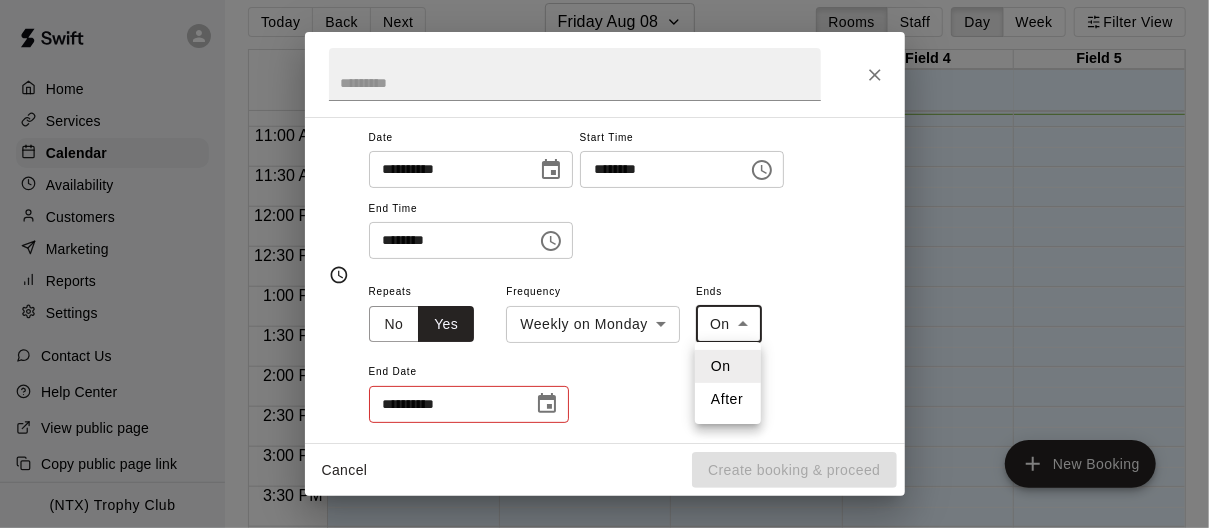 click on "Home Services Calendar Availability Customers Marketing Reports Settings Contact Us Help Center View public page Copy public page link (NTX) Trophy Club Today Back Next [DAY] [MONTH] [DAY] Rooms Staff Day Week Filter View Field 1 [DAY] [DAY] Field 2 [DAY] [DAY] Field 3 [DAY] [DAY] Field 4 [DAY] [DAY] Field 5 [DAY] [DAY] [TIME] – [TIME] Closed [TIME] – [TIME] Closed [TIME] – [TIME] Closed [TIME] – [TIME] Closed [TIME] – [TIME] Closed [TIME] – [TIME] Closed [TIME] – [TIME] Closed [TIME] – [TIME] Closed [TIME] – [TIME] Closed [TIME] – [TIME] Closed New Booking Swift - Calendar Close cross-small Rental" at bounding box center [604, 259] 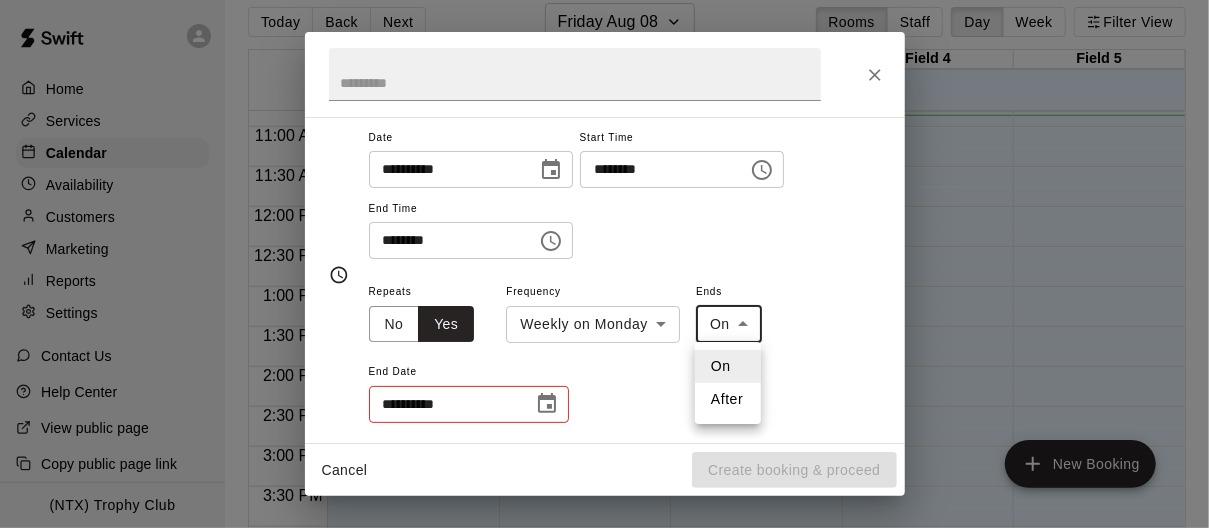 click at bounding box center [604, 264] 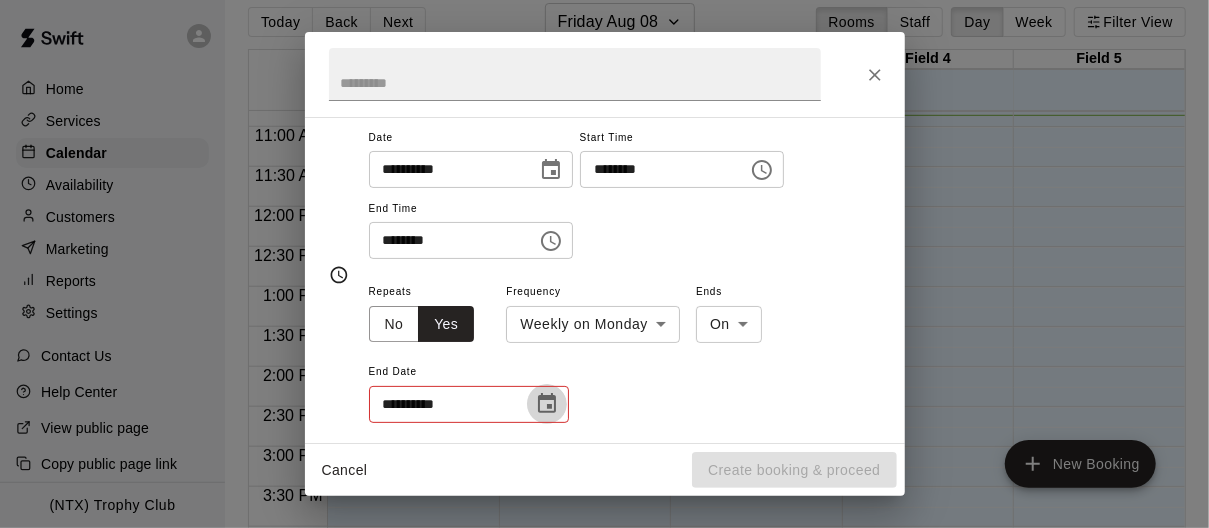 click 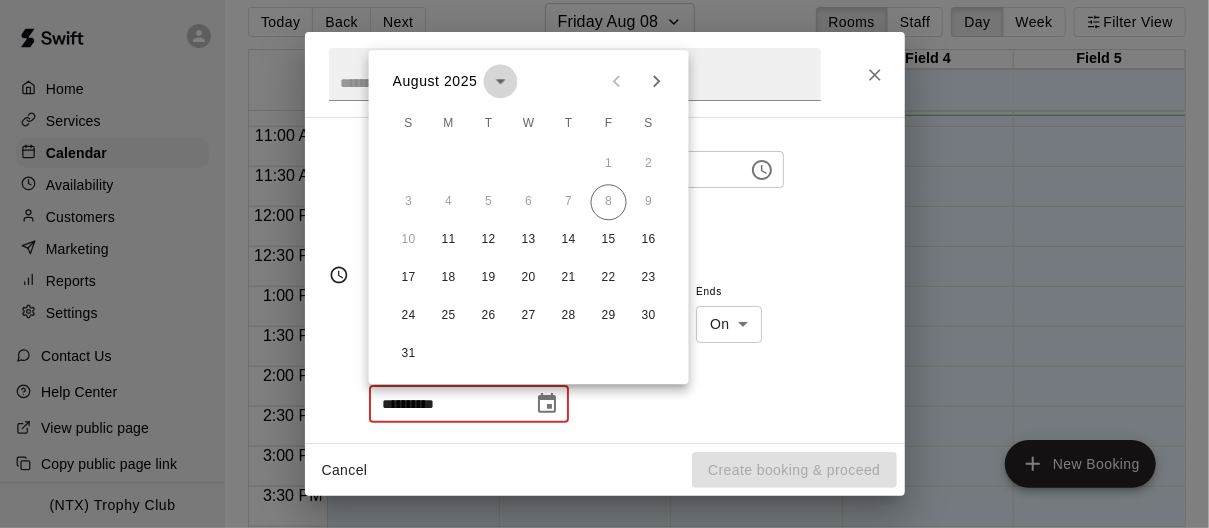 click 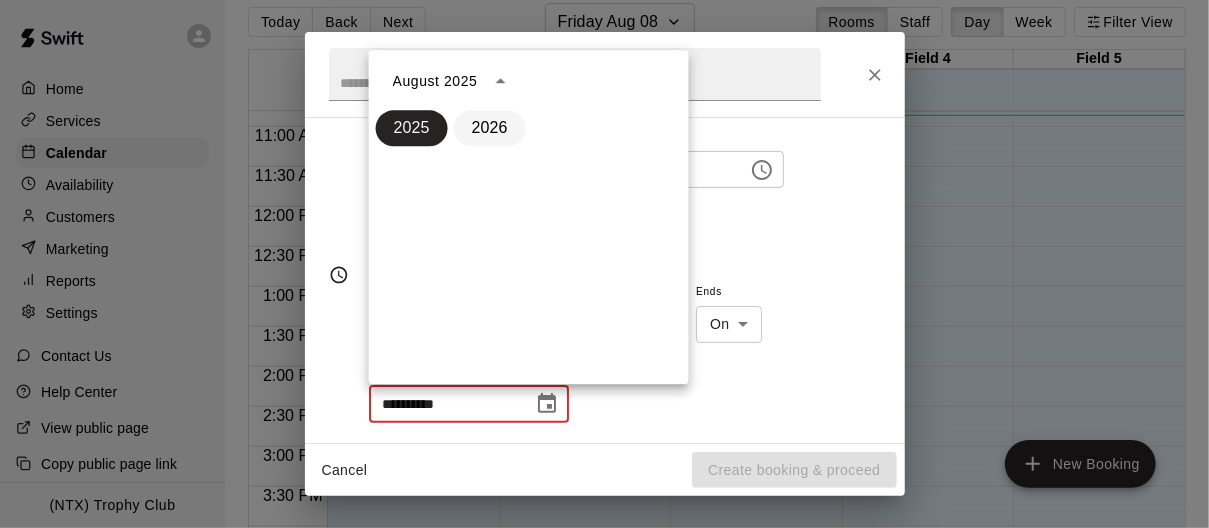 click on "2026" at bounding box center (490, 128) 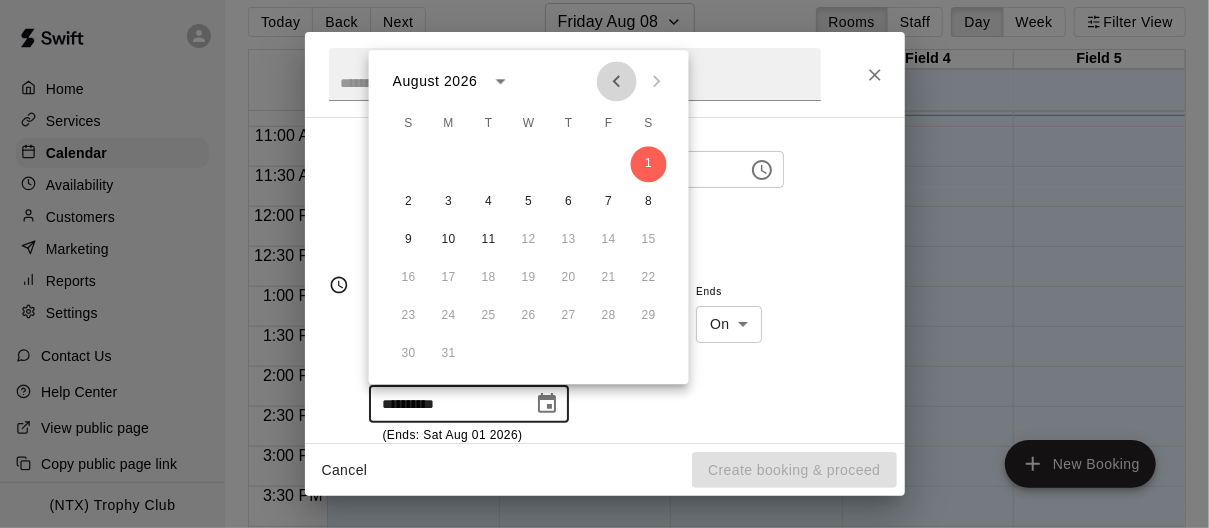 click 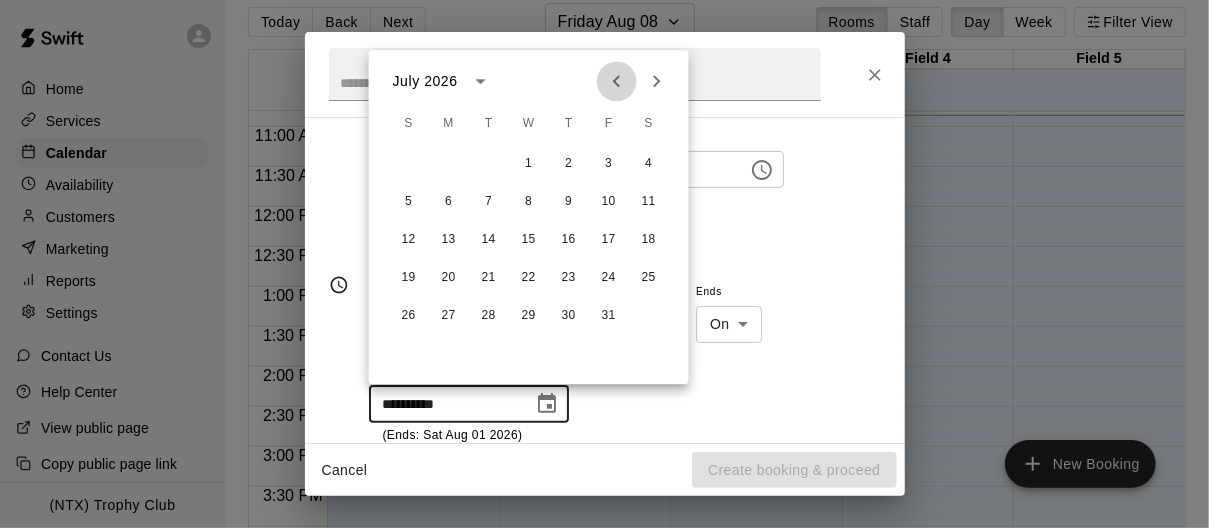click 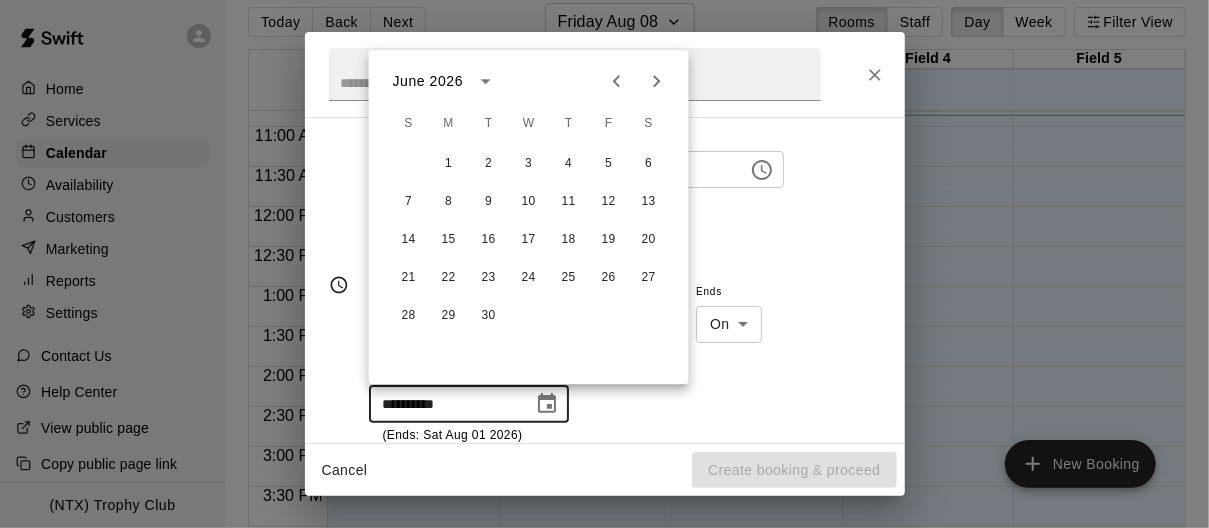 click 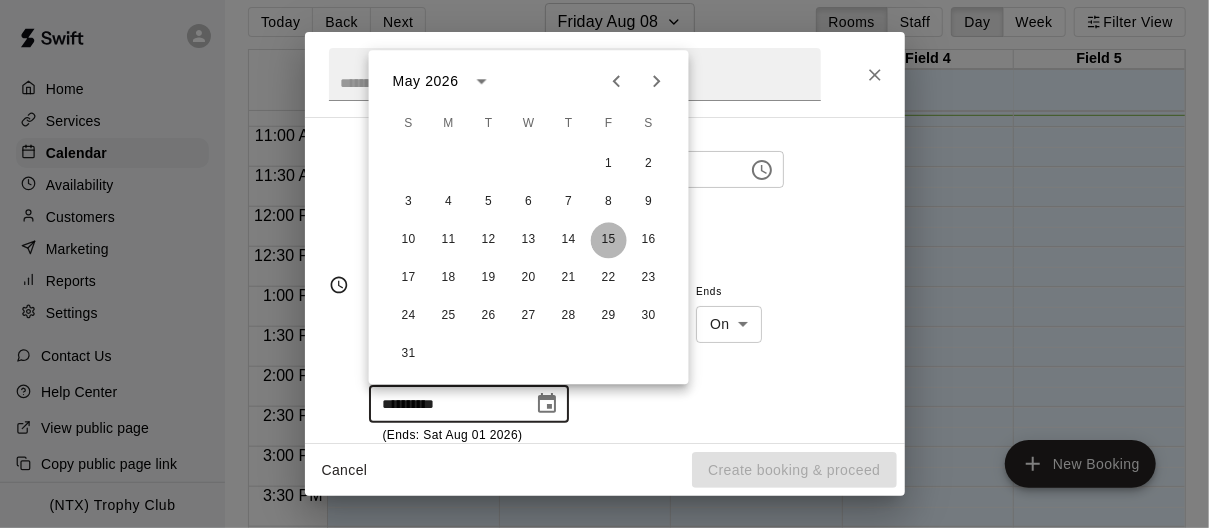 click on "15" at bounding box center (609, 240) 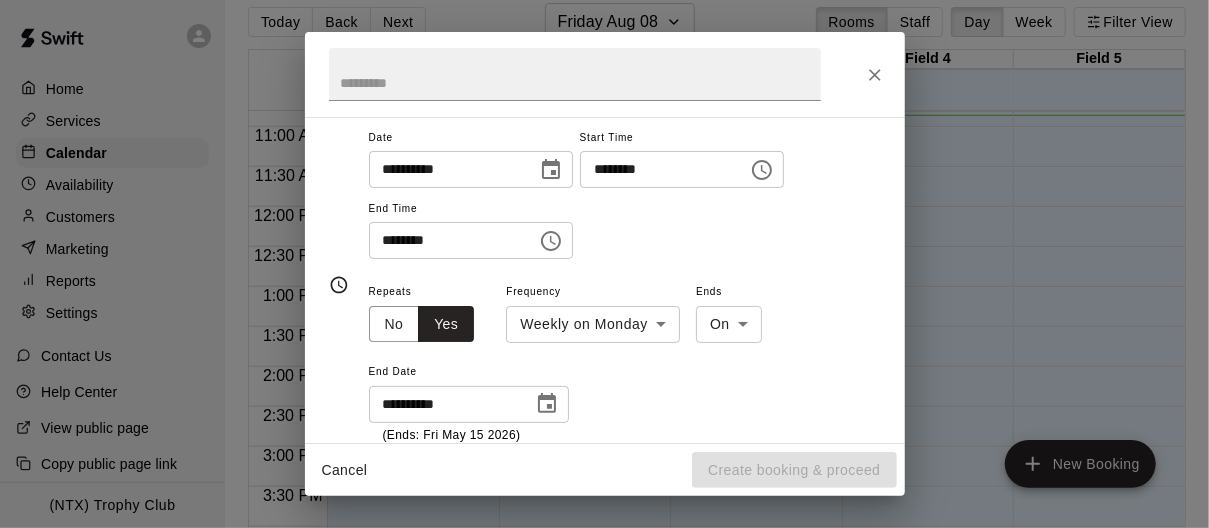type on "**********" 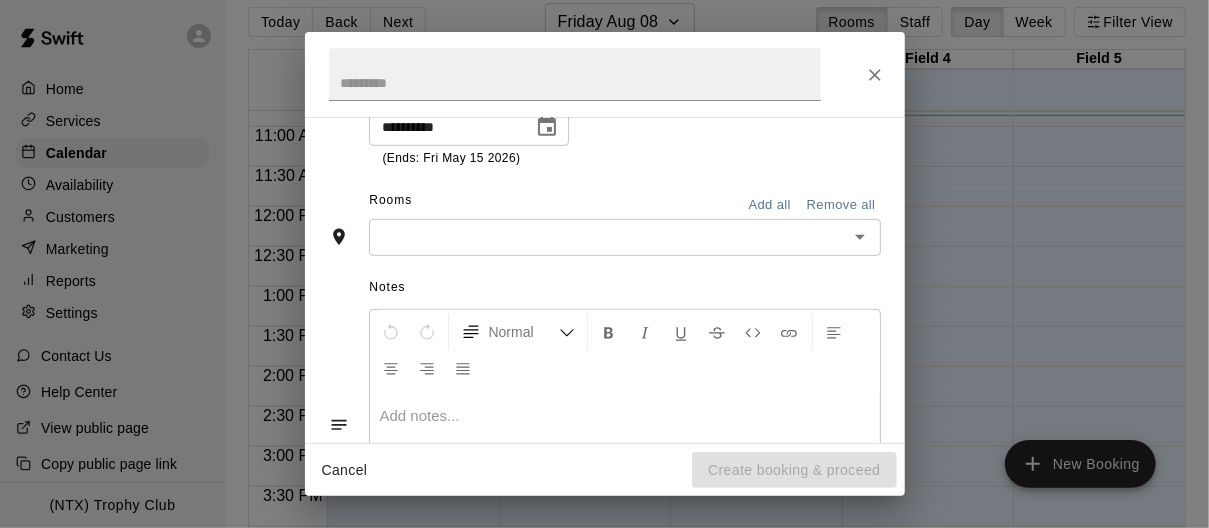 scroll, scrollTop: 439, scrollLeft: 0, axis: vertical 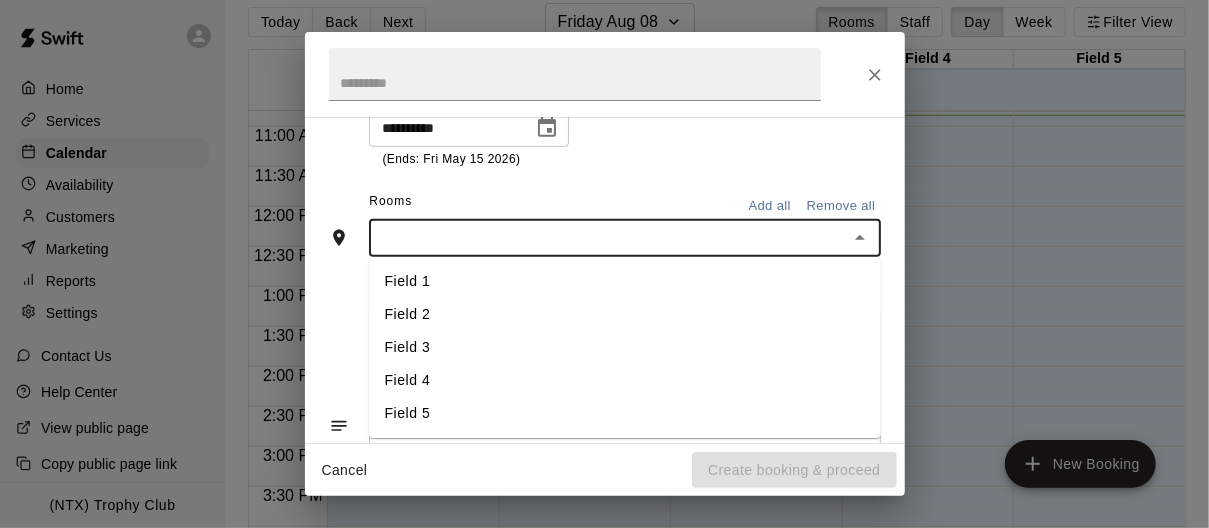 click at bounding box center (608, 238) 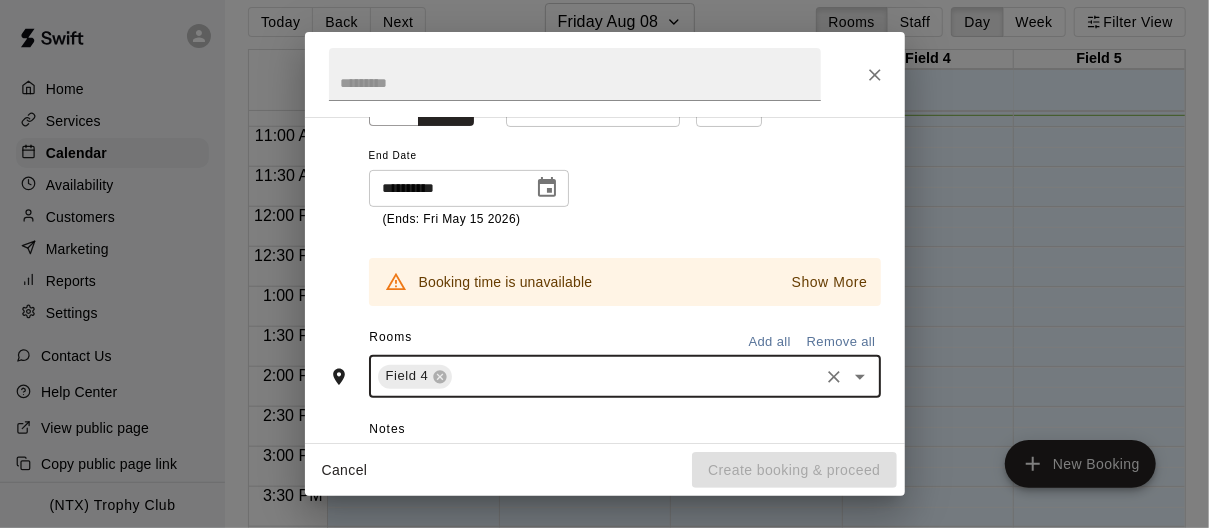 scroll, scrollTop: 378, scrollLeft: 0, axis: vertical 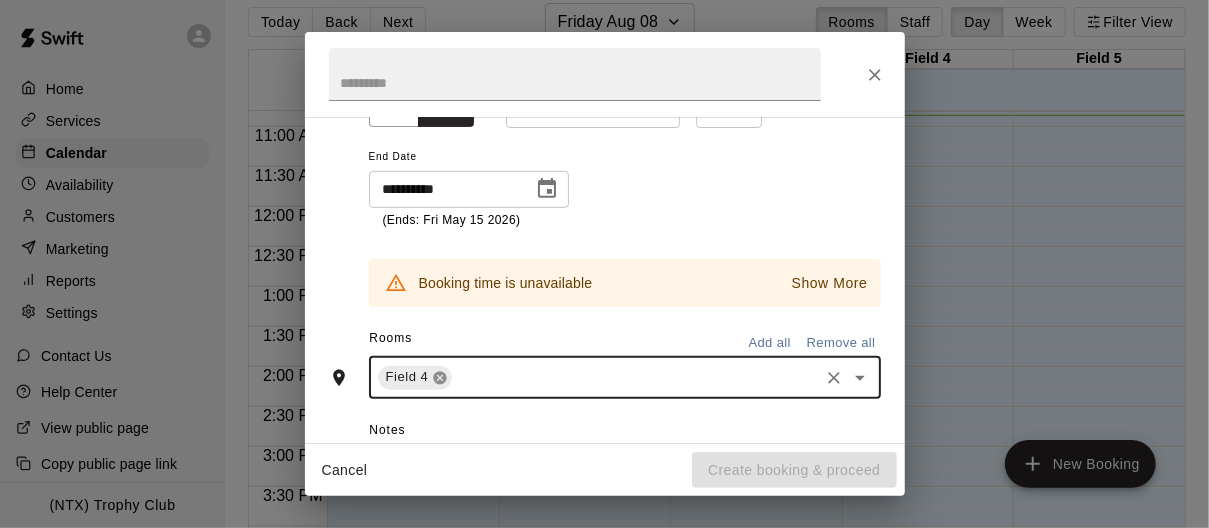 click 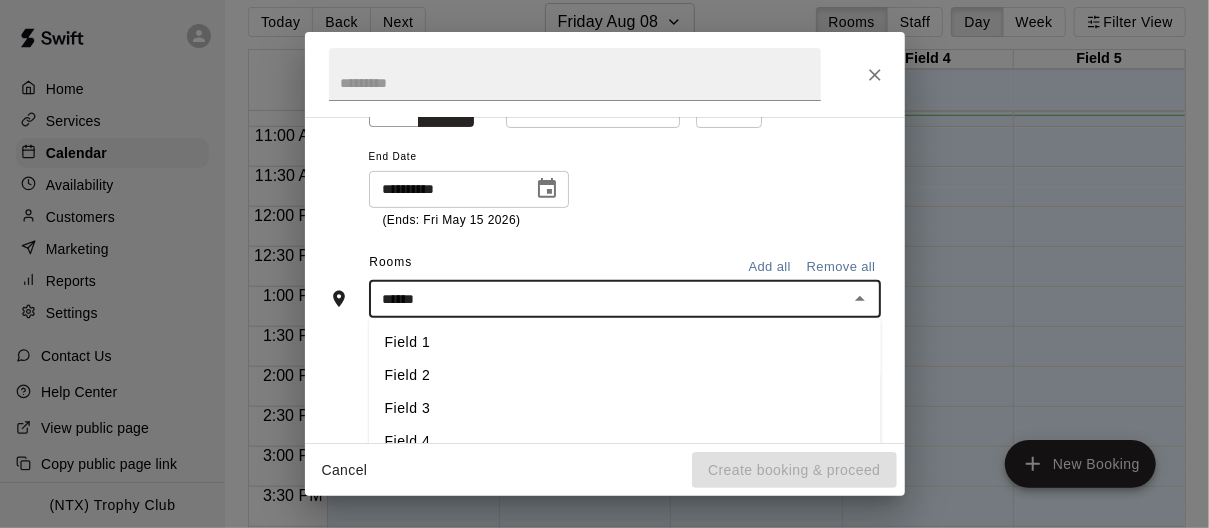 type on "*******" 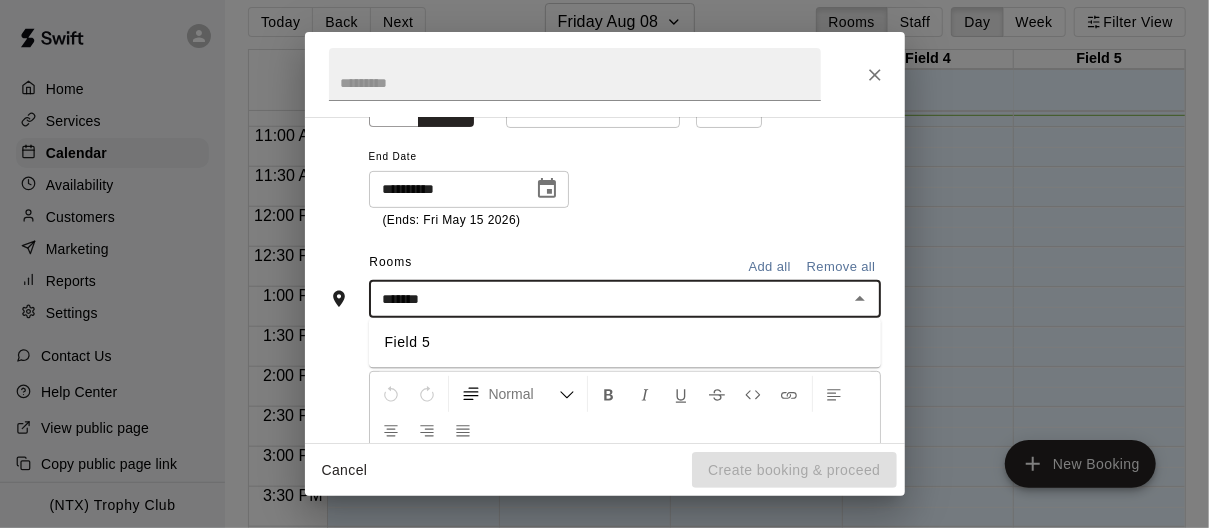 click on "Field 5" at bounding box center [625, 342] 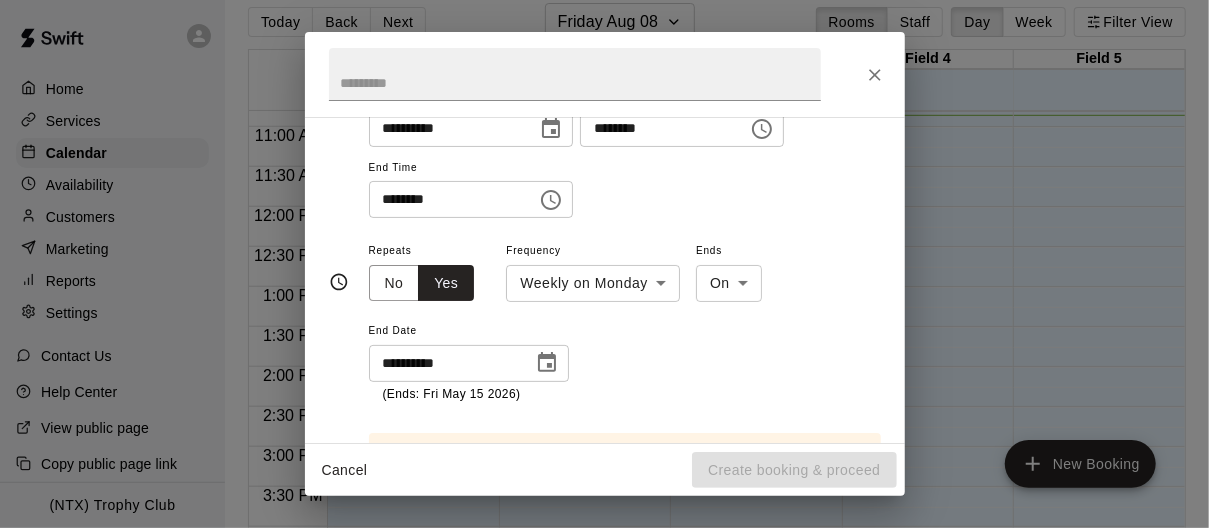scroll, scrollTop: 196, scrollLeft: 0, axis: vertical 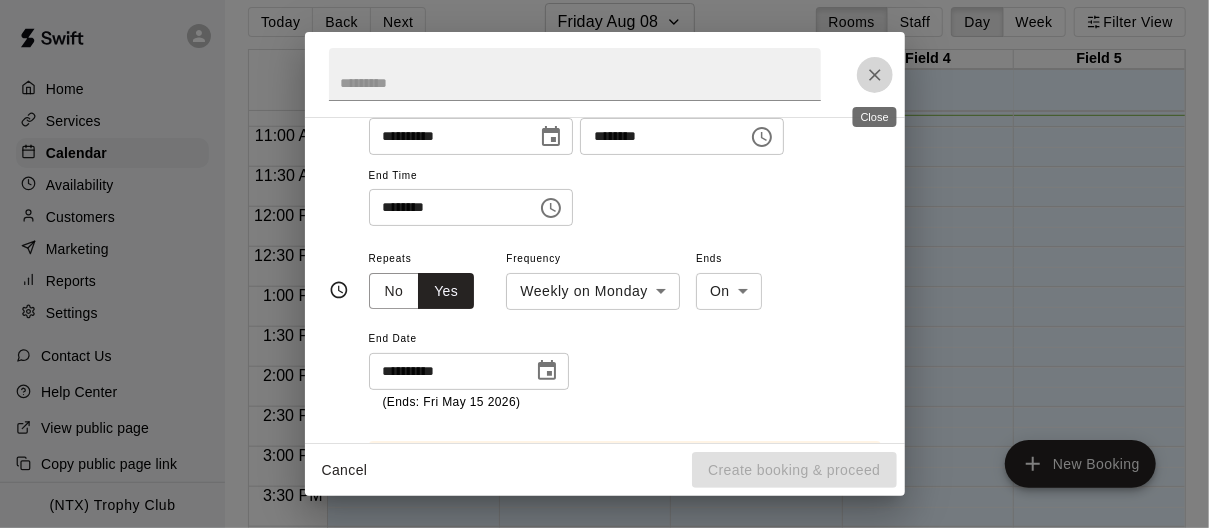 click 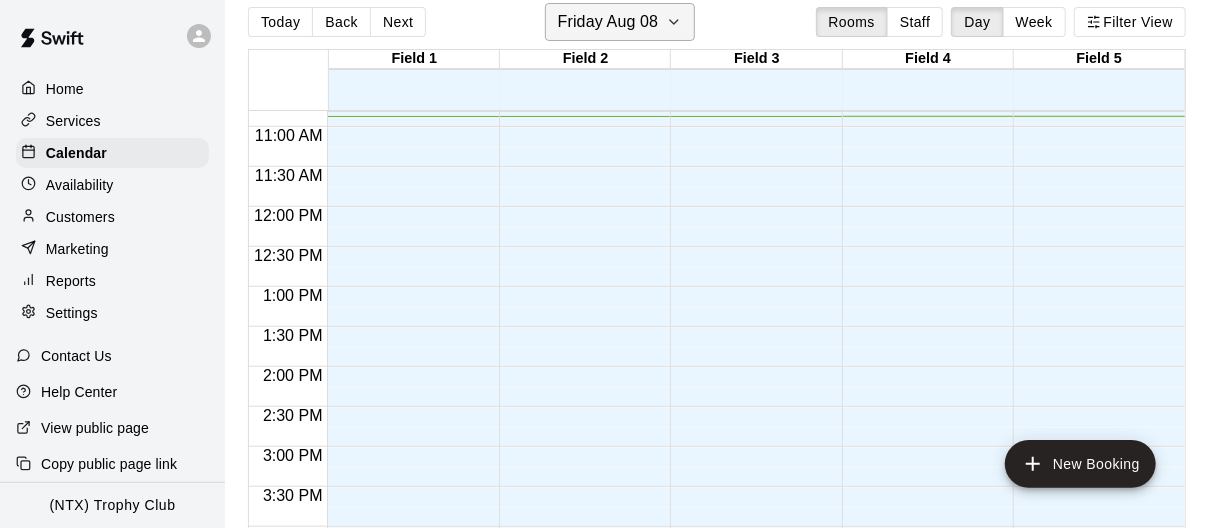 click 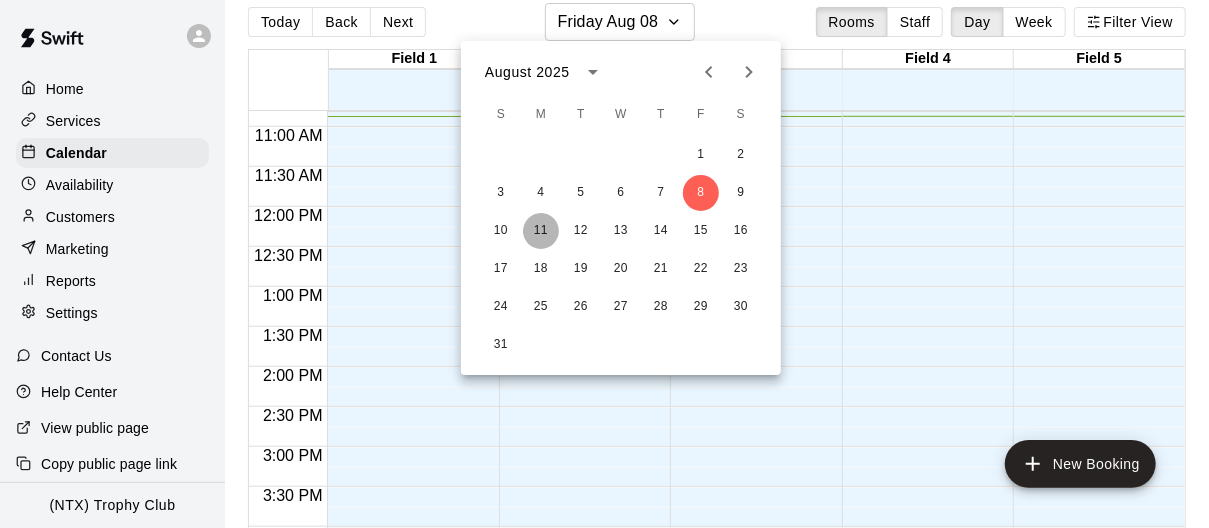 click on "11" at bounding box center [541, 231] 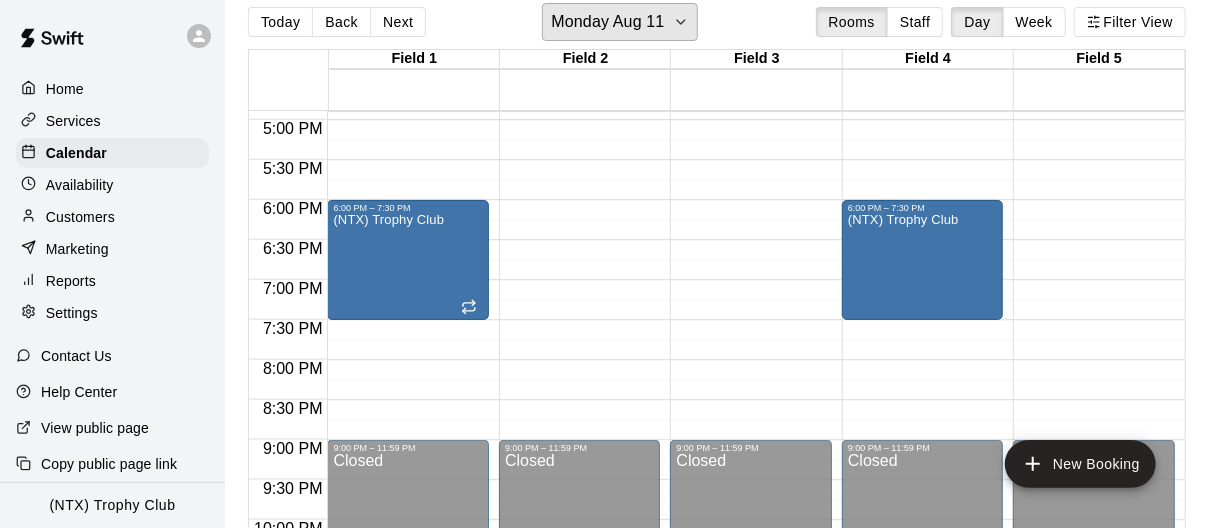 scroll, scrollTop: 1347, scrollLeft: 0, axis: vertical 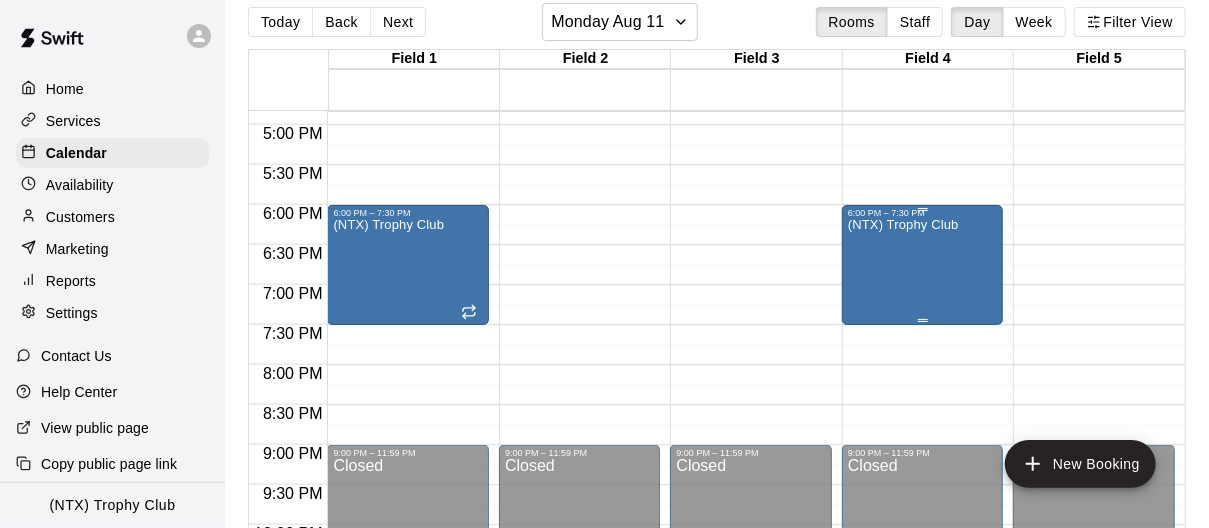 click on "(NTX) Trophy Club" at bounding box center [903, 482] 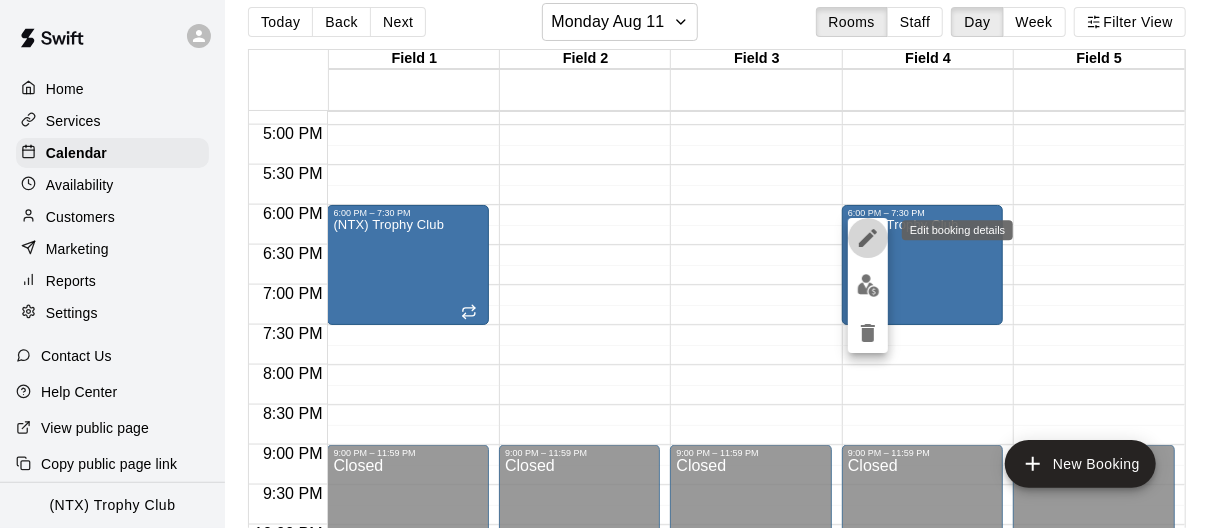 click 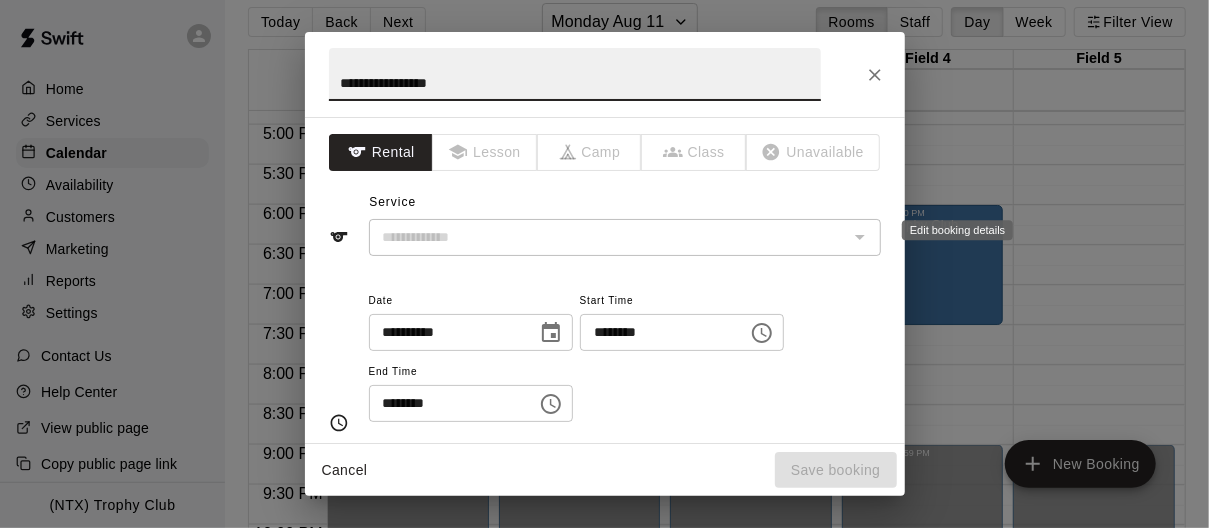 type on "**********" 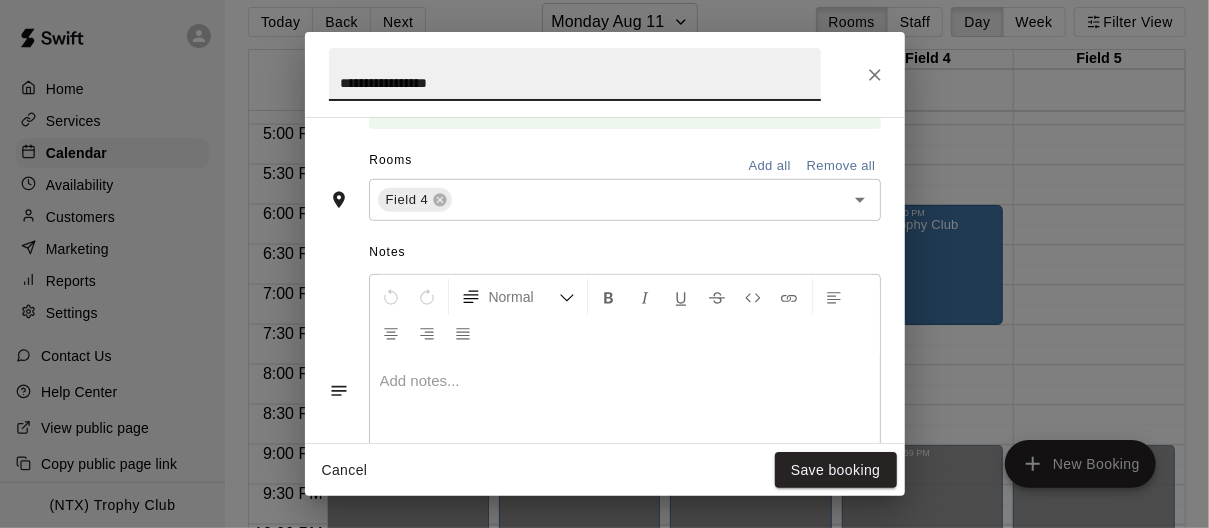 scroll, scrollTop: 680, scrollLeft: 0, axis: vertical 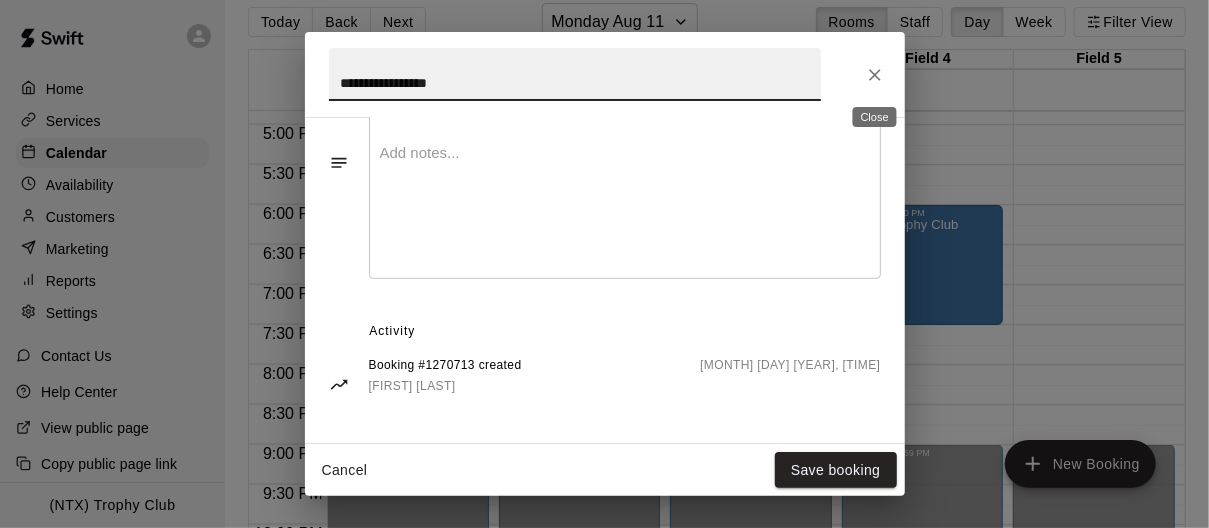 click 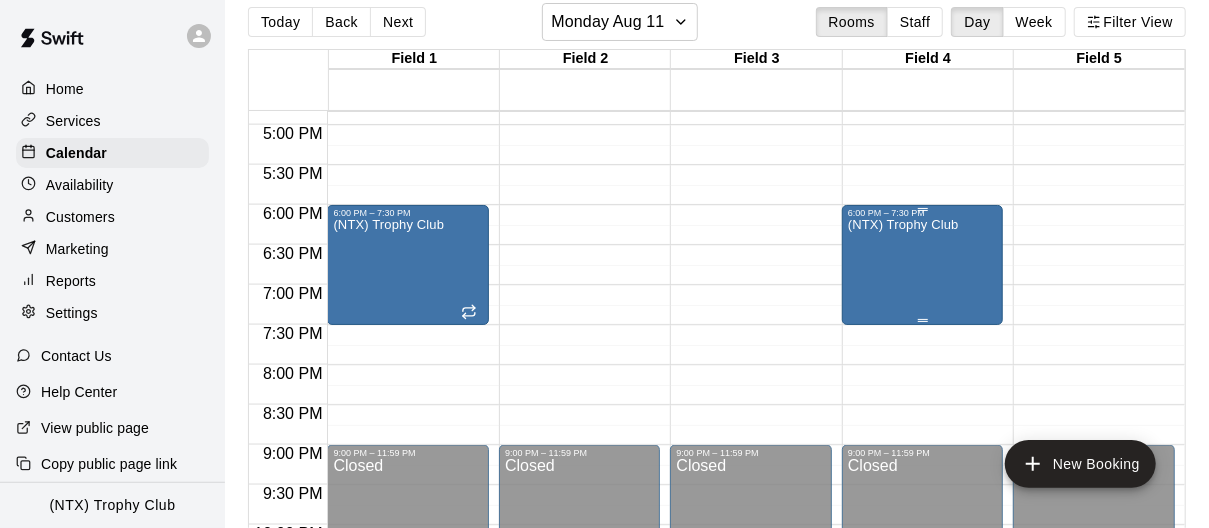 click on "(NTX) Trophy Club" at bounding box center (903, 482) 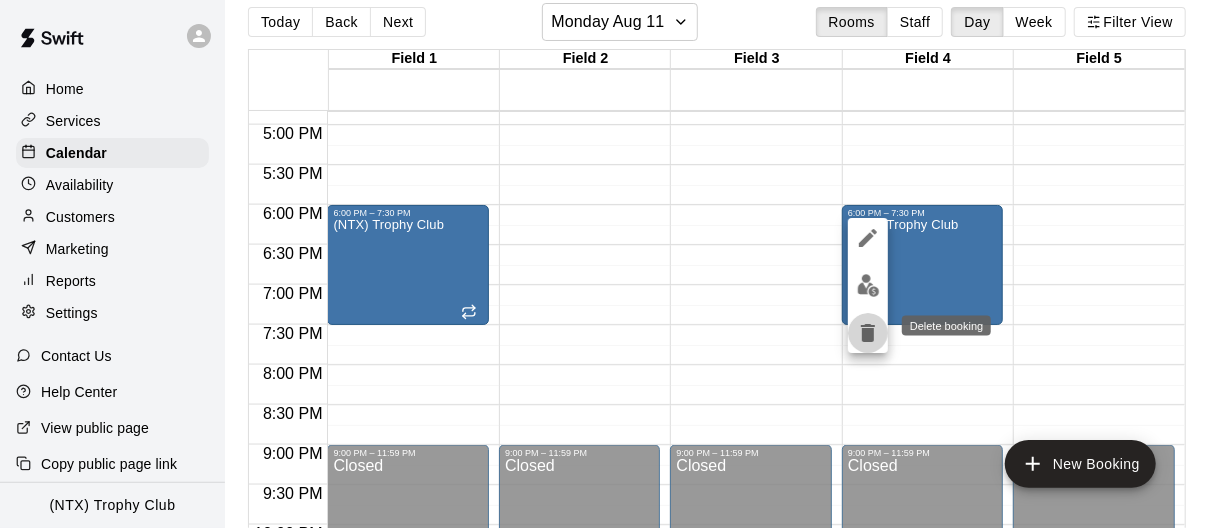 click 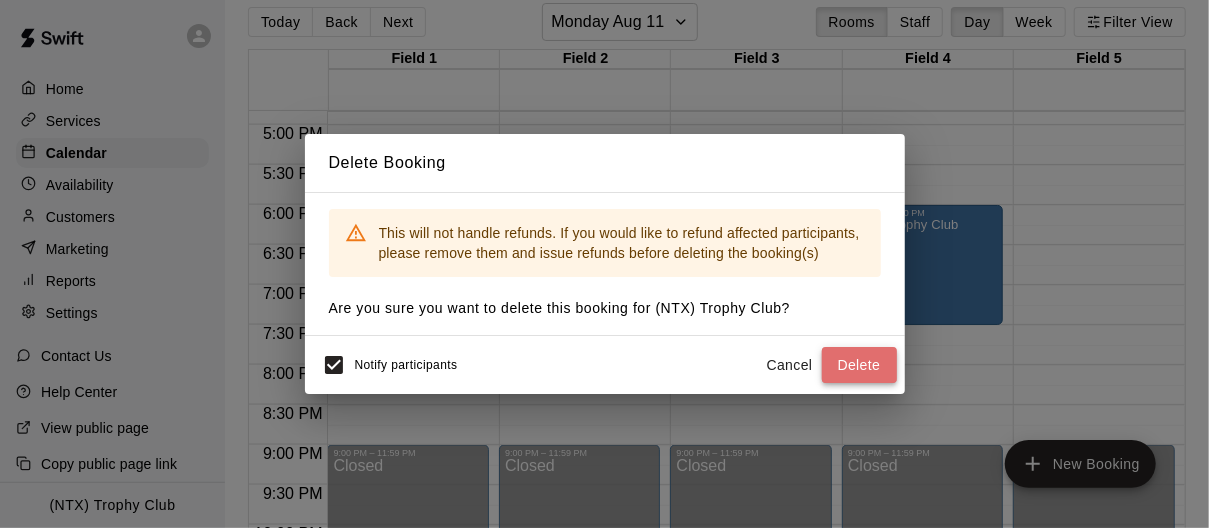 click on "Delete" at bounding box center [859, 365] 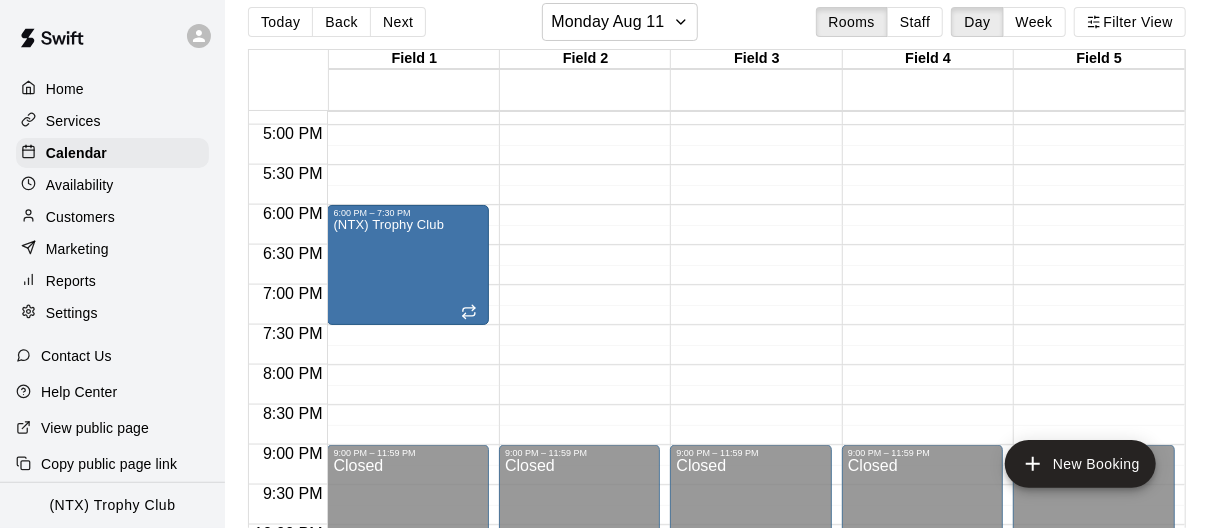 click on "12:00 AM – 9:00 AM Closed 9:00 PM – 11:59 PM Closed" at bounding box center (923, -275) 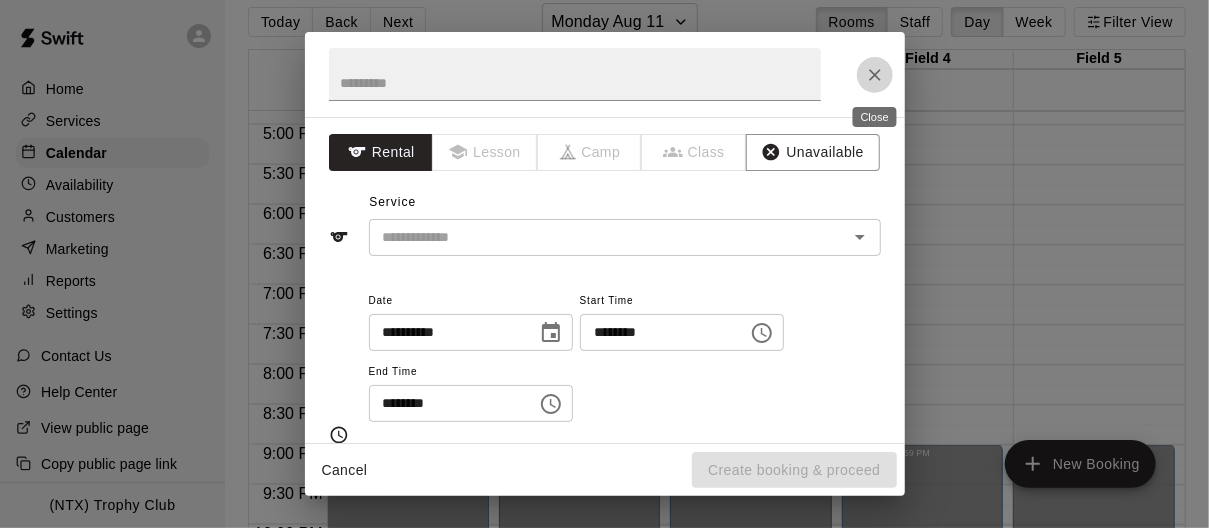 click 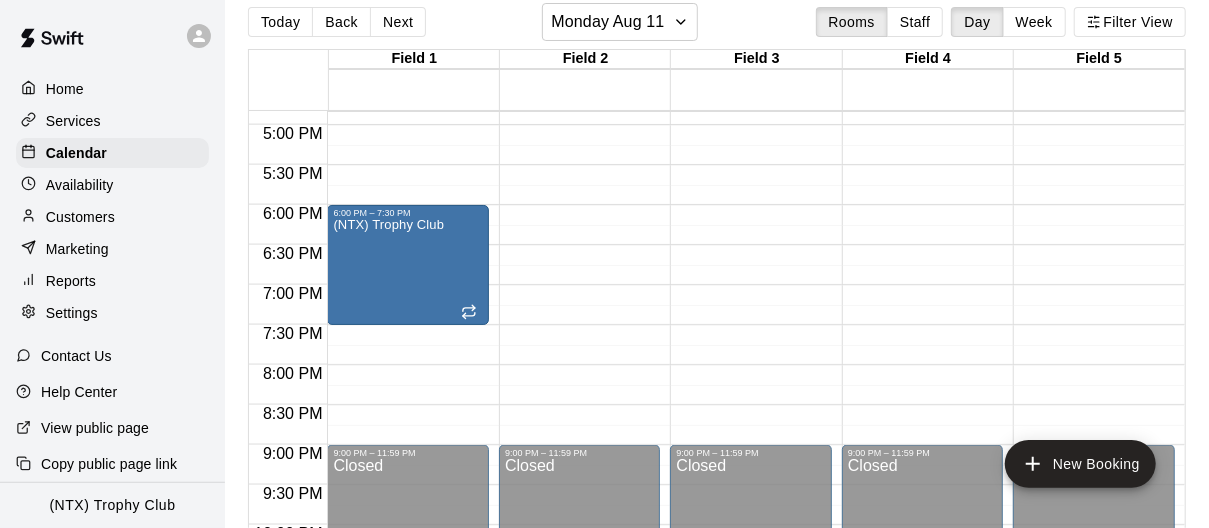 click on "(NTX) Trophy Club" at bounding box center (388, 482) 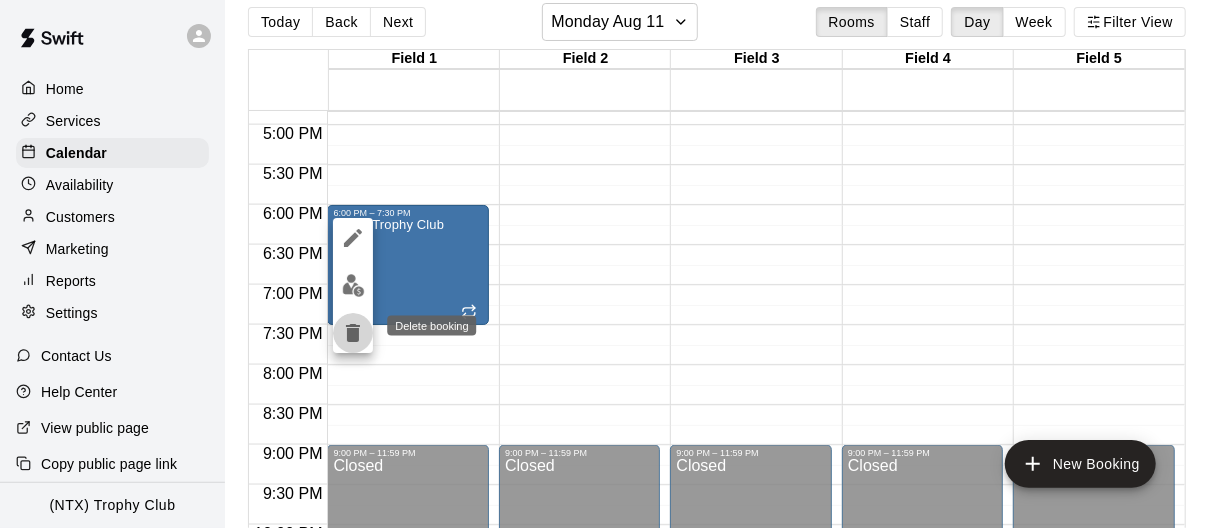 click 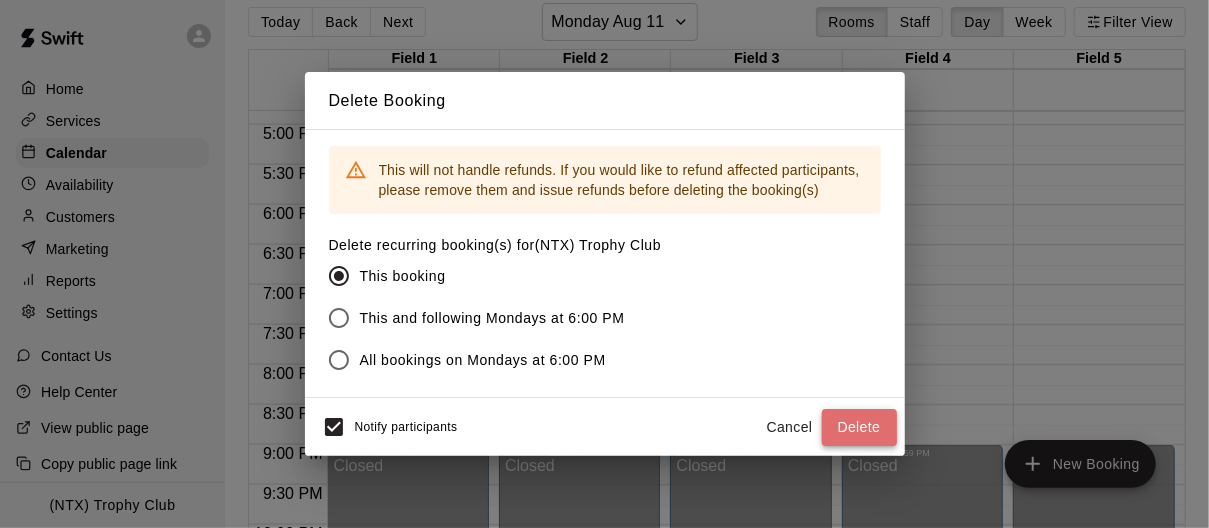 click on "Delete" at bounding box center (859, 427) 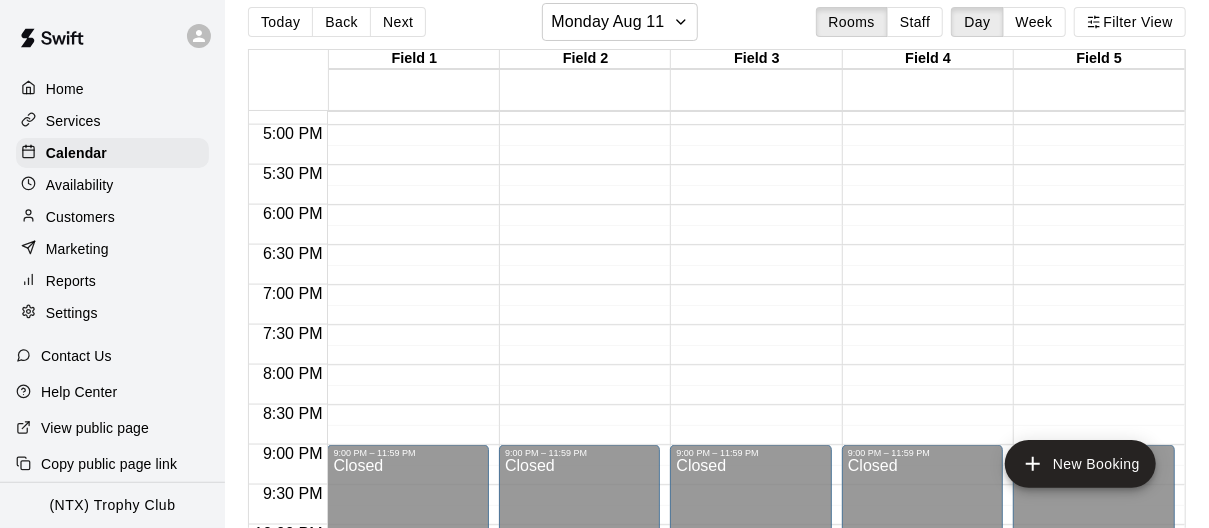click on "12:00 AM – 9:00 AM Closed 9:00 PM – 11:59 PM Closed" at bounding box center (1094, -275) 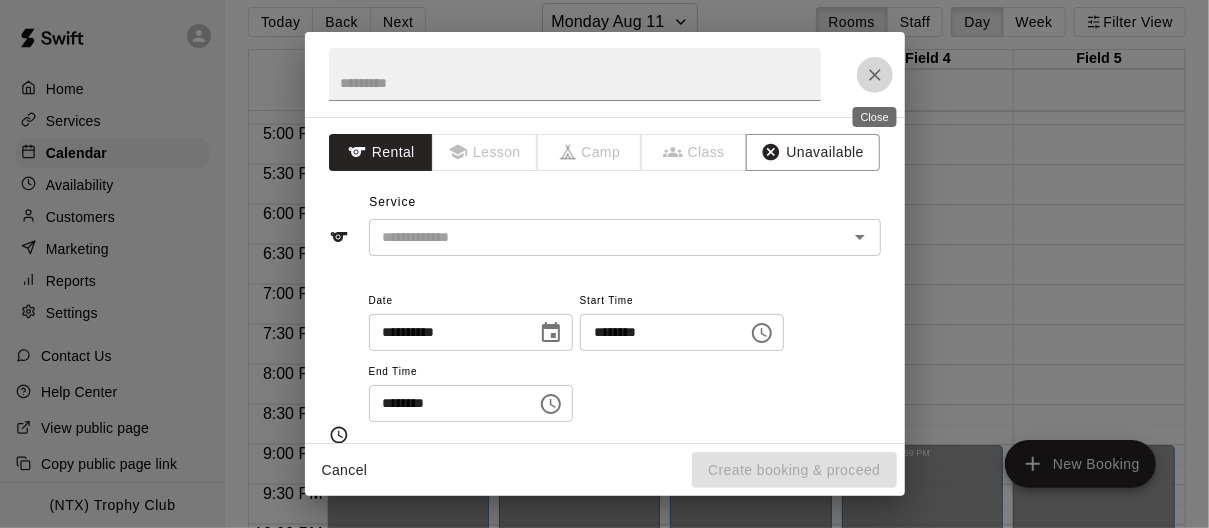 click 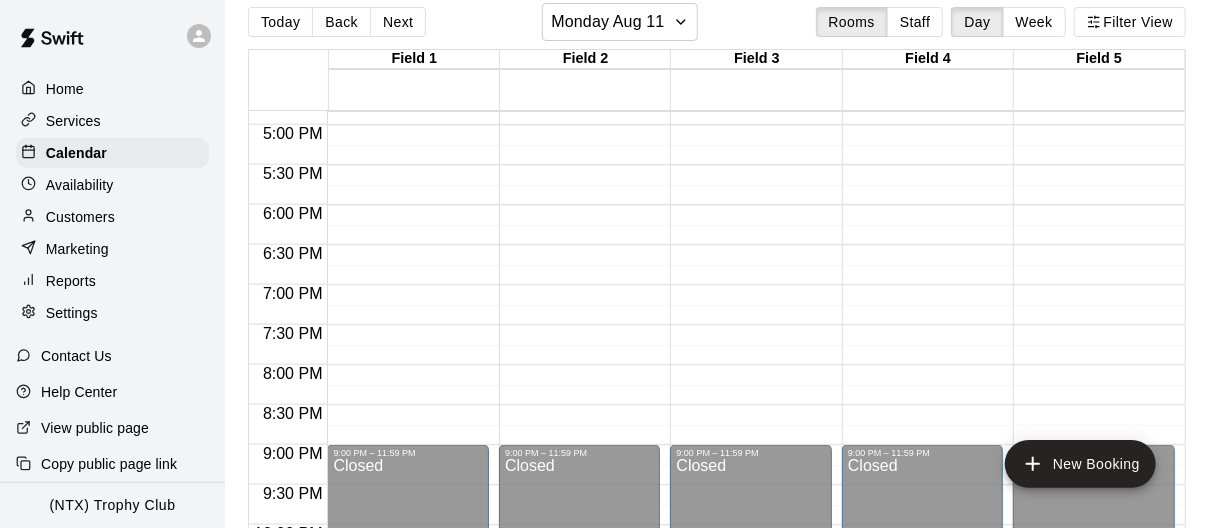 click on "12:00 AM – 9:00 AM Closed 9:00 PM – 11:59 PM Closed" at bounding box center [1094, -275] 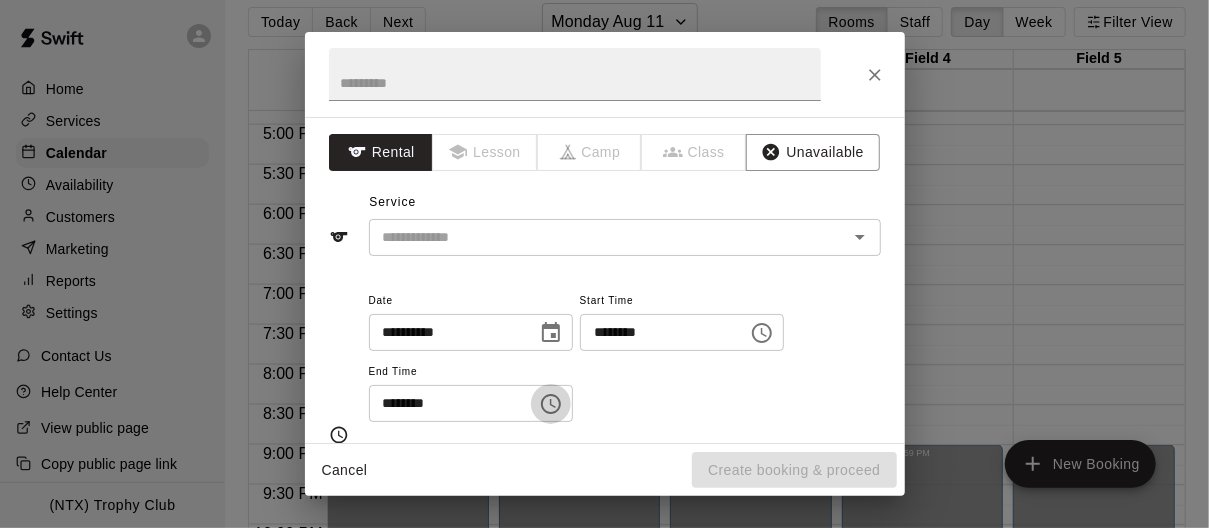 click 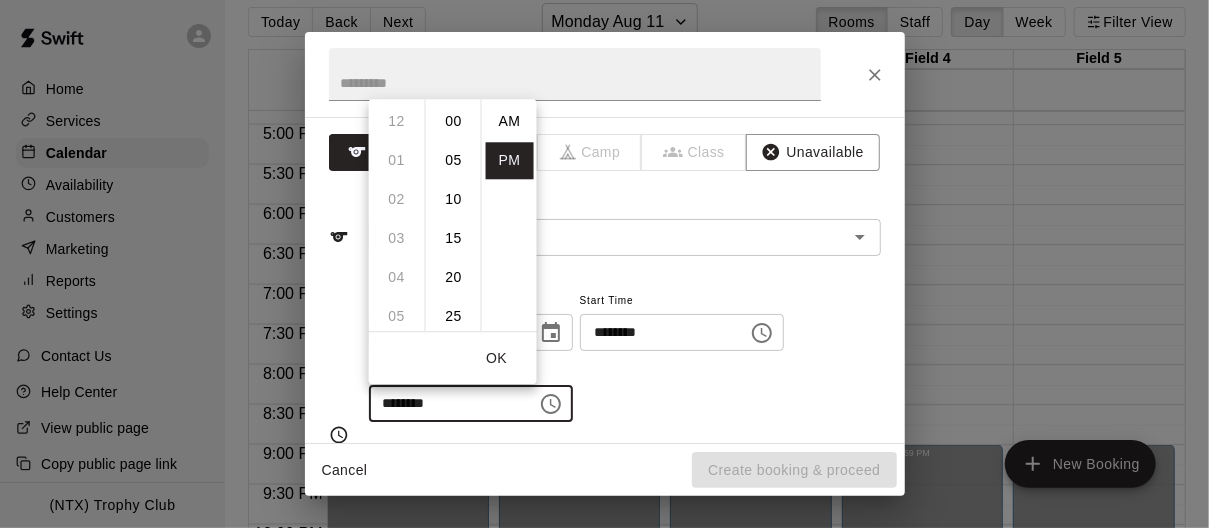 scroll, scrollTop: 234, scrollLeft: 0, axis: vertical 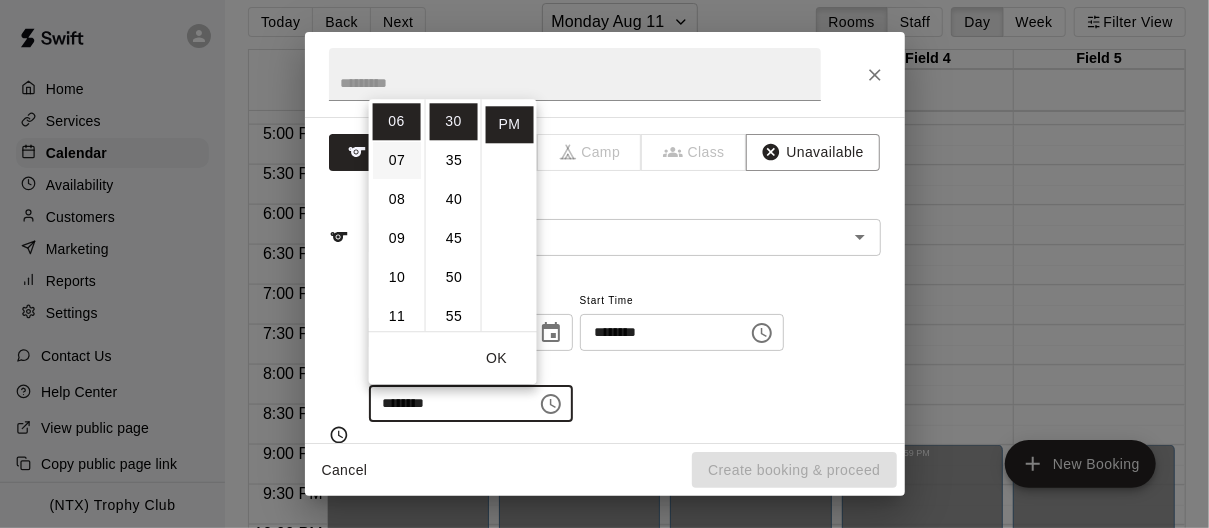 click on "07" at bounding box center (397, 160) 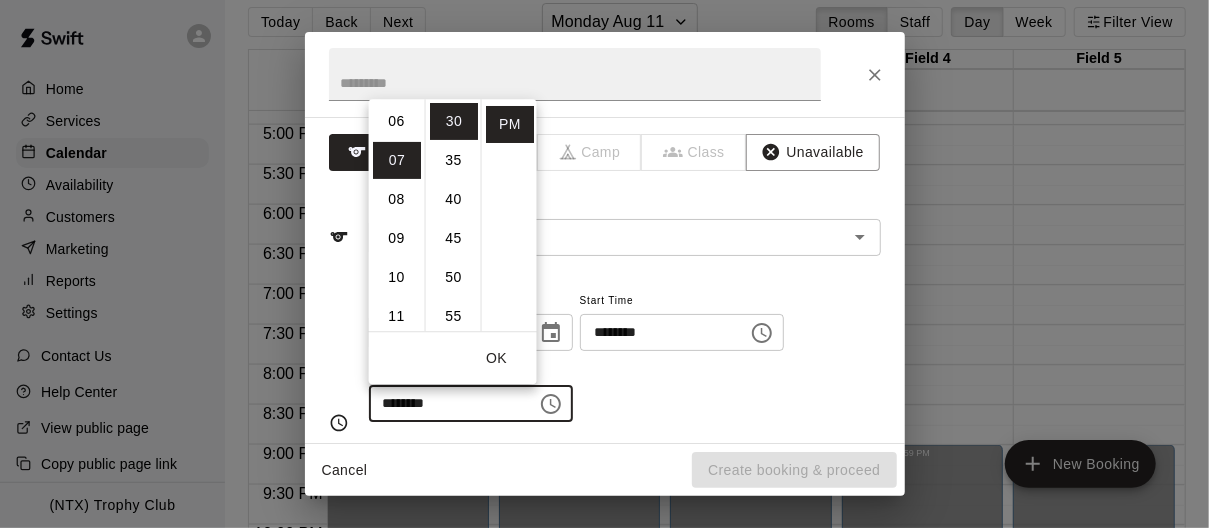 type on "********" 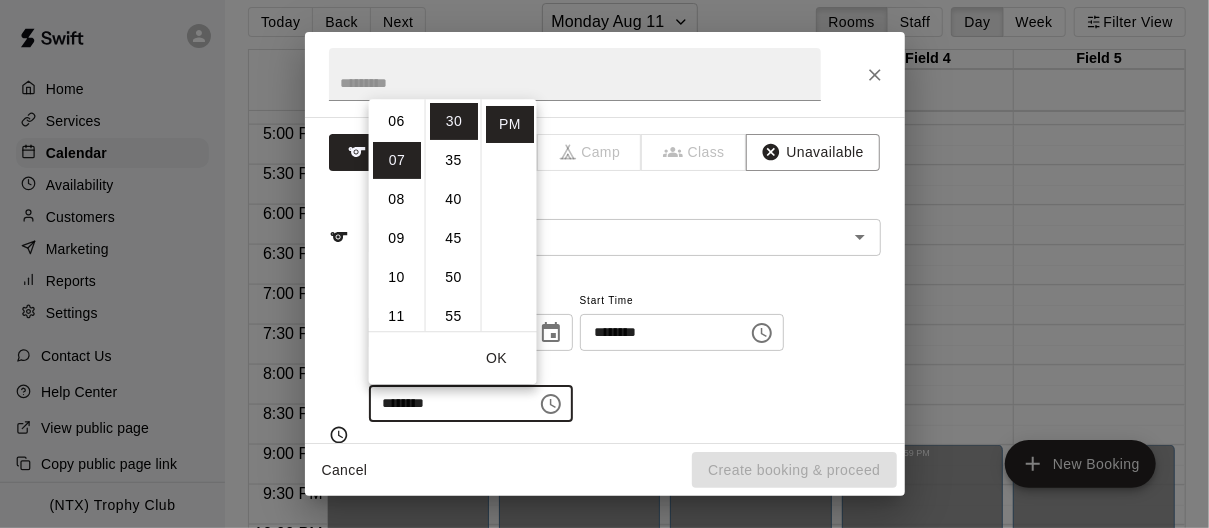 scroll, scrollTop: 273, scrollLeft: 0, axis: vertical 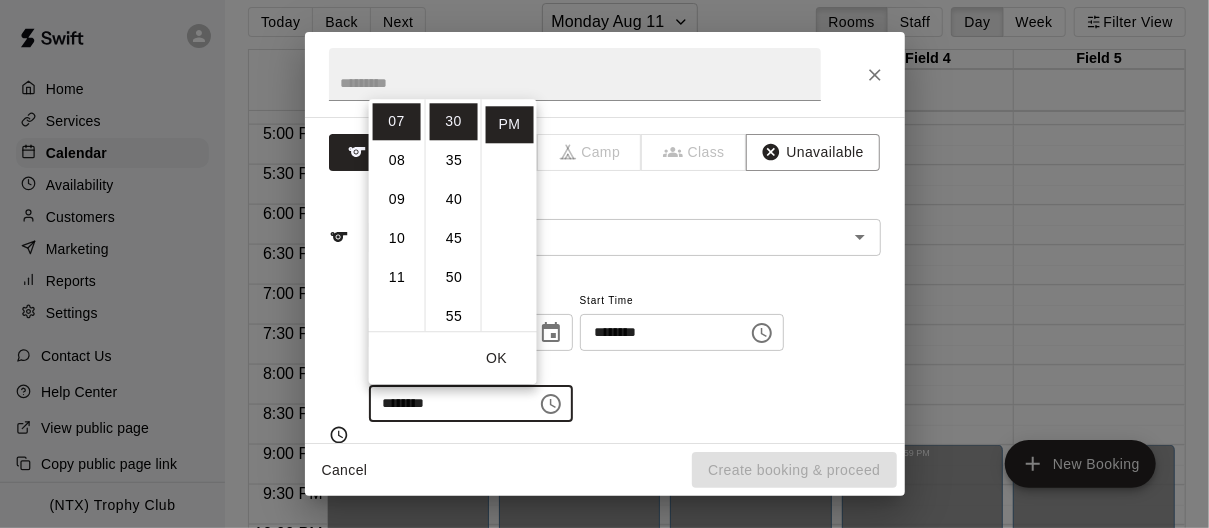 click on "**********" at bounding box center (625, 355) 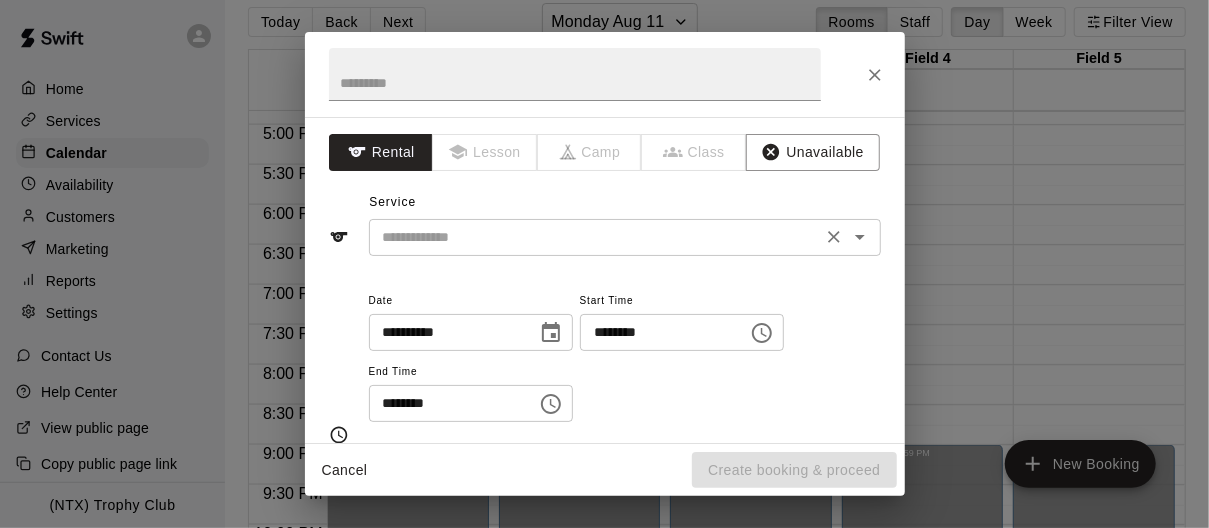 click 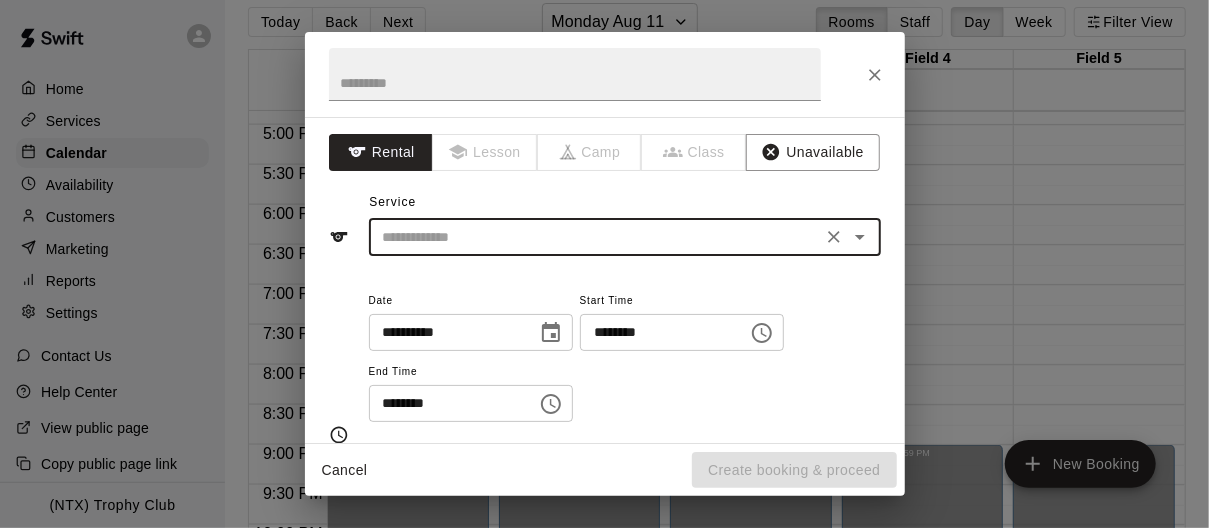 click 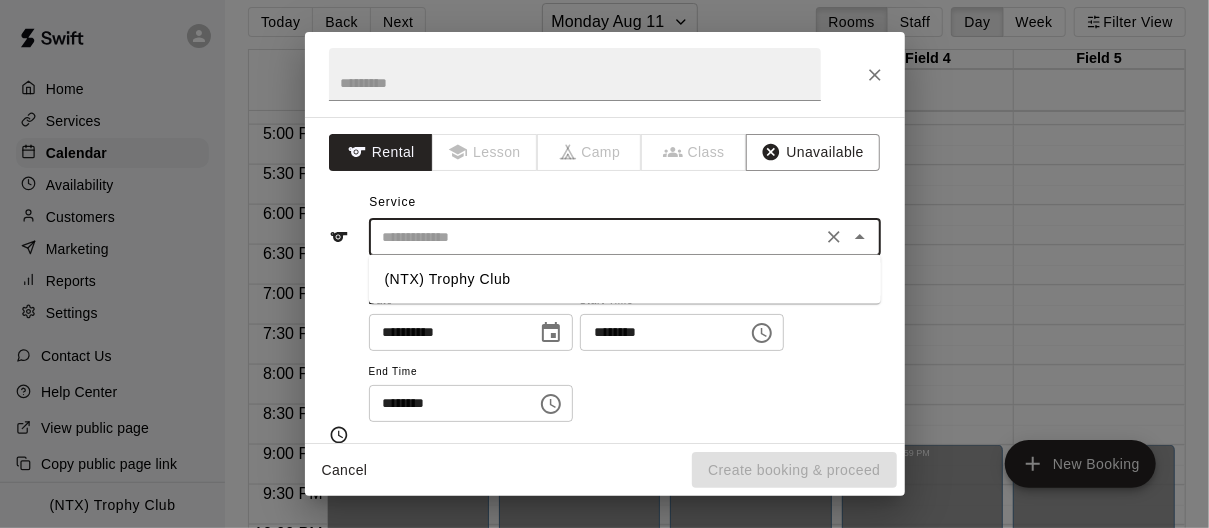 click on "(NTX) Trophy Club" at bounding box center (625, 279) 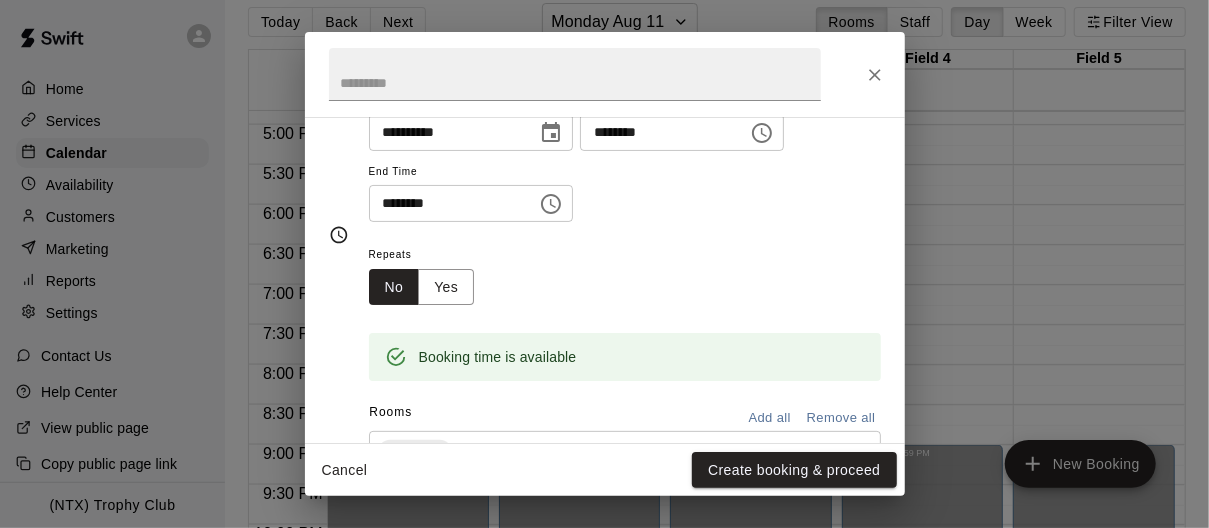 scroll, scrollTop: 187, scrollLeft: 0, axis: vertical 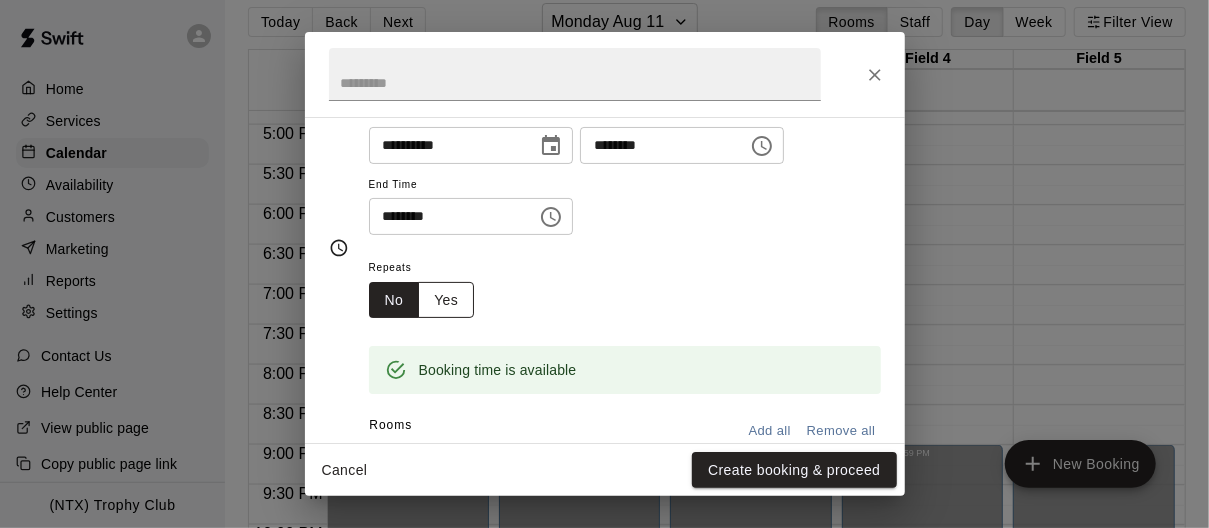 click on "Yes" at bounding box center (446, 300) 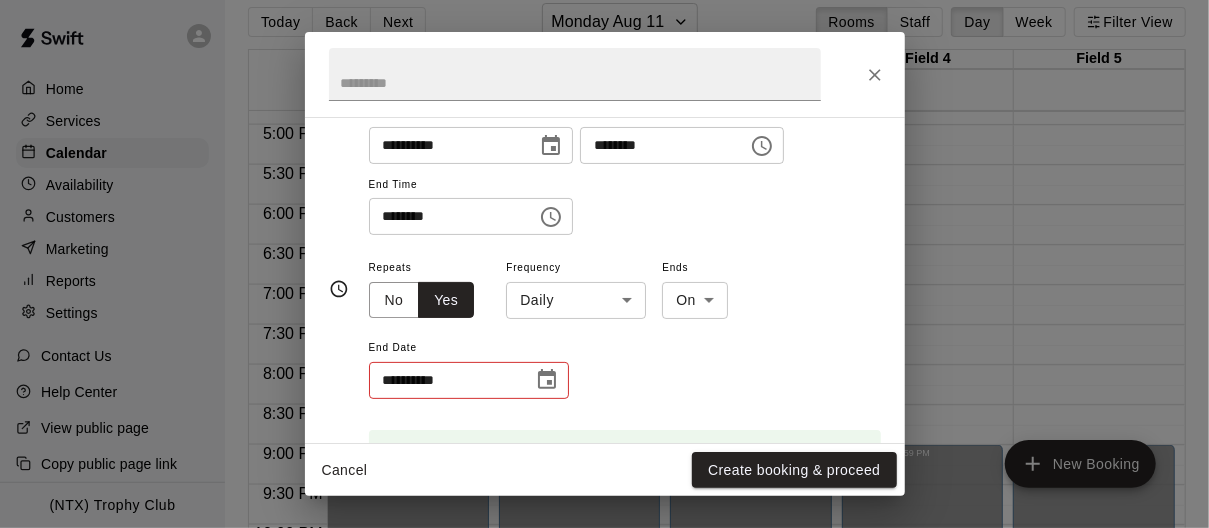 scroll, scrollTop: 191, scrollLeft: 0, axis: vertical 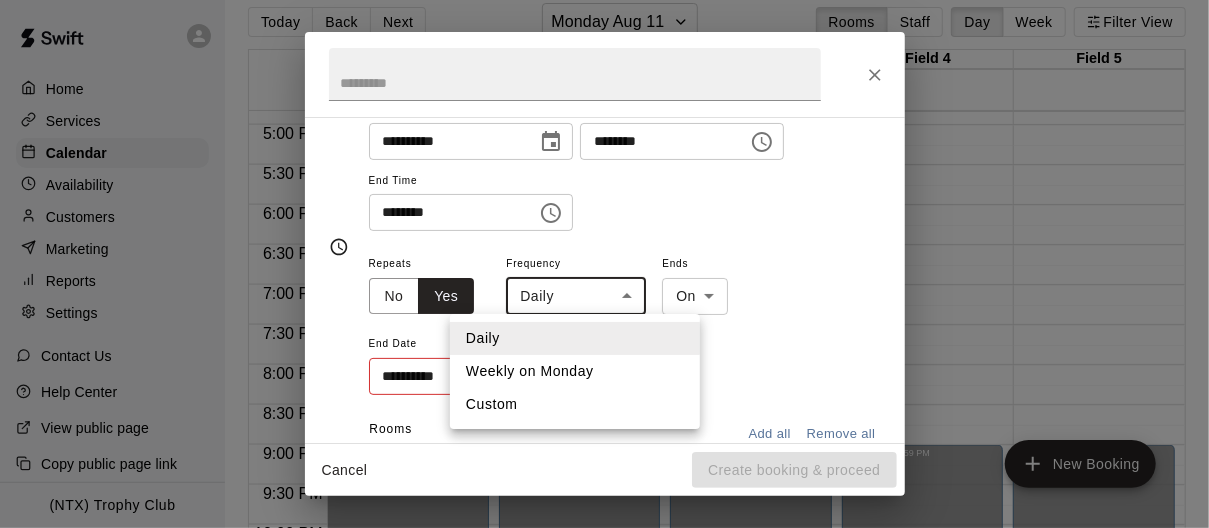 click on "Home Services Calendar Availability Customers Marketing Reports Settings Contact Us Help Center View public page Copy public page link (NTX) Trophy Club Today Back Next [DAY] [MONTH] [DAY] Rooms Staff Day Week Filter View Field 1 [DAY] [DAY] Field 2 [DAY] [DAY] Field 3 [DAY] [DAY] Field 4 [DAY] [DAY] Field 5 [DAY] [DAY] [TIME] – [TIME] Closed [TIME] – [TIME] Closed [TIME] – [TIME] Closed [TIME] – [TIME] Closed [TIME] – [TIME] Closed [TIME] – [TIME] Closed [TIME] – [TIME] Closed [TIME] – [TIME] Closed [TIME] – [TIME] Closed [TIME] – [TIME] Closed New Booking Swift - Calendar Close cross-small Rental" at bounding box center (604, 259) 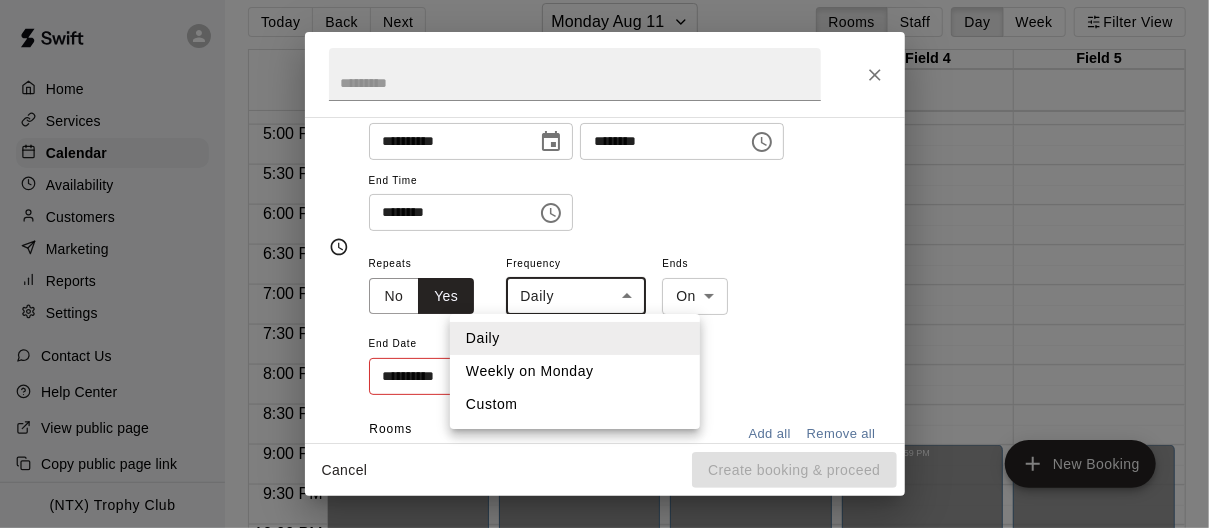 click on "Weekly on Monday" at bounding box center [575, 371] 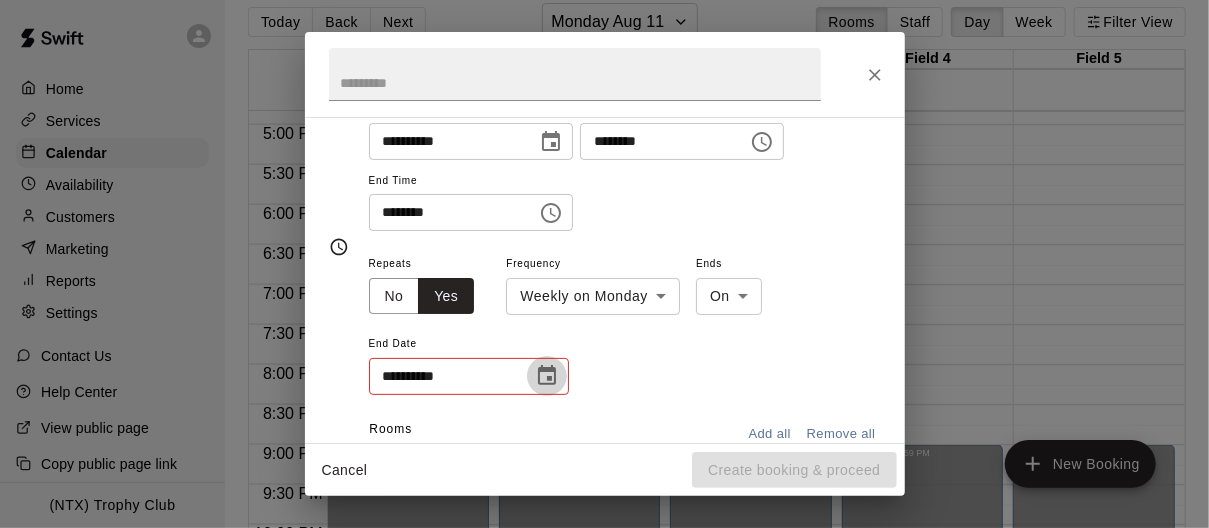 click 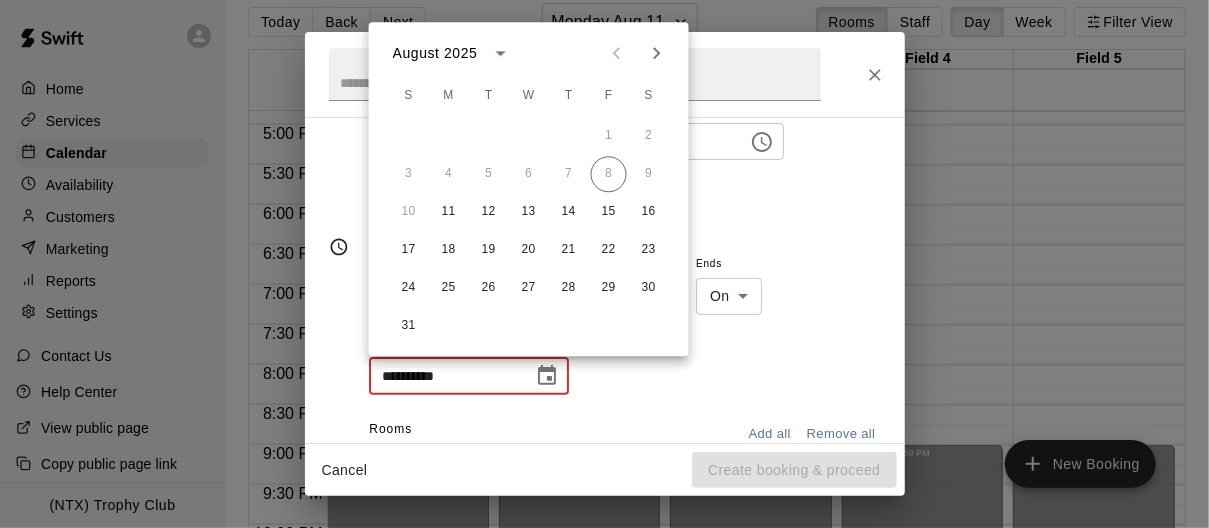 click 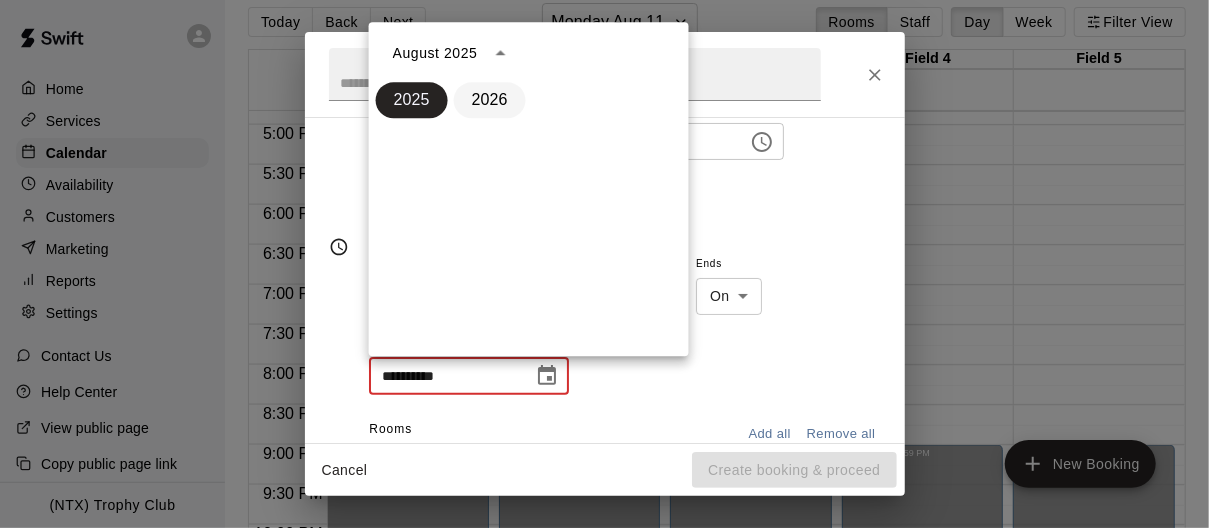 click on "2026" at bounding box center (490, 100) 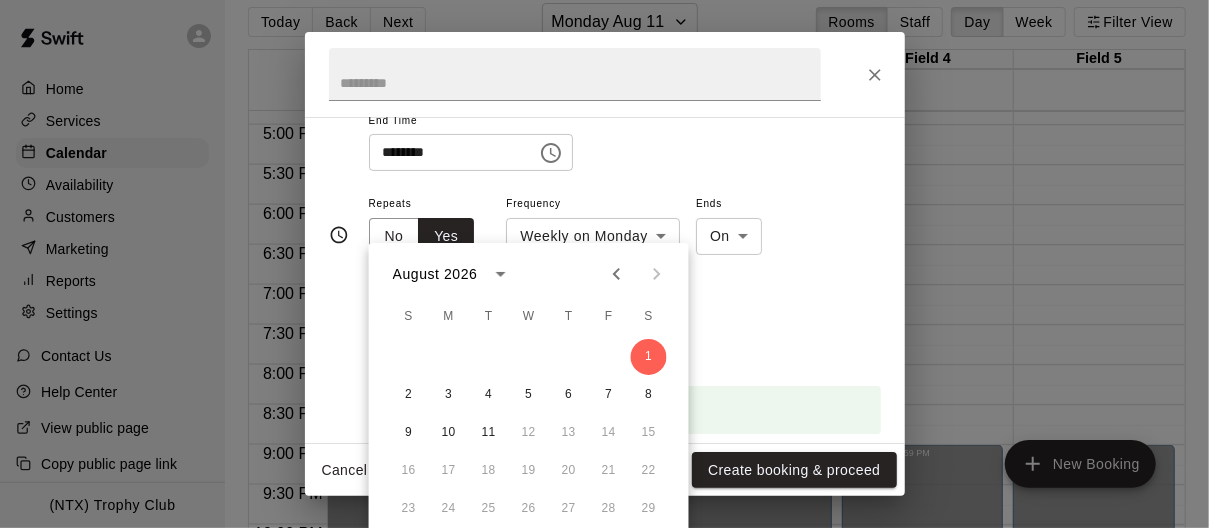 scroll, scrollTop: 342, scrollLeft: 0, axis: vertical 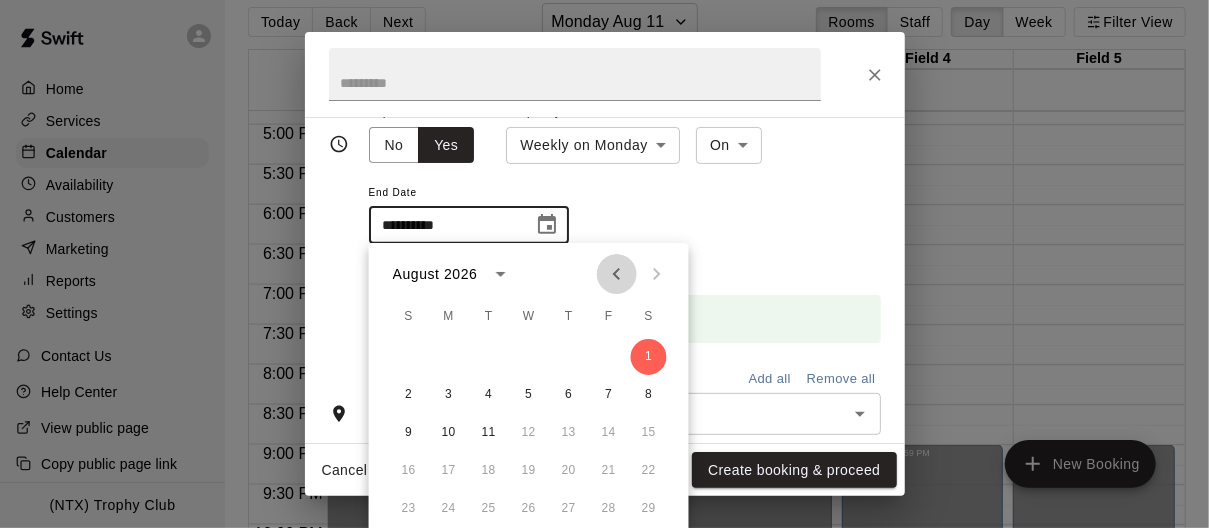 click 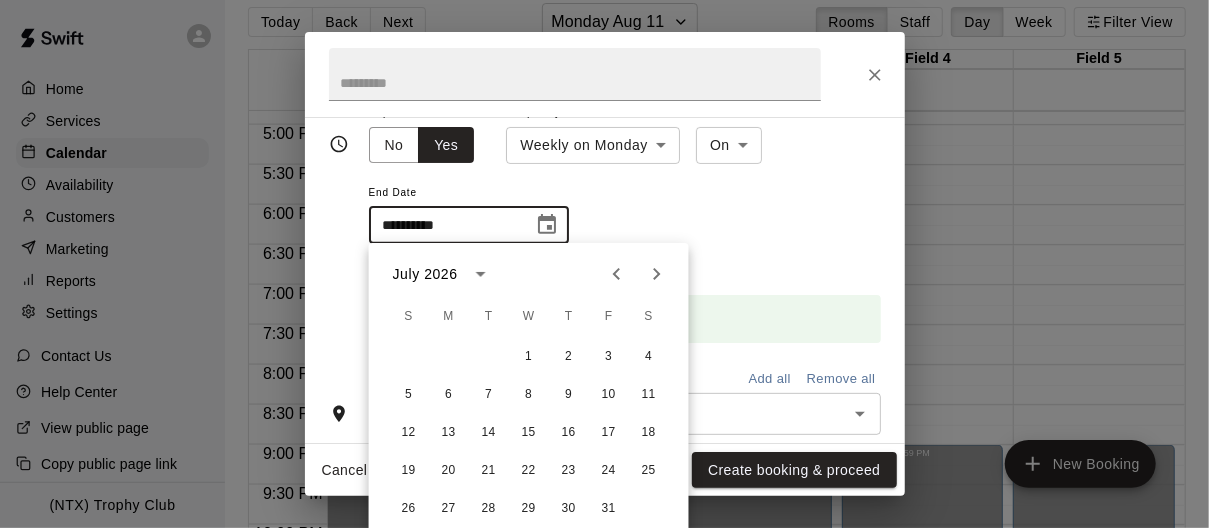 click 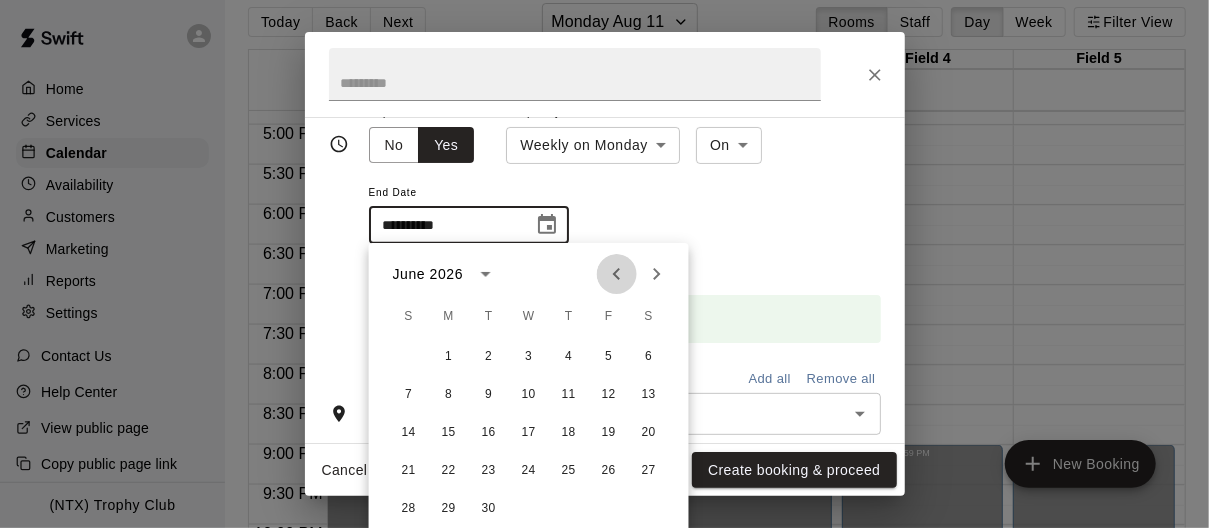 click 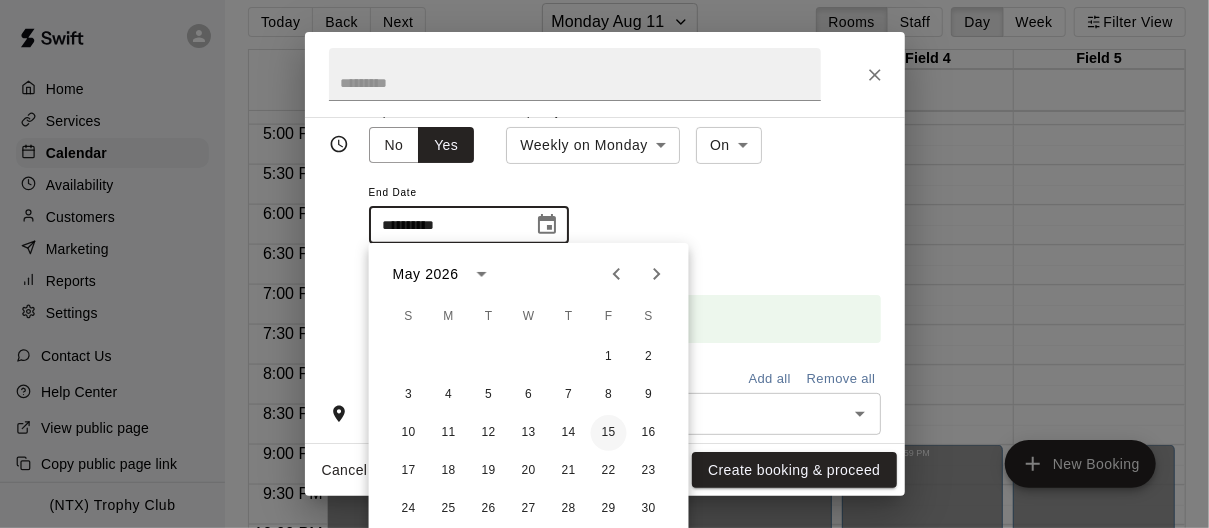 click on "15" at bounding box center [609, 433] 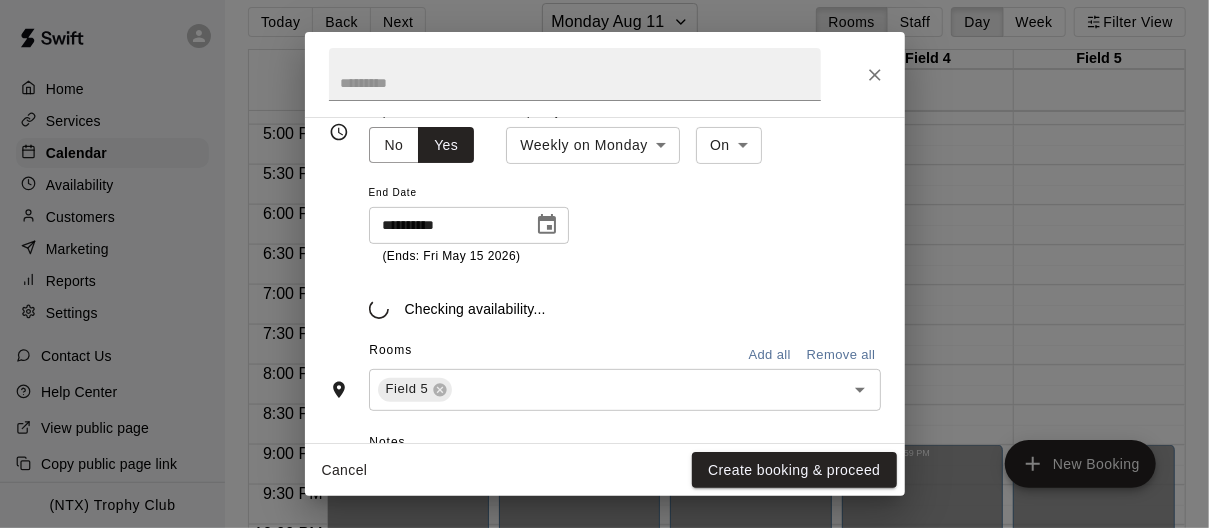type on "**********" 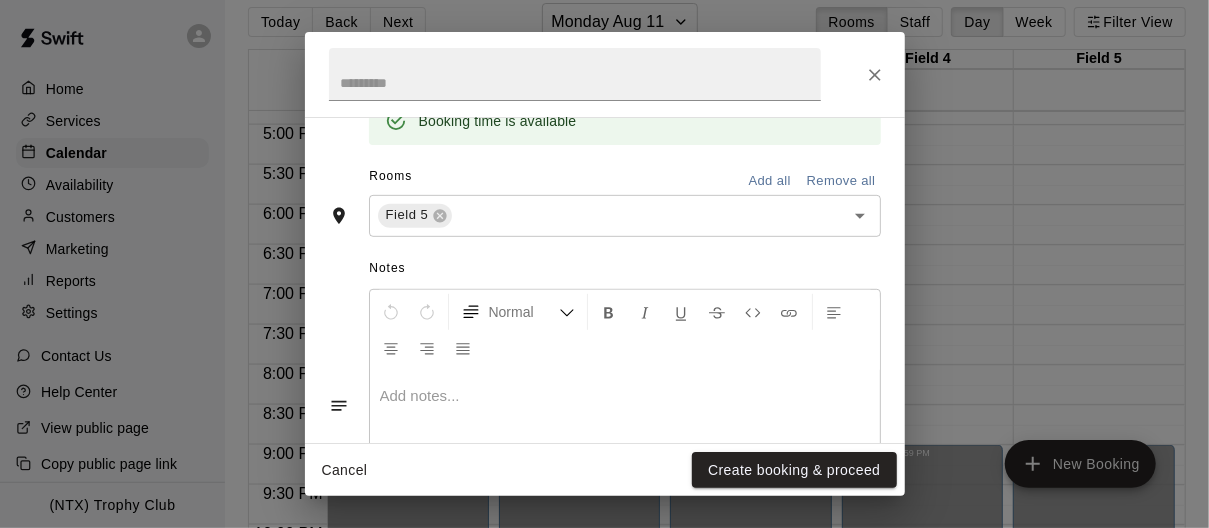 scroll, scrollTop: 490, scrollLeft: 0, axis: vertical 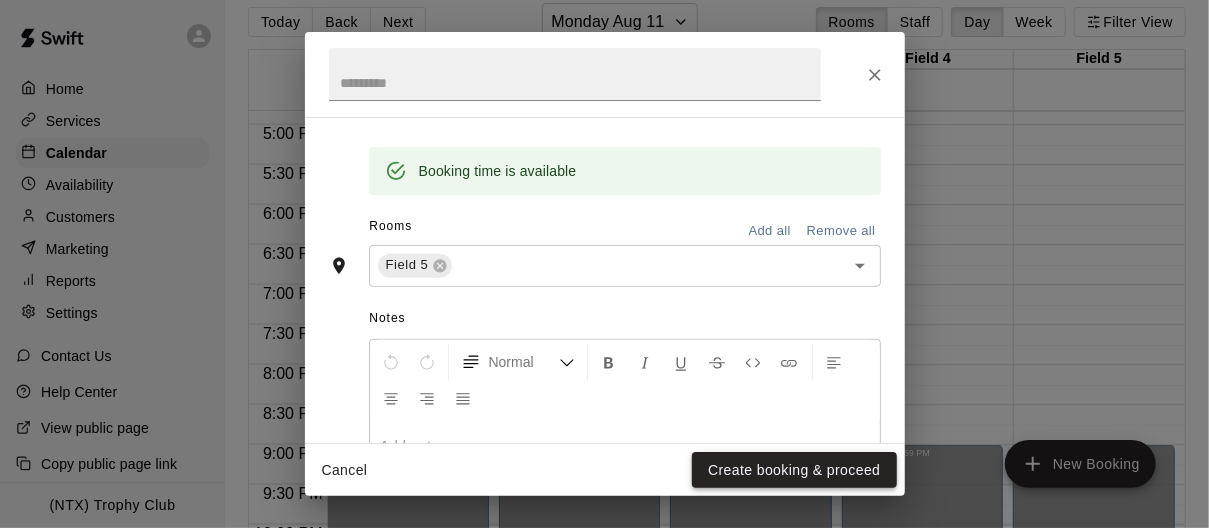 click on "Create booking & proceed" at bounding box center [794, 470] 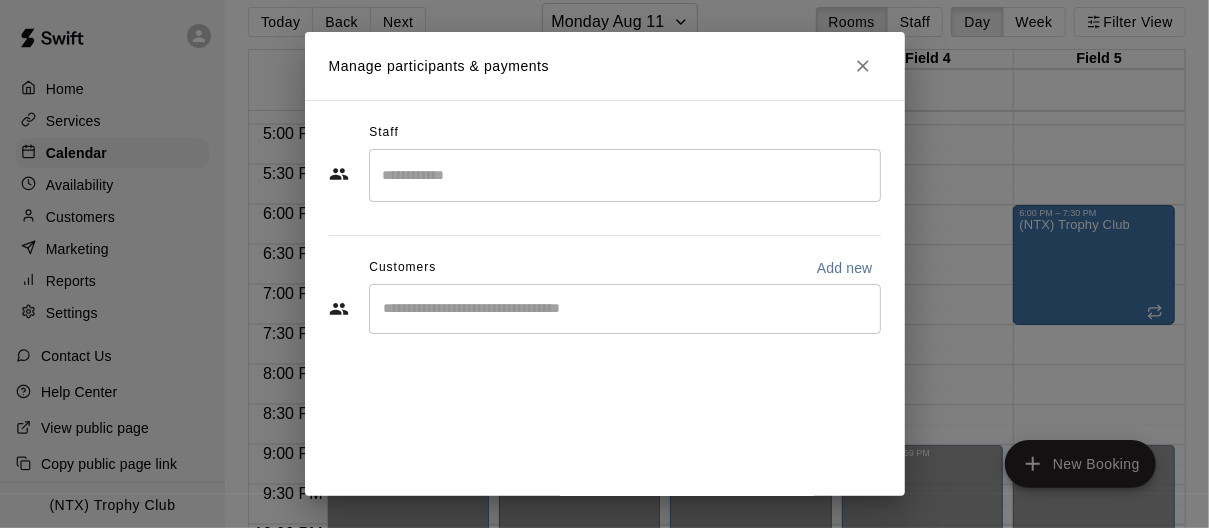 click at bounding box center (625, 309) 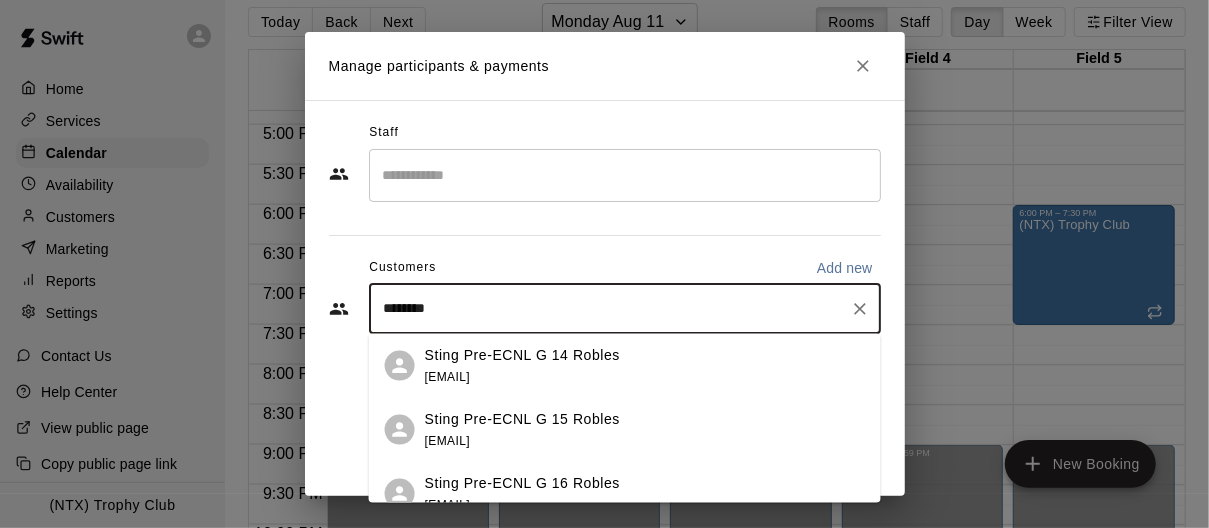 type on "*********" 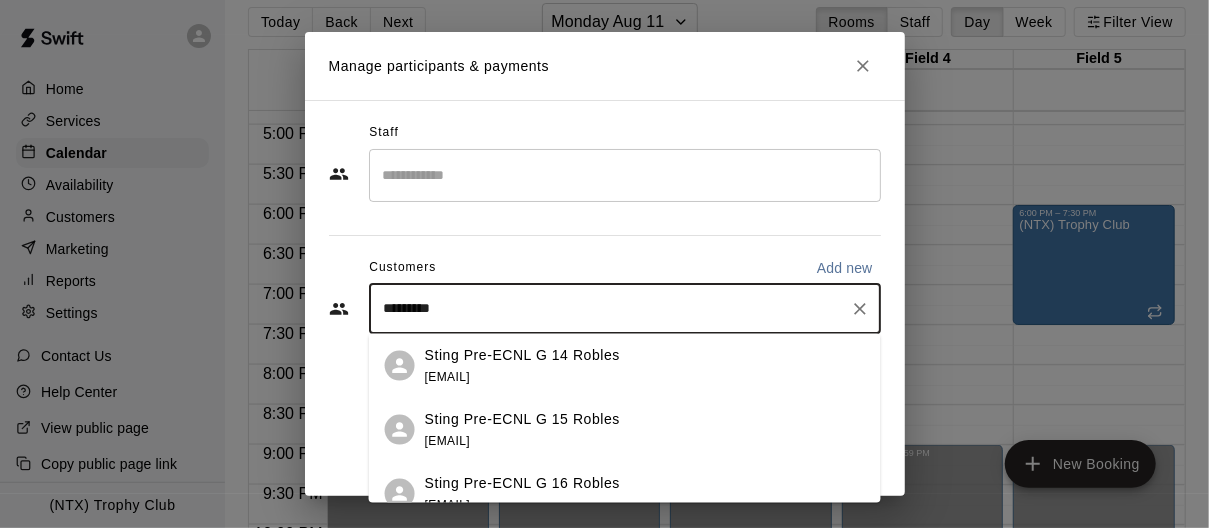 click on "Sting Pre-ECNL G 16 Robles" at bounding box center [522, 482] 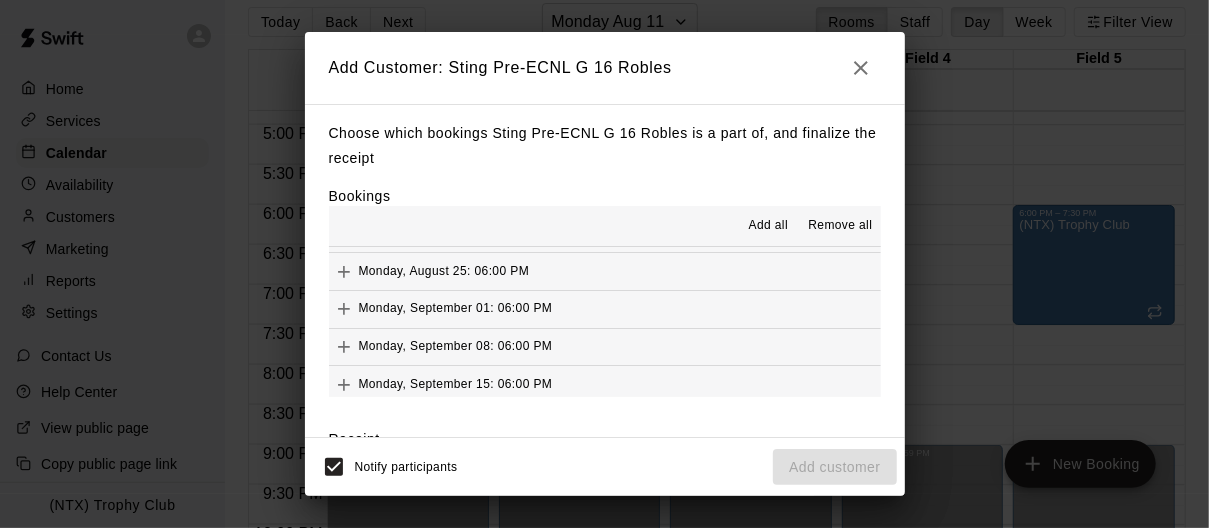 scroll, scrollTop: 99, scrollLeft: 0, axis: vertical 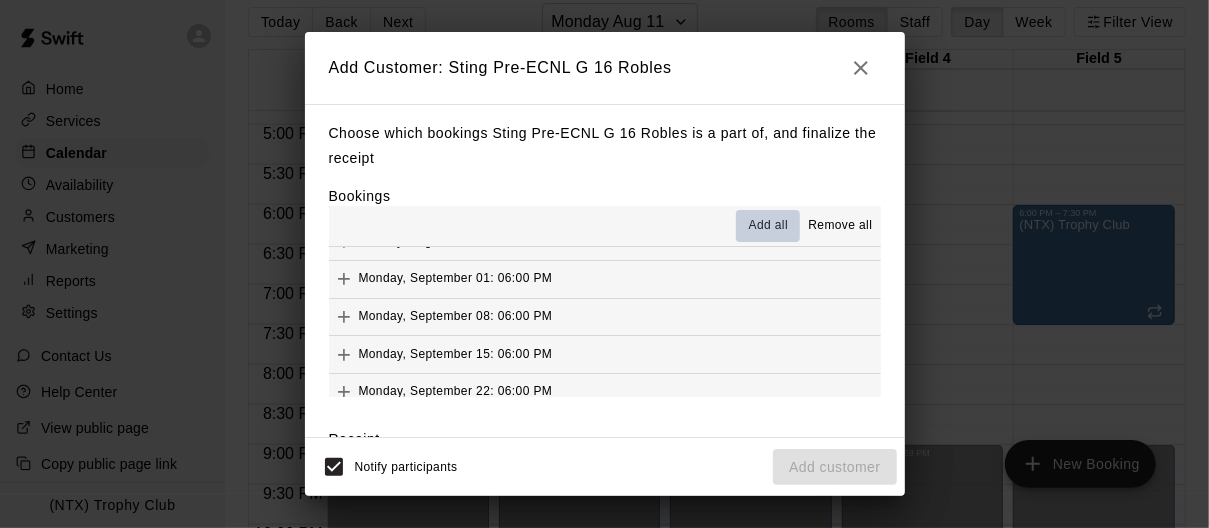 click on "Add all" at bounding box center [769, 226] 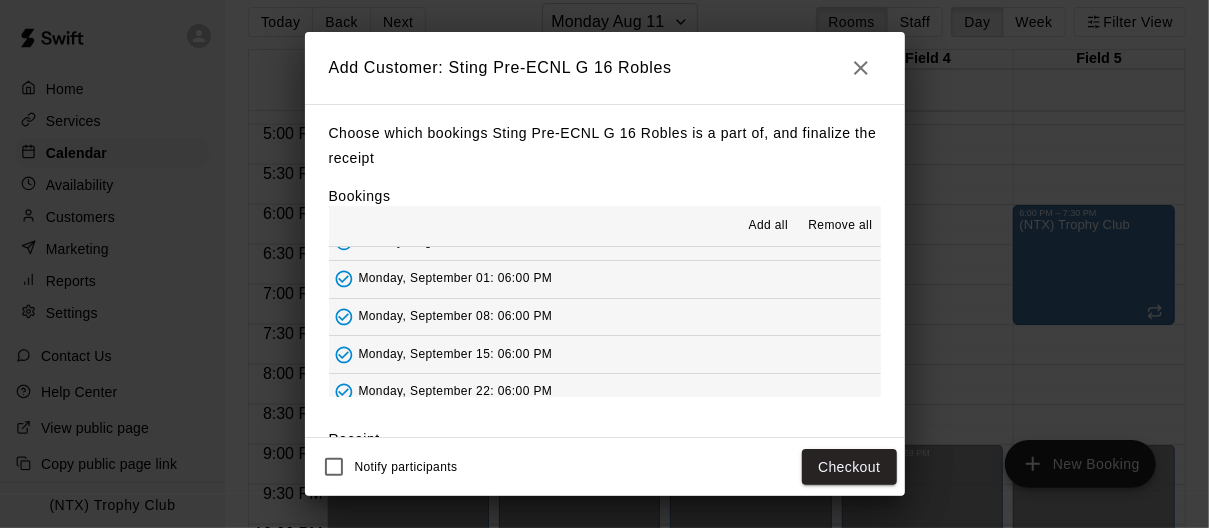 scroll, scrollTop: 1219, scrollLeft: 0, axis: vertical 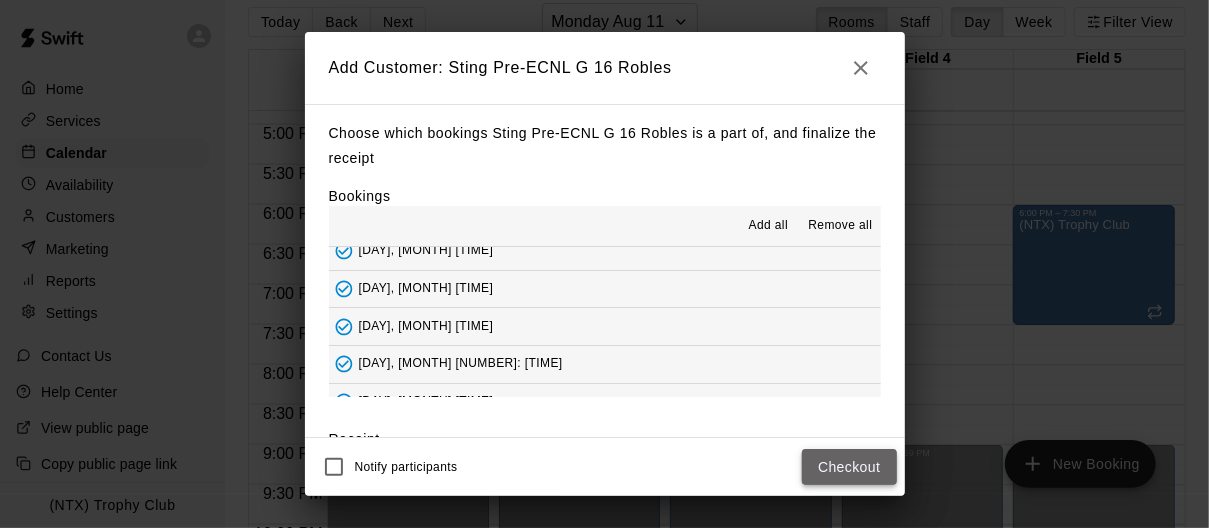 click on "Checkout" at bounding box center [849, 467] 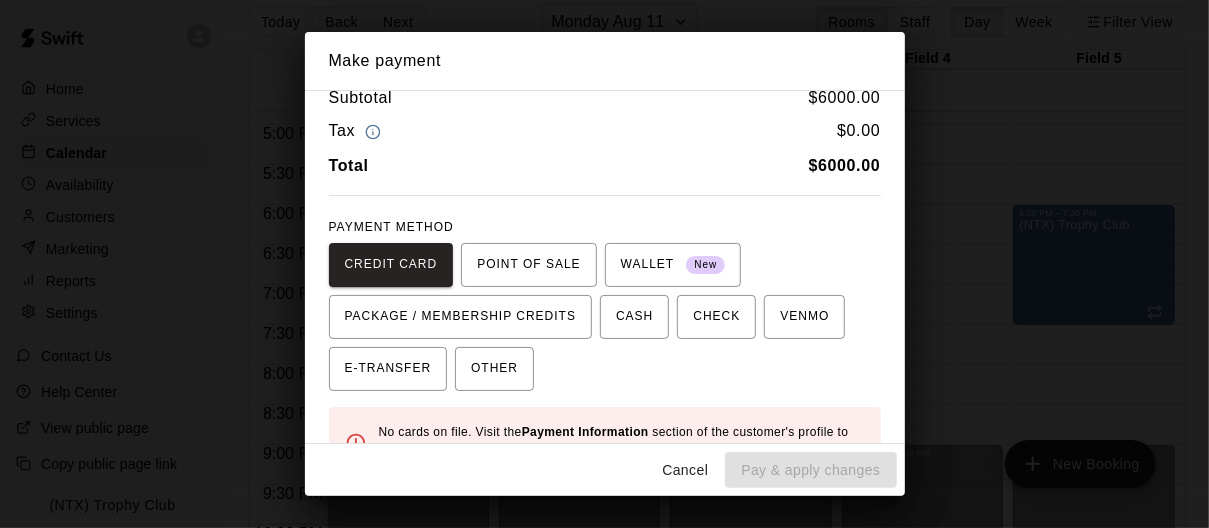 scroll, scrollTop: 24, scrollLeft: 0, axis: vertical 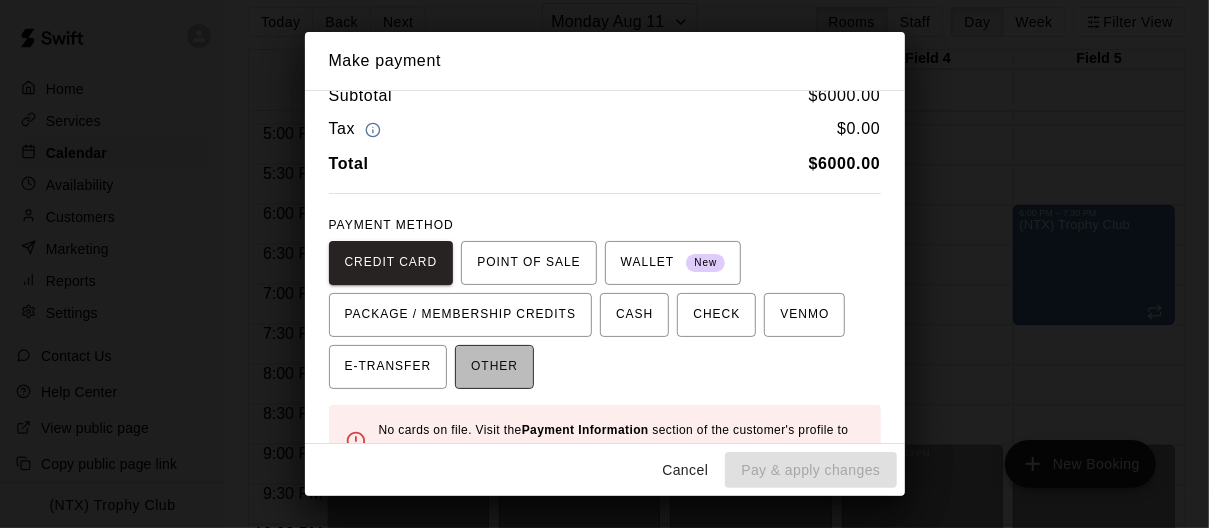 click on "OTHER" at bounding box center (494, 367) 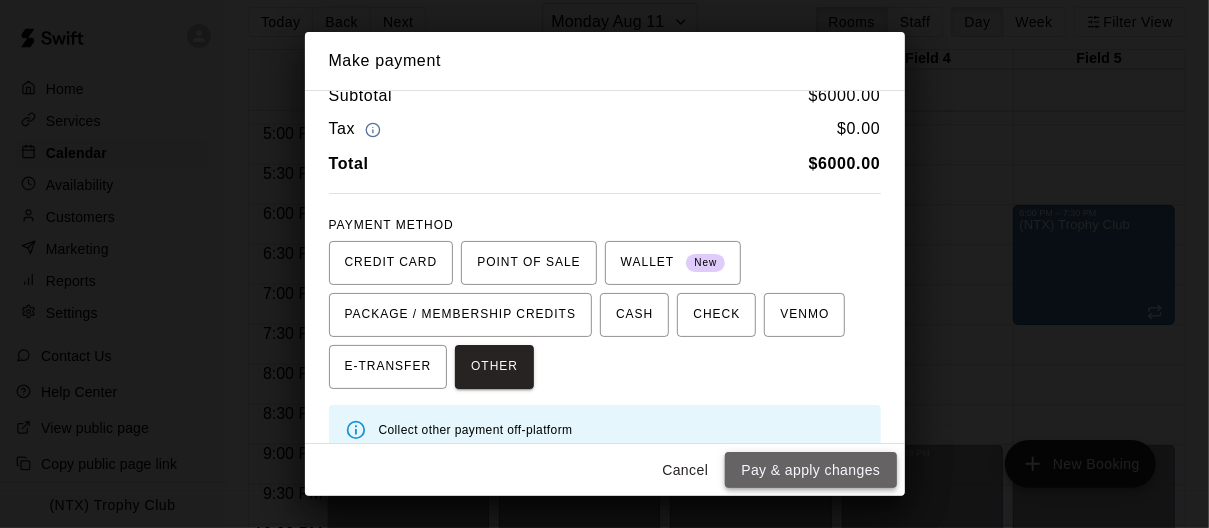 click on "Pay & apply changes" at bounding box center [810, 470] 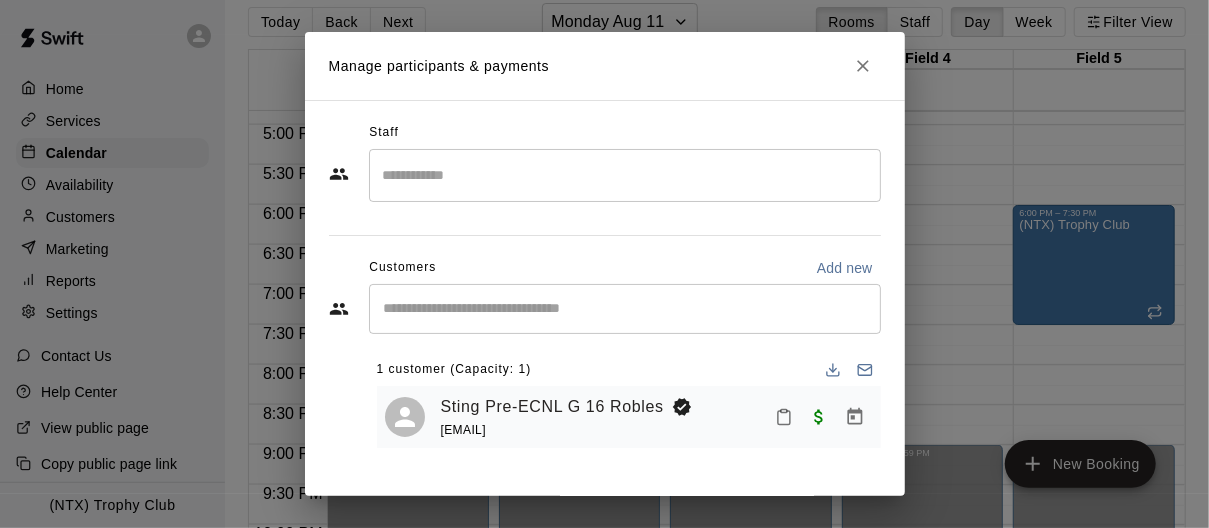 scroll, scrollTop: 56, scrollLeft: 0, axis: vertical 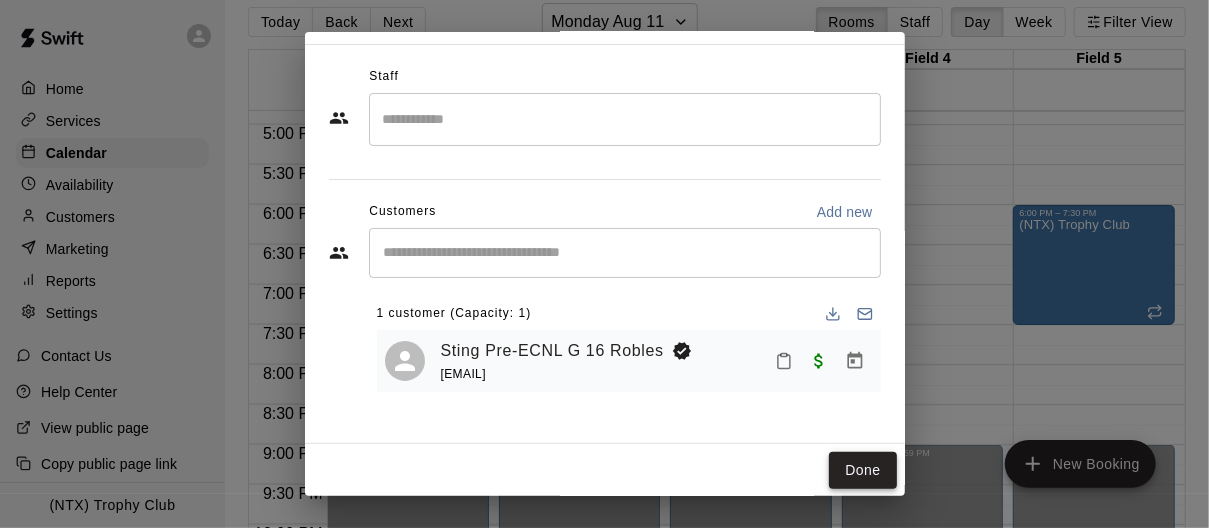 click on "Done" at bounding box center [862, 470] 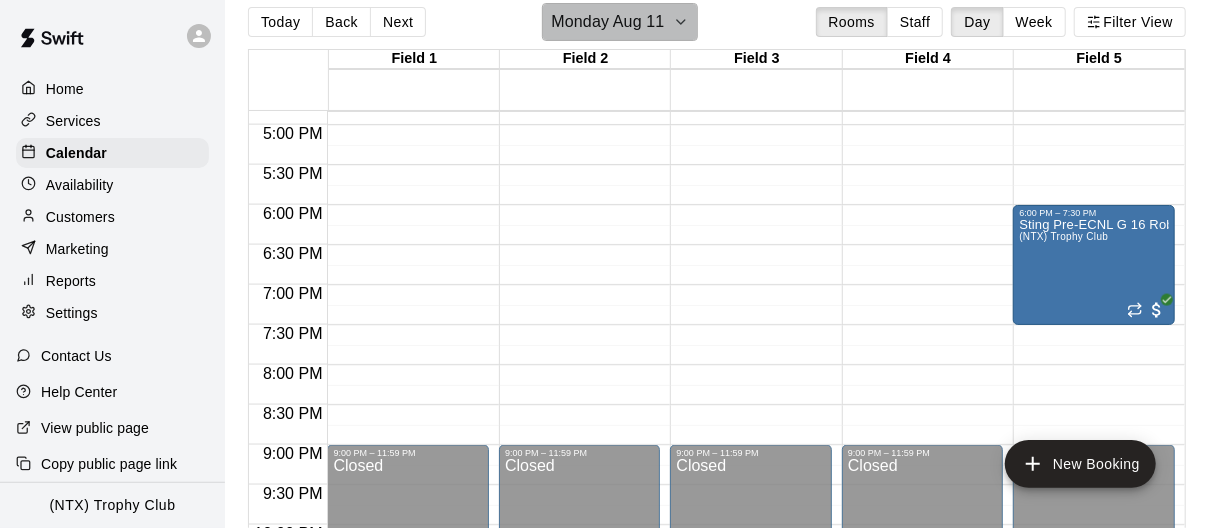 click 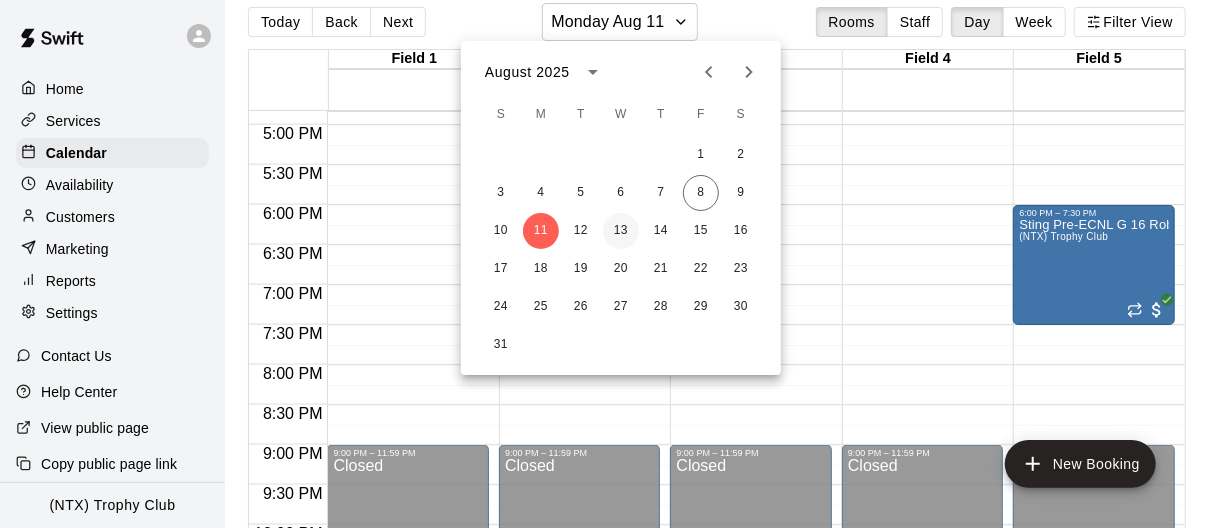click on "13" at bounding box center (621, 231) 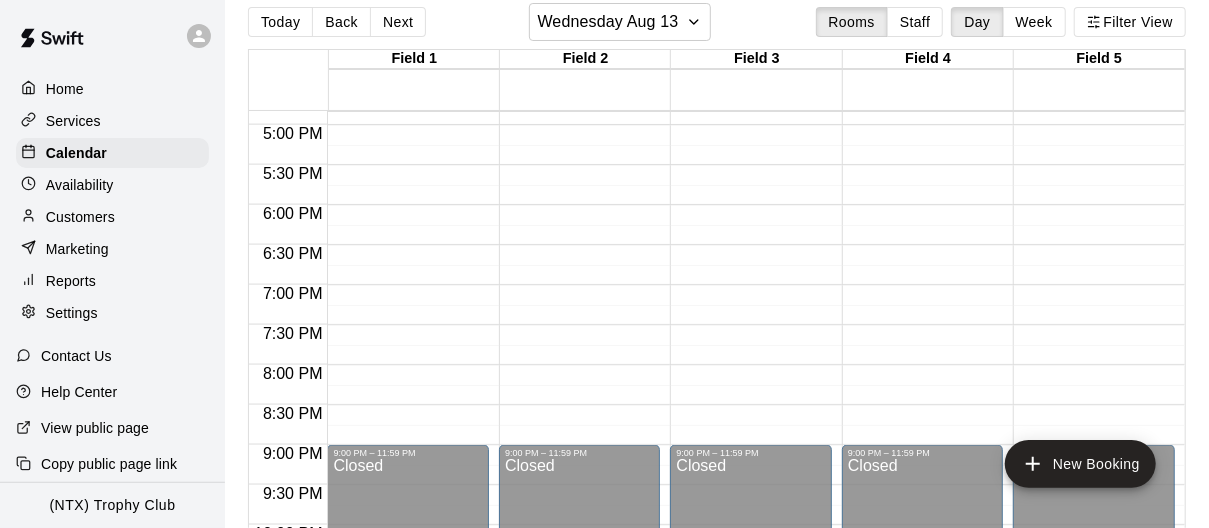 click on "12:00 AM – 9:00 AM Closed 9:00 PM – 11:59 PM Closed" at bounding box center (1094, -275) 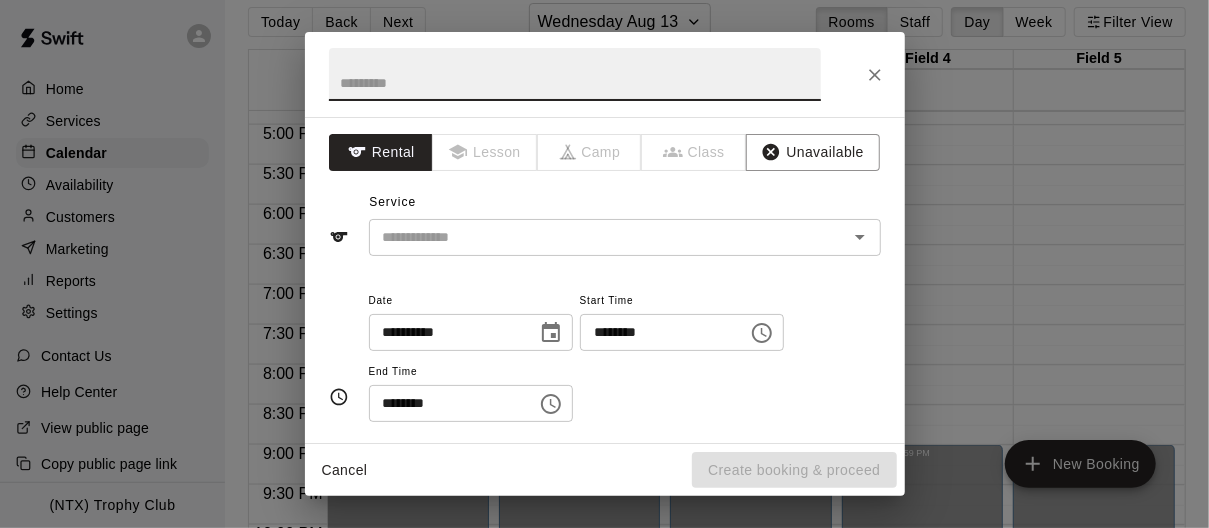click on "**********" at bounding box center (604, 264) 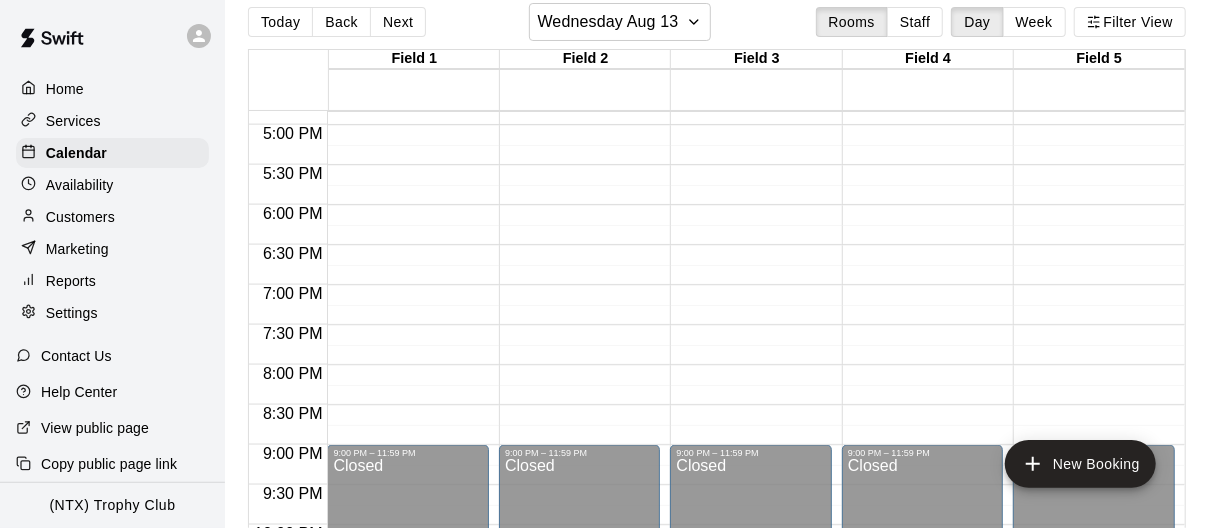 click on "12:00 AM – 9:00 AM Closed 9:00 PM – 11:59 PM Closed" at bounding box center [1094, -275] 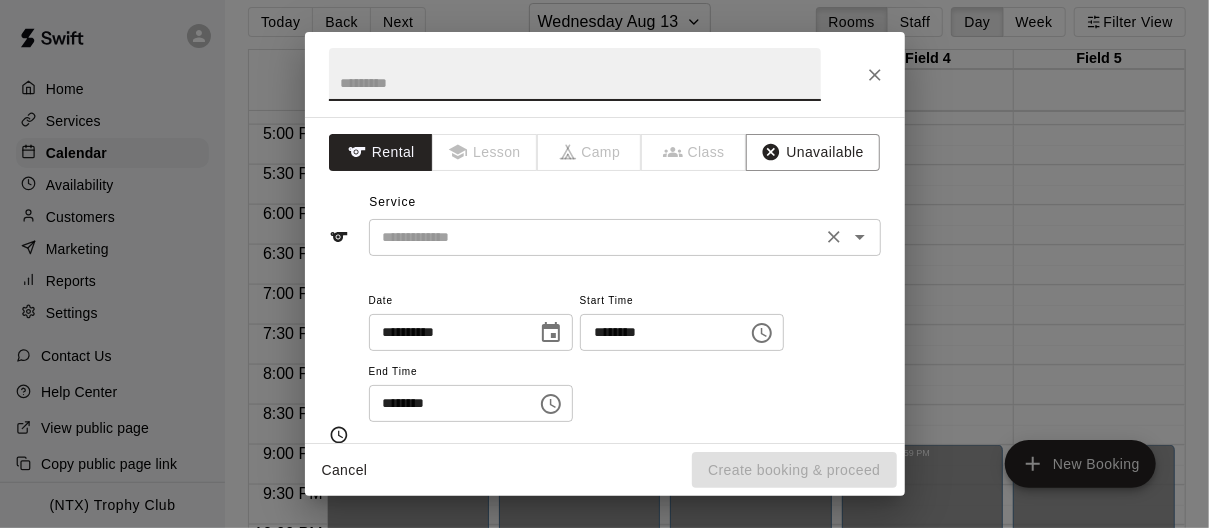 click at bounding box center (595, 237) 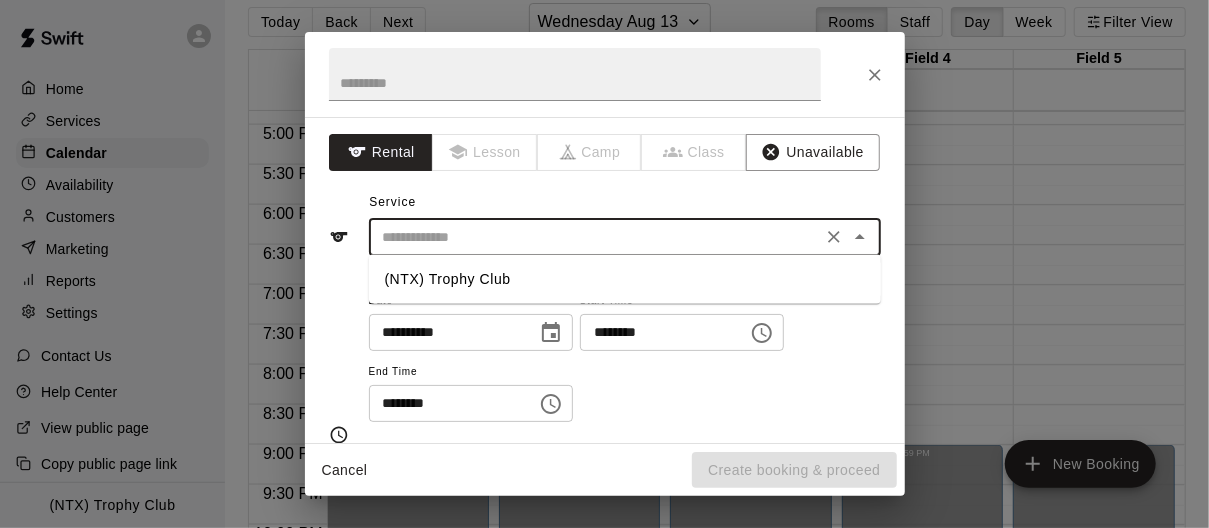 click on "(NTX) Trophy Club" at bounding box center [625, 279] 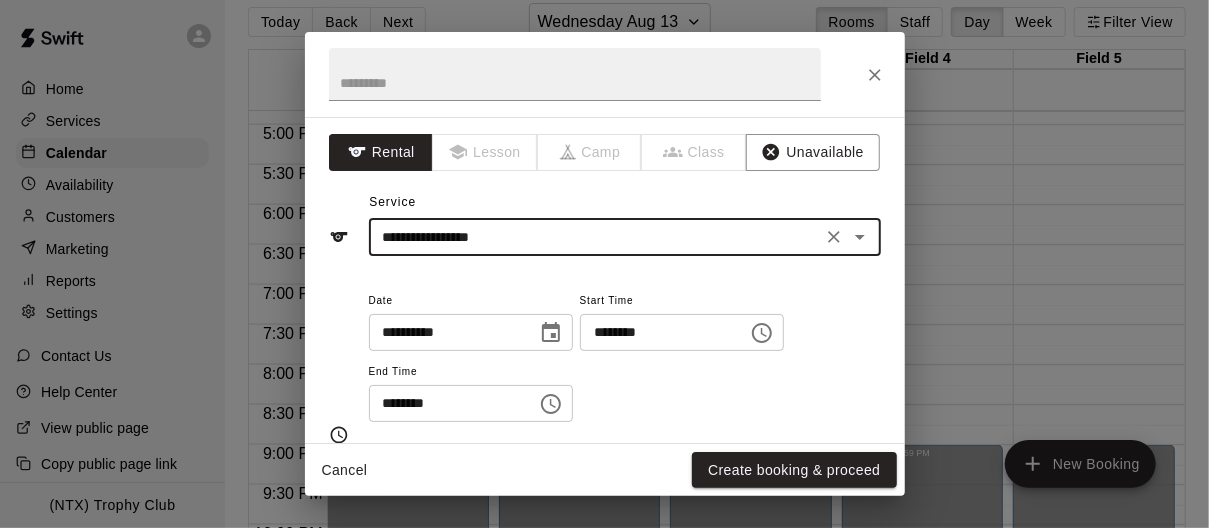 click 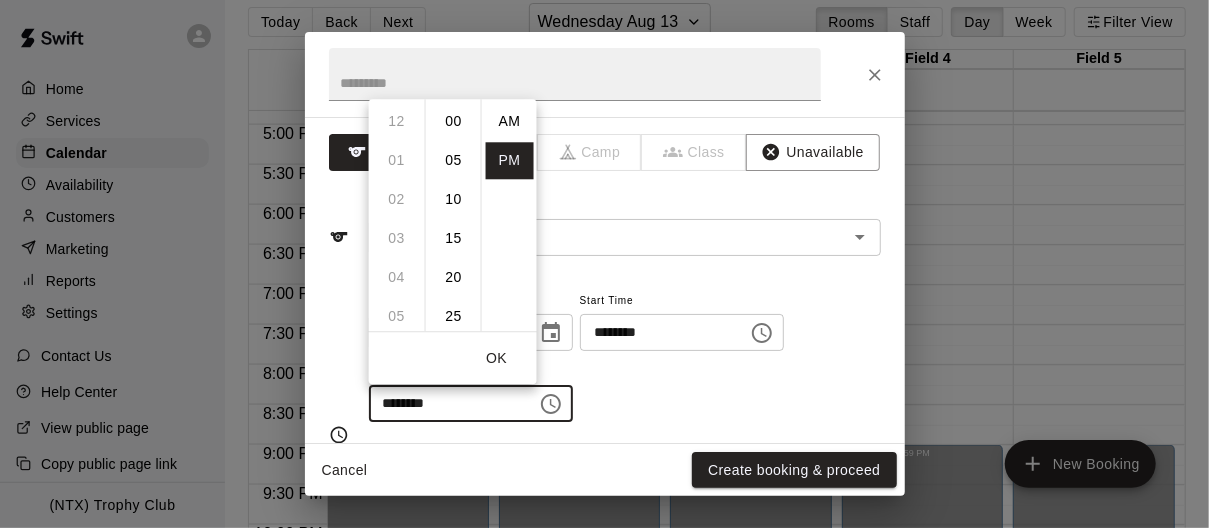 scroll, scrollTop: 234, scrollLeft: 0, axis: vertical 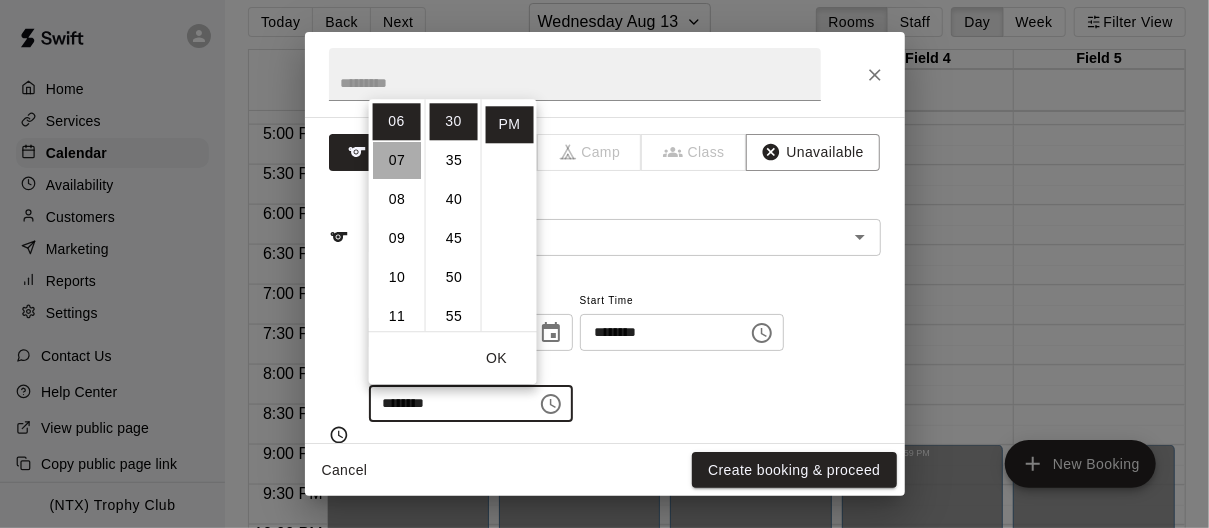 click on "07" at bounding box center [397, 160] 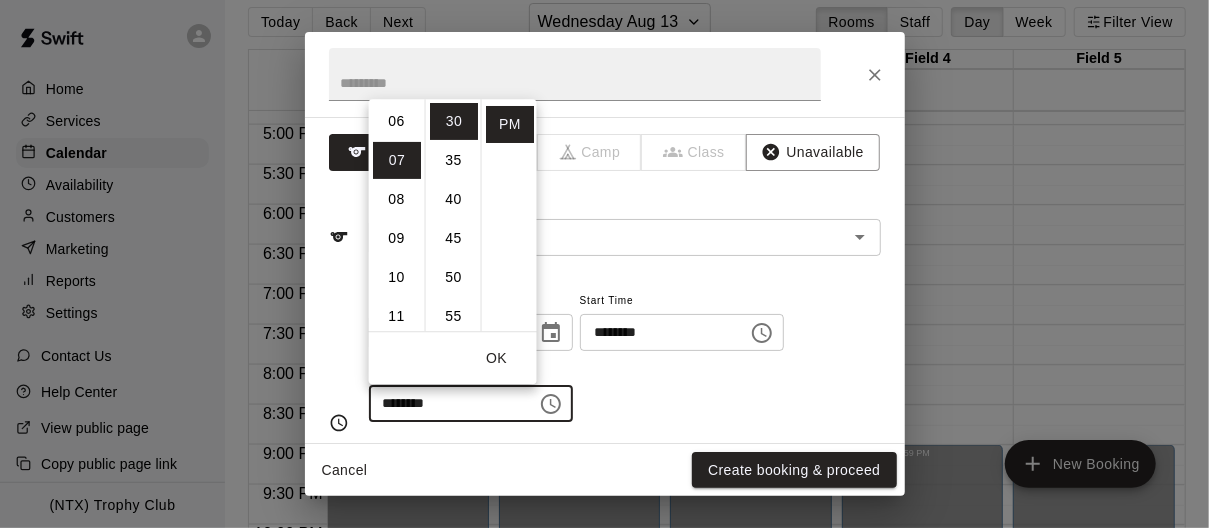 type on "********" 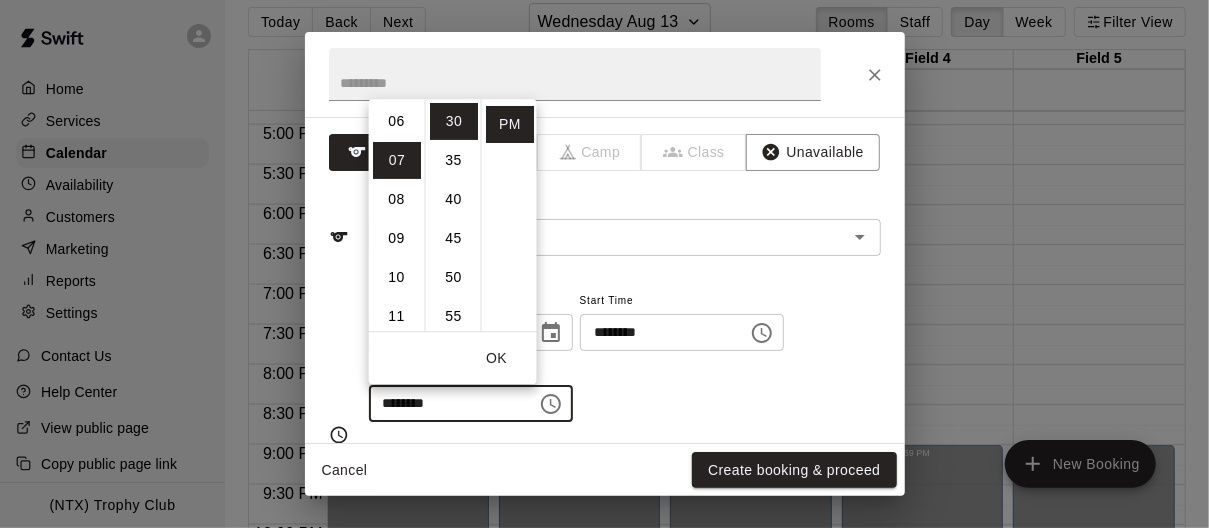 scroll, scrollTop: 273, scrollLeft: 0, axis: vertical 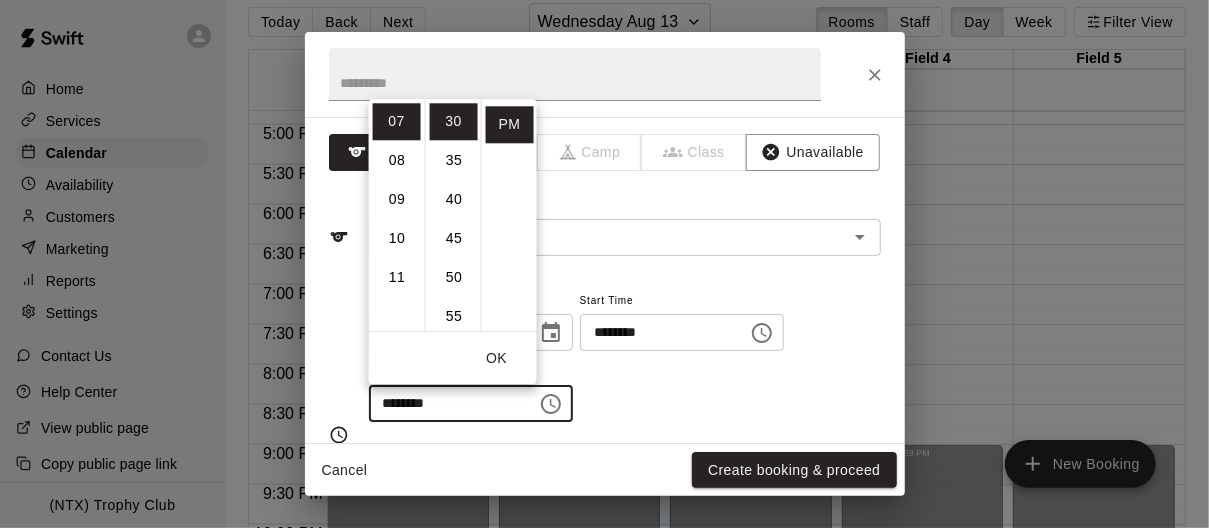 click on "**********" at bounding box center (625, 355) 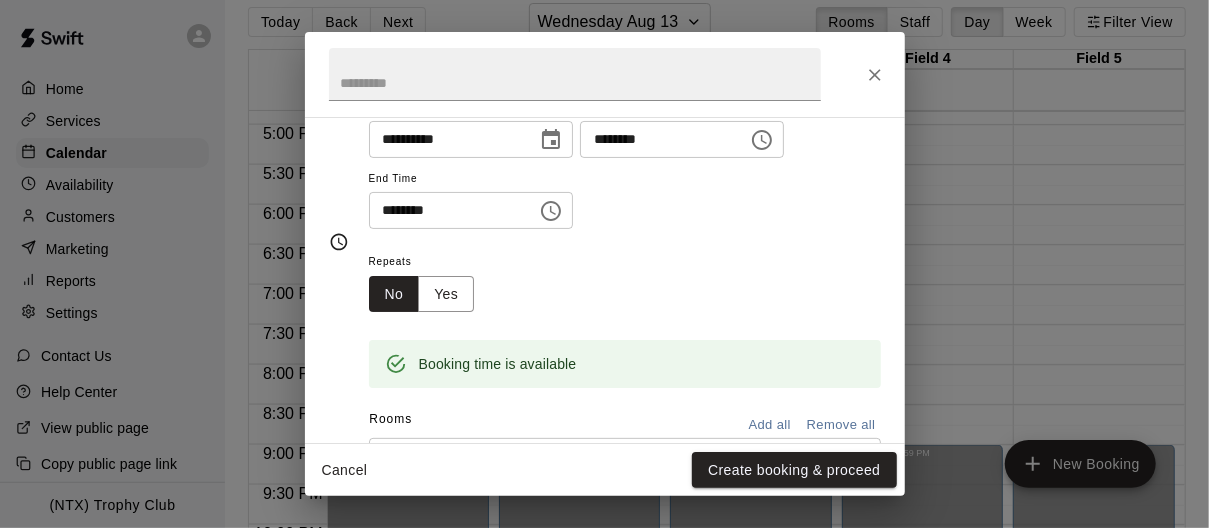 scroll, scrollTop: 195, scrollLeft: 0, axis: vertical 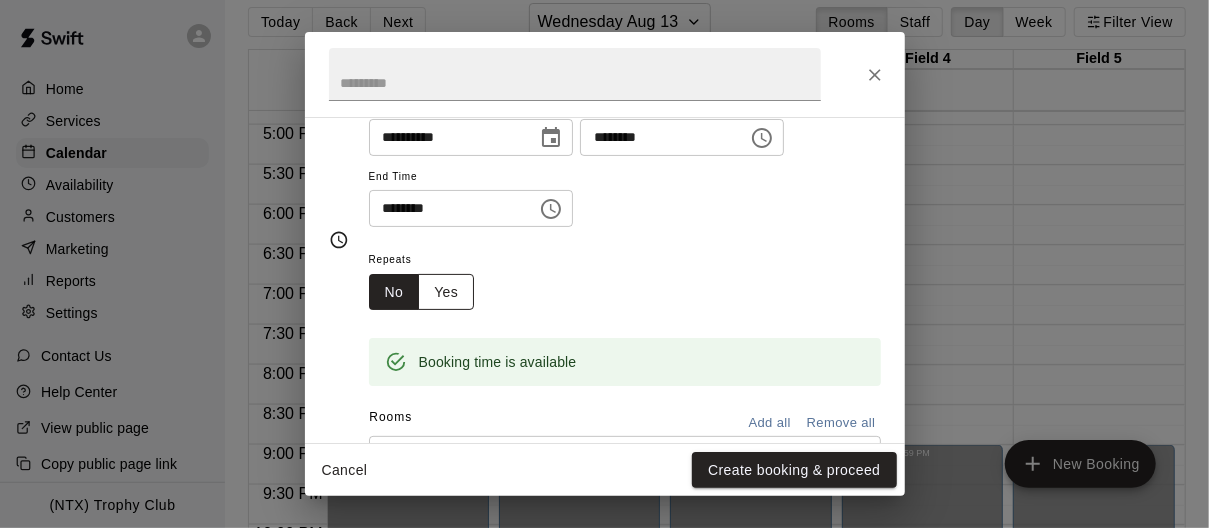 click on "Yes" at bounding box center (446, 292) 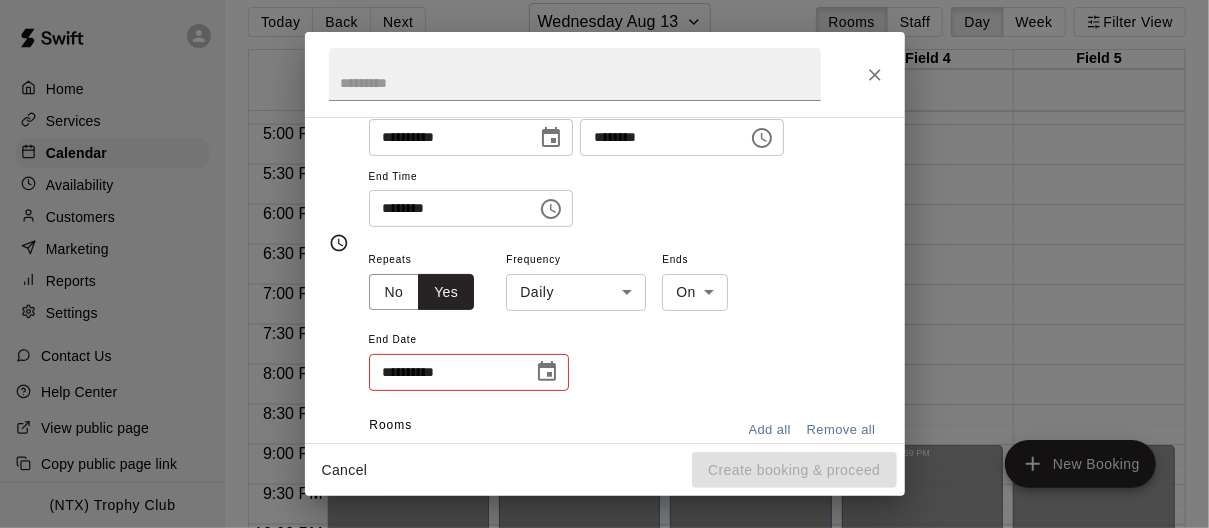 scroll, scrollTop: 199, scrollLeft: 0, axis: vertical 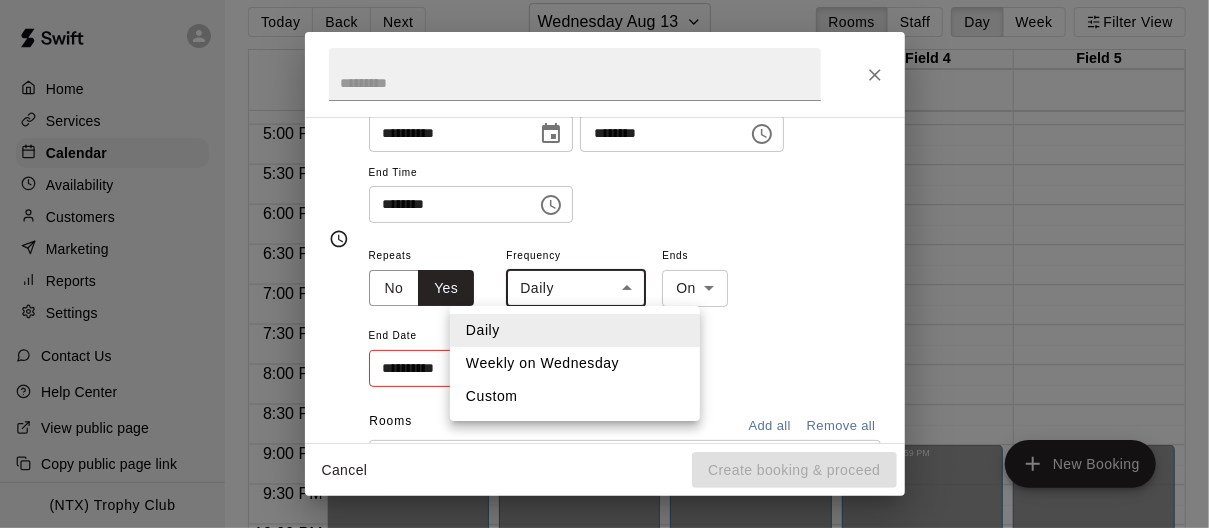 click on "Home Services Calendar Availability Customers Marketing Reports Settings Contact Us Help Center View public page Copy public page link (NTX) Trophy Club Today Back Next [DAY] [MONTH] [DAY] Rooms Staff Day Week Filter View Field 1 [DAY] [DAY] Field 2 [DAY] [DAY] Field 3 [DAY] [DAY] Field 4 [DAY] [DAY] Field 5 [DAY] [DAY] [TIME] – [TIME] Closed [TIME] – [TIME] Closed [TIME] – [TIME] Closed [TIME] – [TIME] Closed [TIME] – [TIME] Closed [TIME] – [TIME] Closed [TIME] – [TIME] Closed [TIME] – [TIME] Closed [TIME] – [TIME] Closed [TIME] – [TIME] Closed New Booking Swift - Calendar Close cross-small" at bounding box center [604, 259] 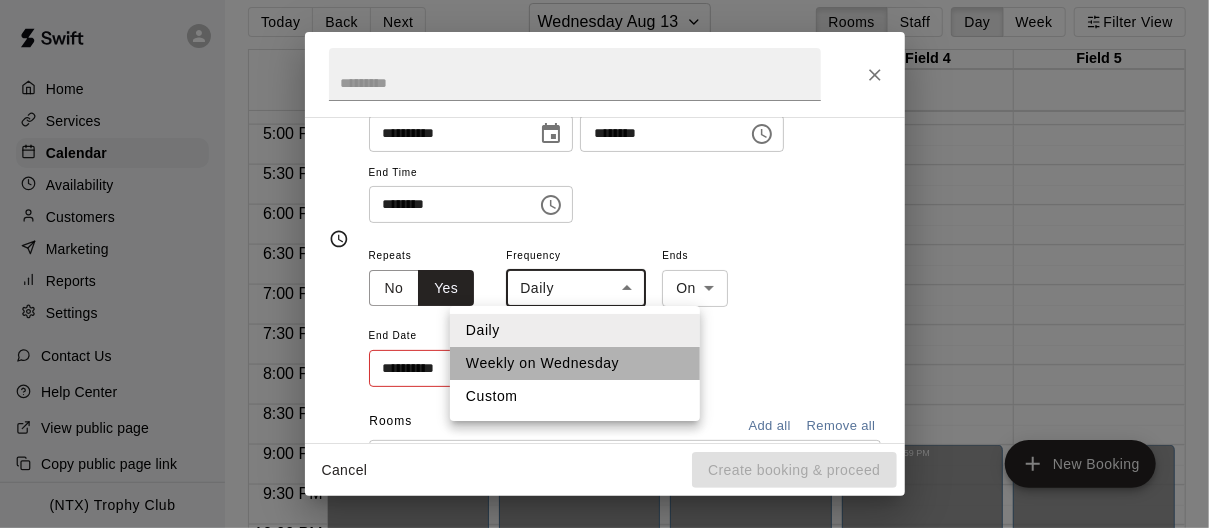 click on "Weekly on Wednesday" at bounding box center [575, 363] 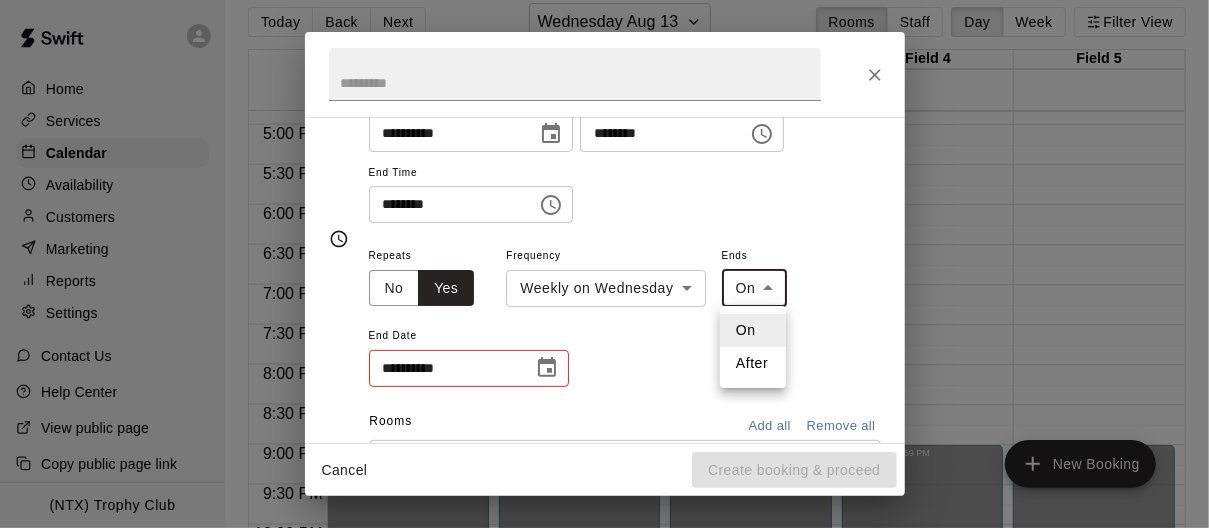 click on "Home Services Calendar Availability Customers Marketing Reports Settings Contact Us Help Center View public page Copy public page link (NTX) Trophy Club Today Back Next [DAY] [MONTH] [DAY] Rooms Staff Day Week Filter View Field 1 [DAY] [DAY] Field 2 [DAY] [DAY] Field 3 [DAY] [DAY] Field 4 [DAY] [DAY] Field 5 [DAY] [DAY] [TIME] – [TIME] Closed [TIME] – [TIME] Closed [TIME] – [TIME] Closed [TIME] – [TIME] Closed [TIME] – [TIME] Closed [TIME] – [TIME] Closed [TIME] – [TIME] Closed [TIME] – [TIME] Closed [TIME] – [TIME] Closed [TIME] – [TIME] Closed New Booking Swift - Calendar Close cross-small" at bounding box center (604, 259) 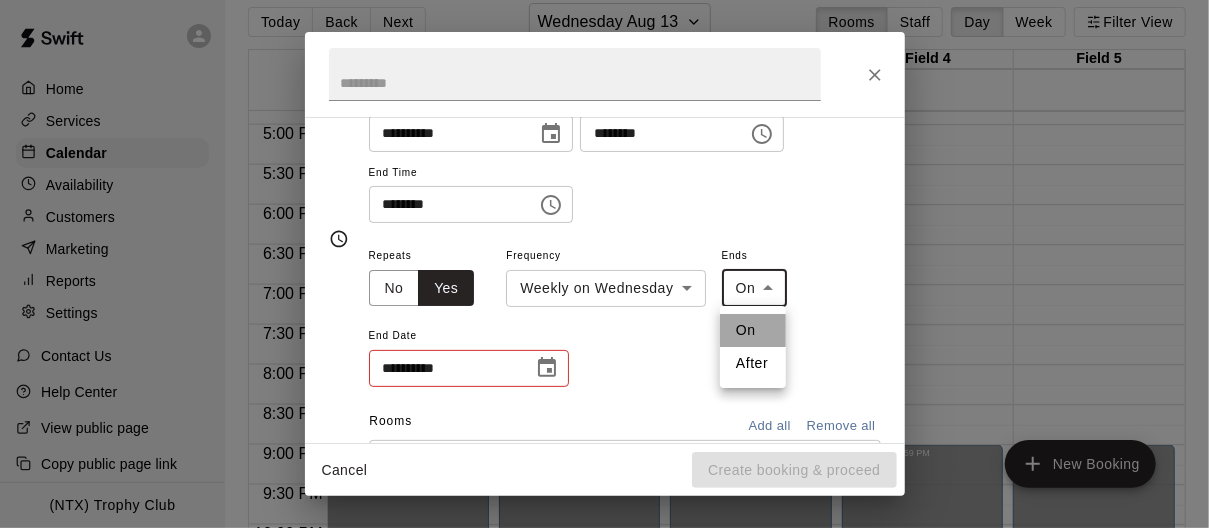 click on "On" at bounding box center (753, 330) 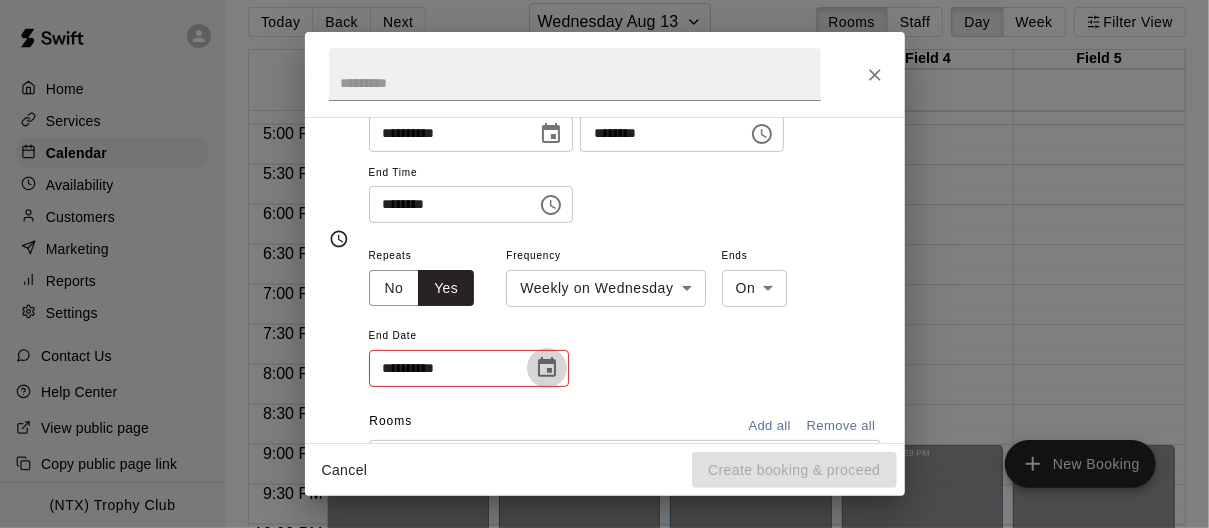 click 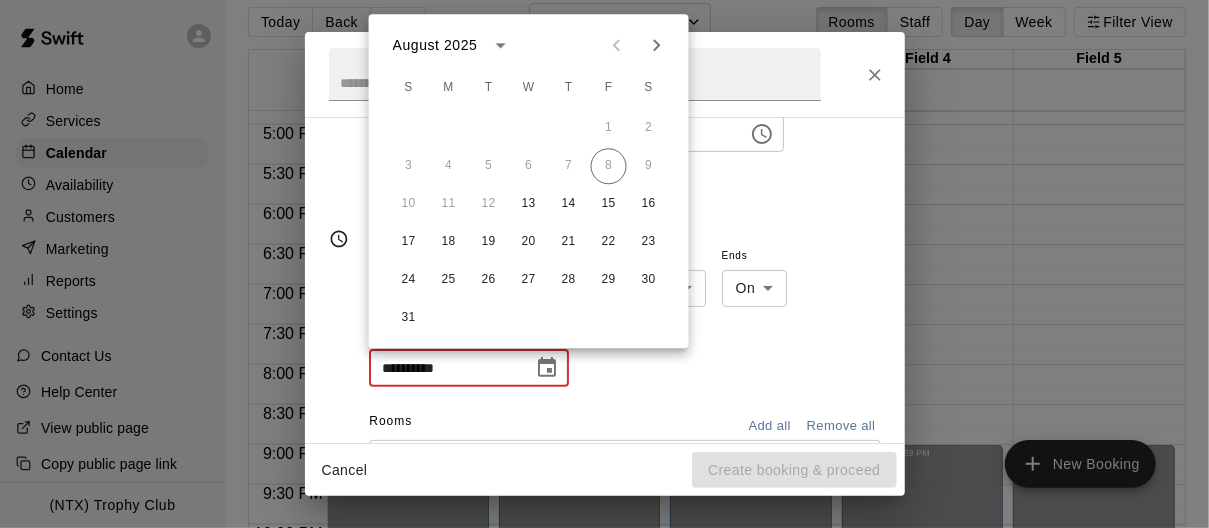 click 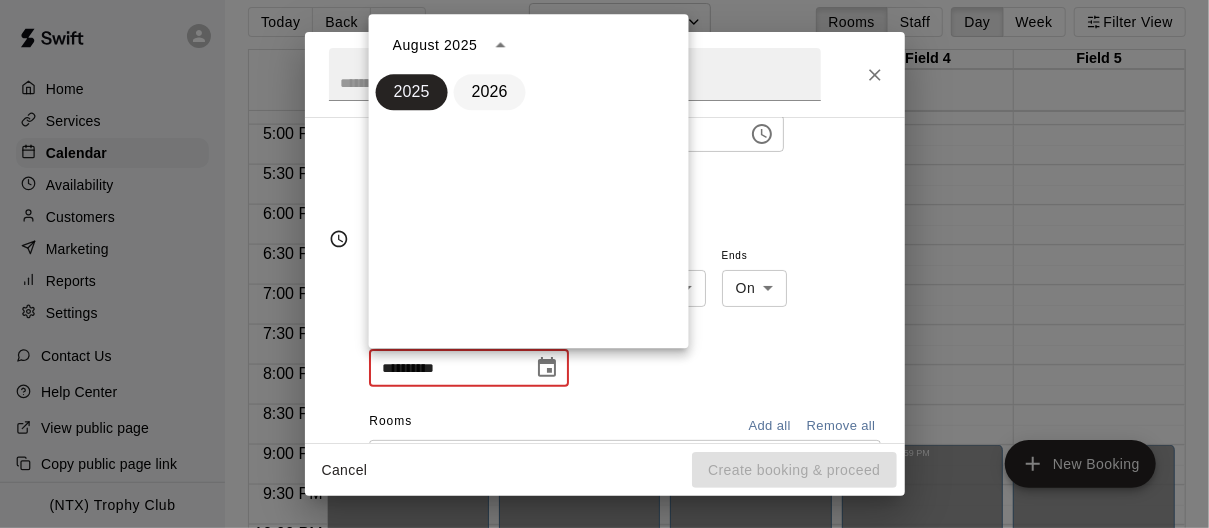 click on "2026" at bounding box center (490, 92) 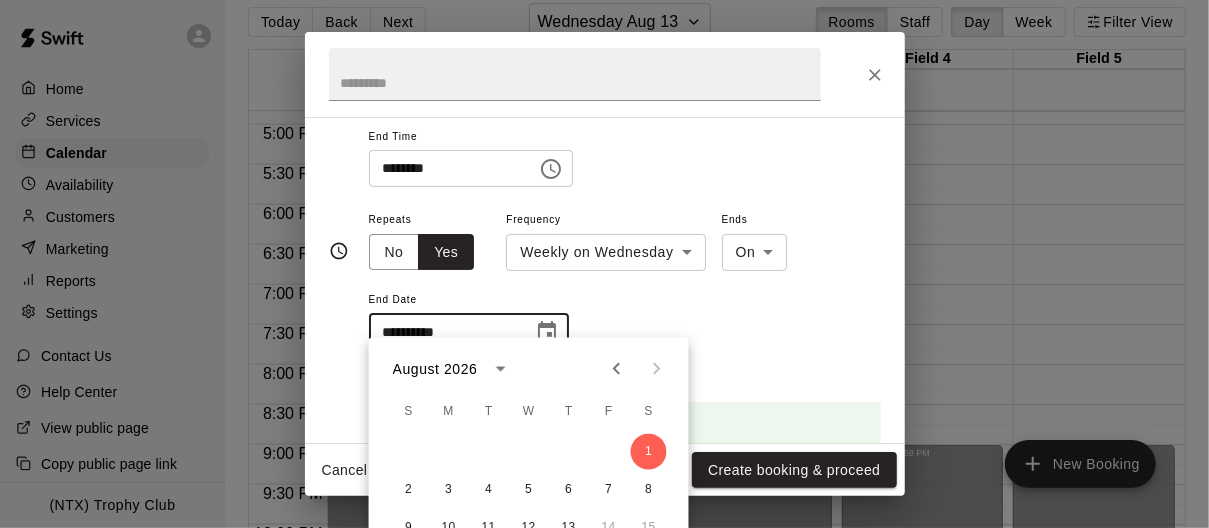 scroll, scrollTop: 247, scrollLeft: 0, axis: vertical 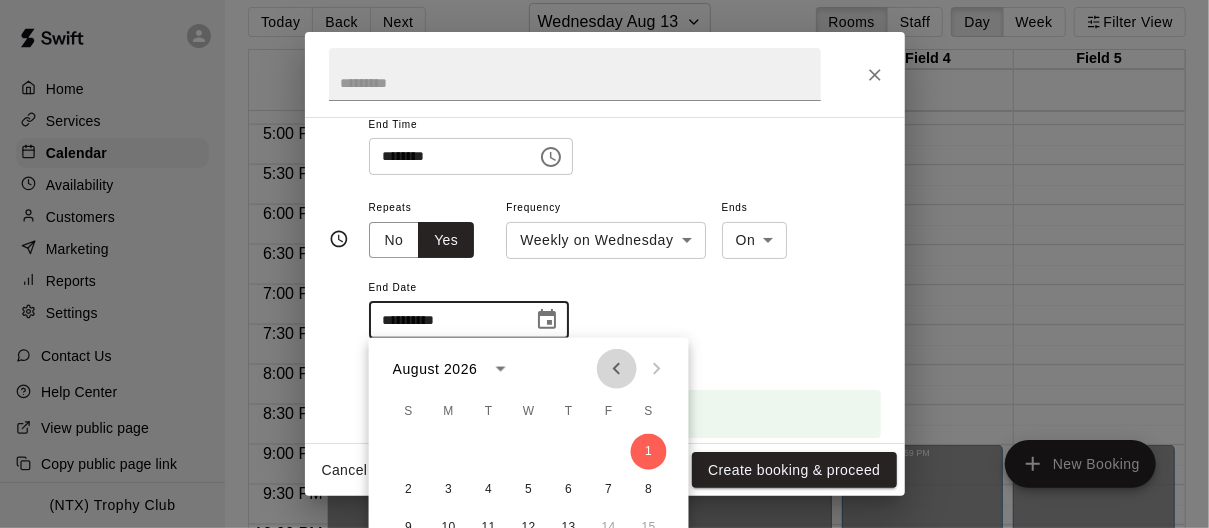 click 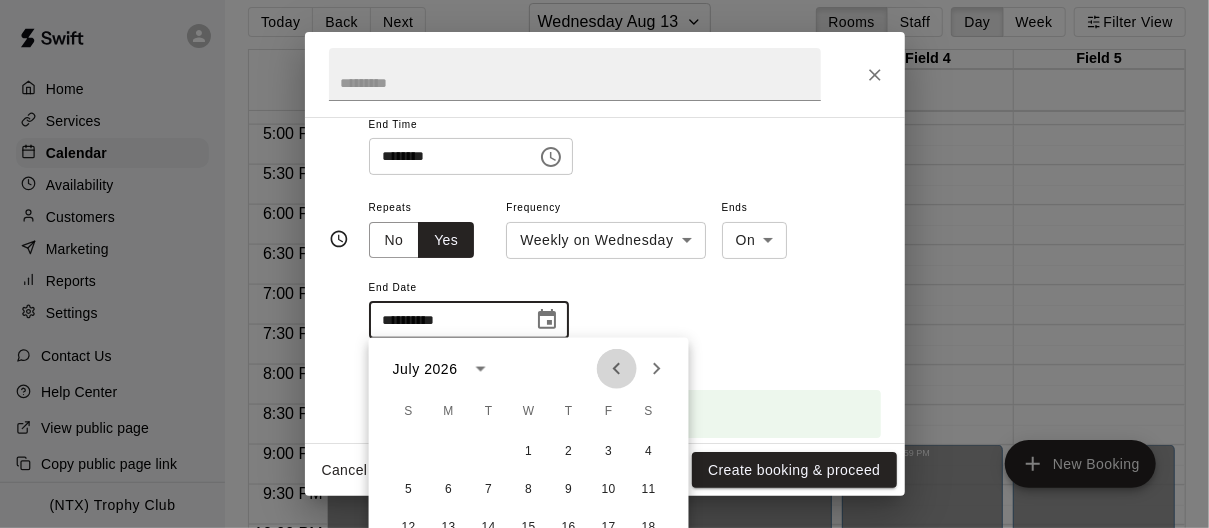 click 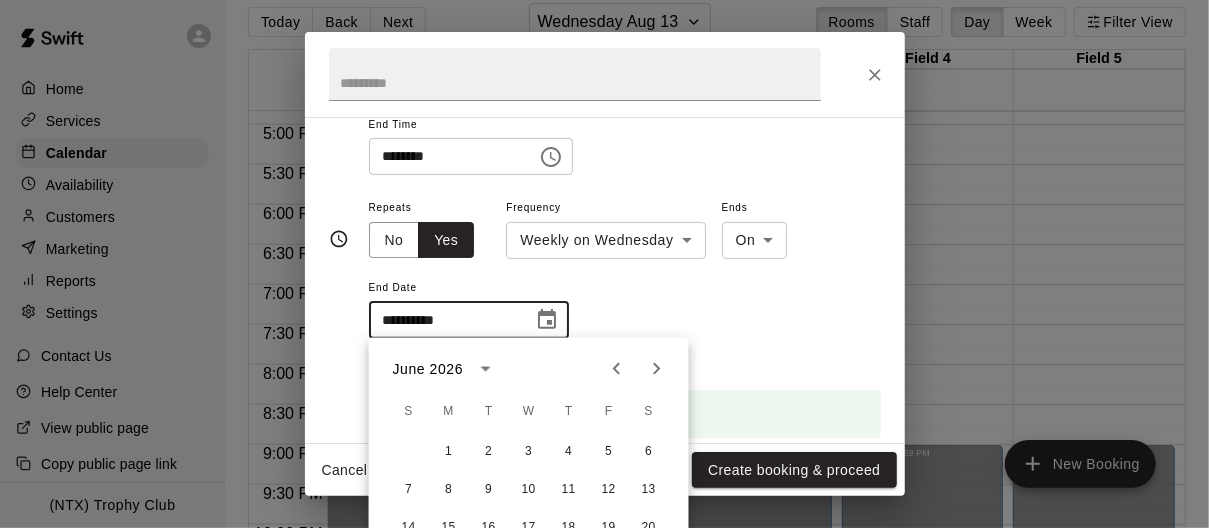 click 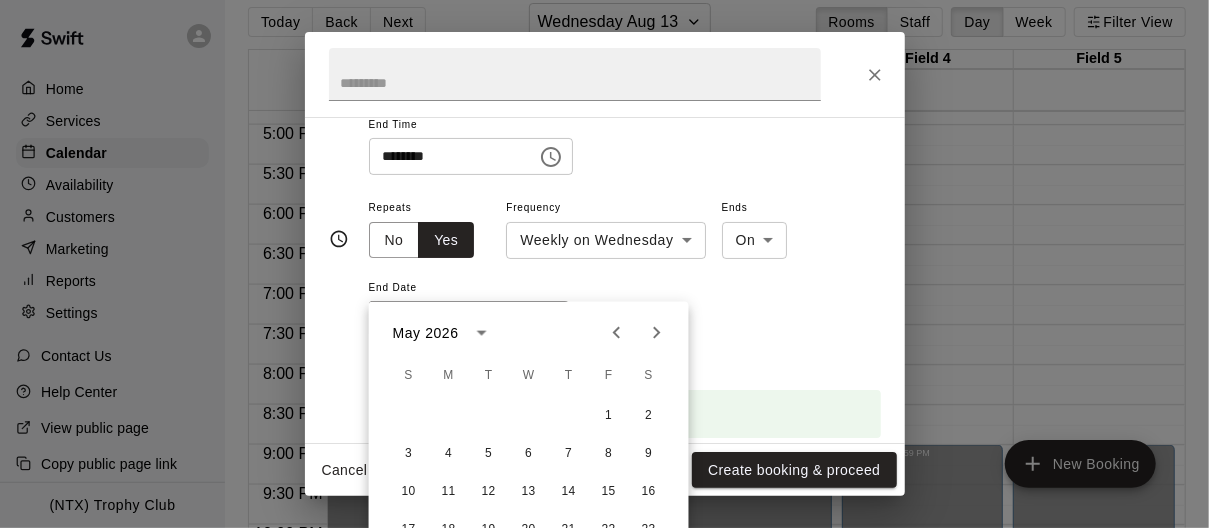 scroll, scrollTop: 395, scrollLeft: 0, axis: vertical 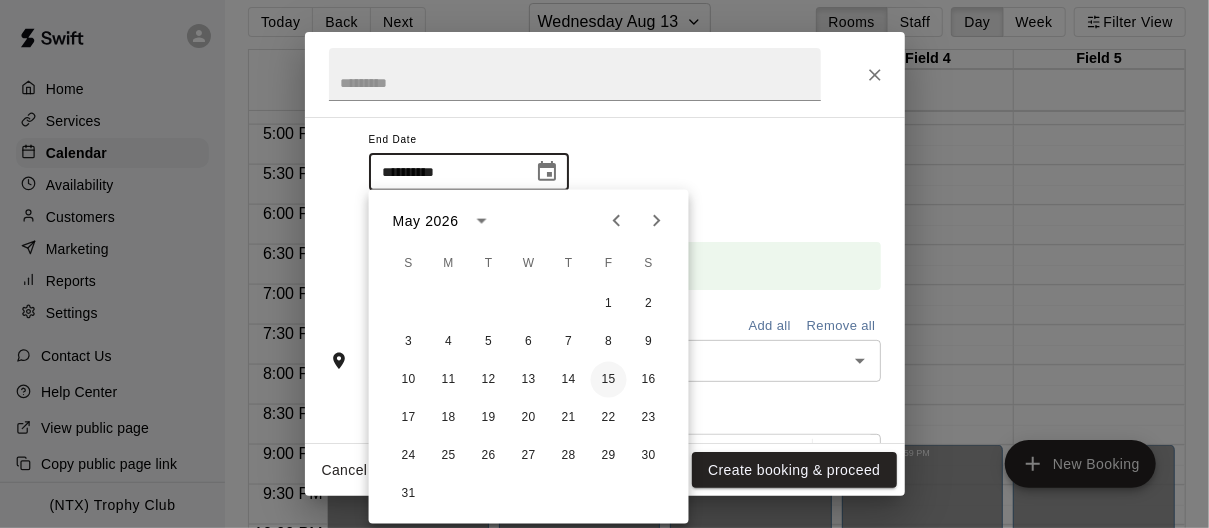 click on "15" at bounding box center (609, 380) 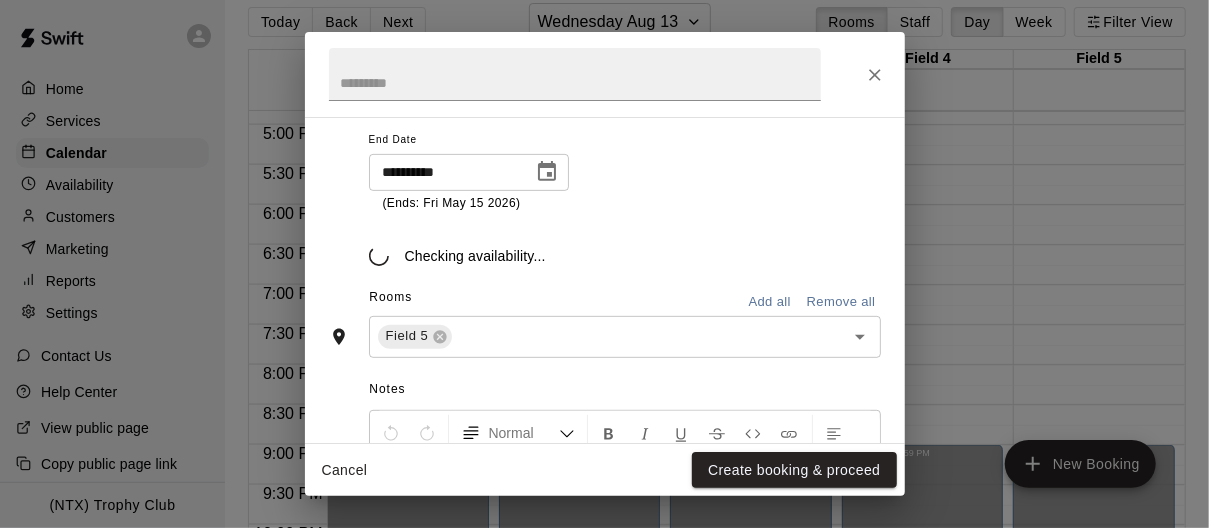 type on "**********" 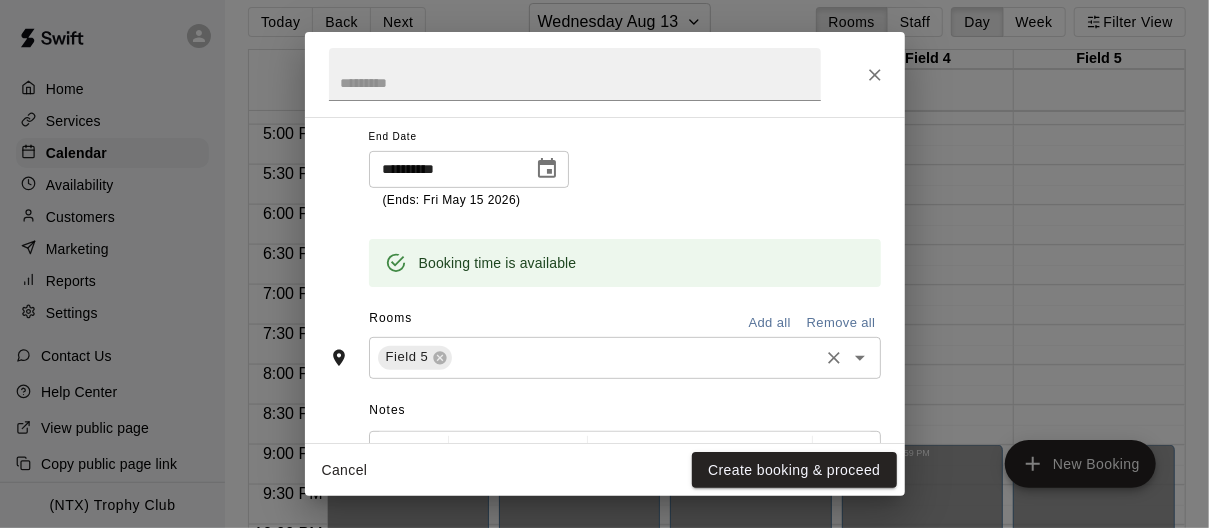 scroll, scrollTop: 402, scrollLeft: 0, axis: vertical 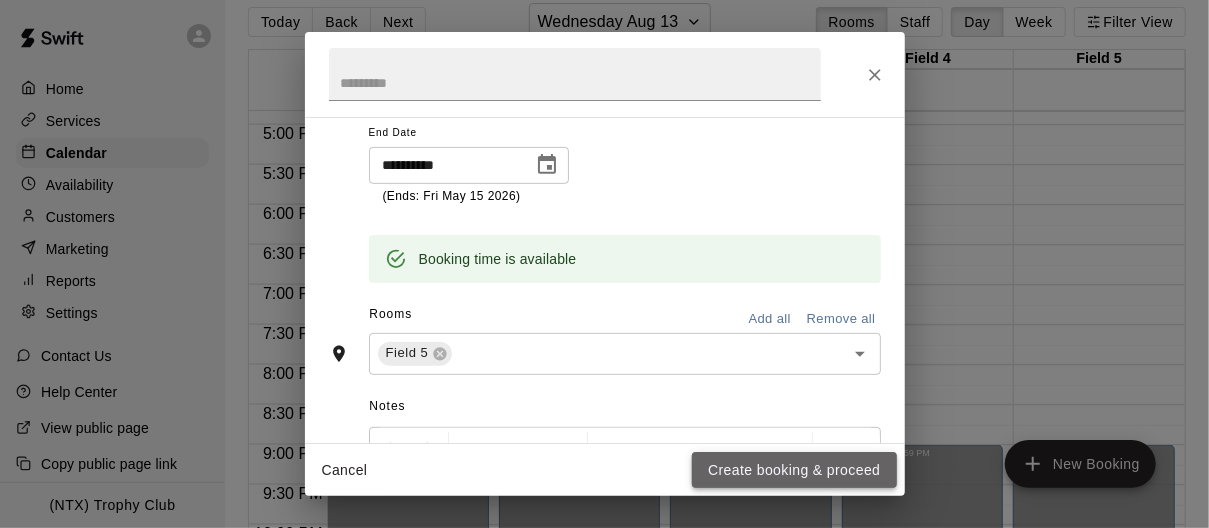 click on "Create booking & proceed" at bounding box center (794, 470) 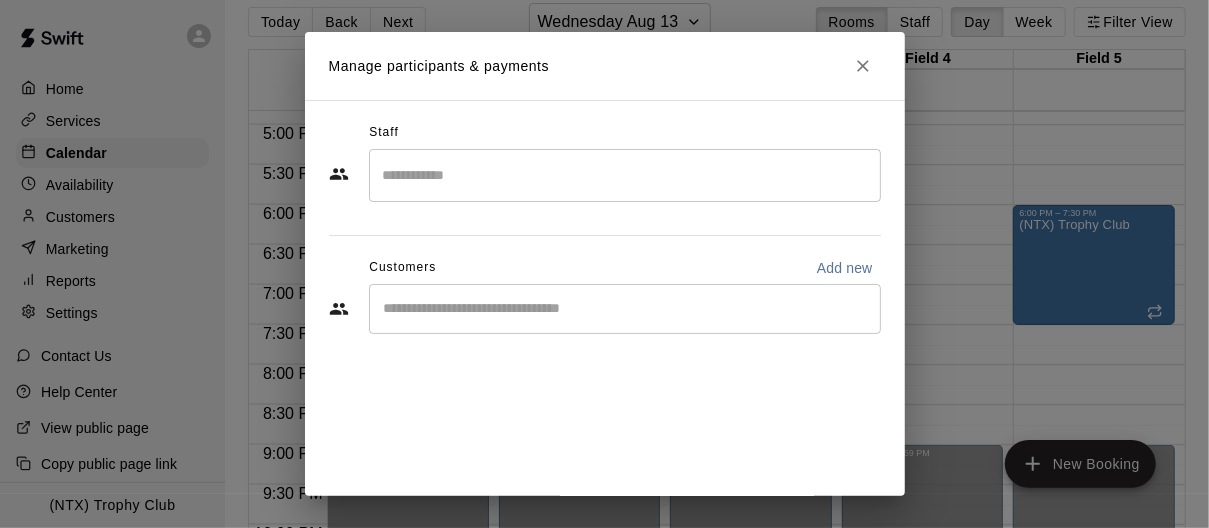 click at bounding box center (625, 309) 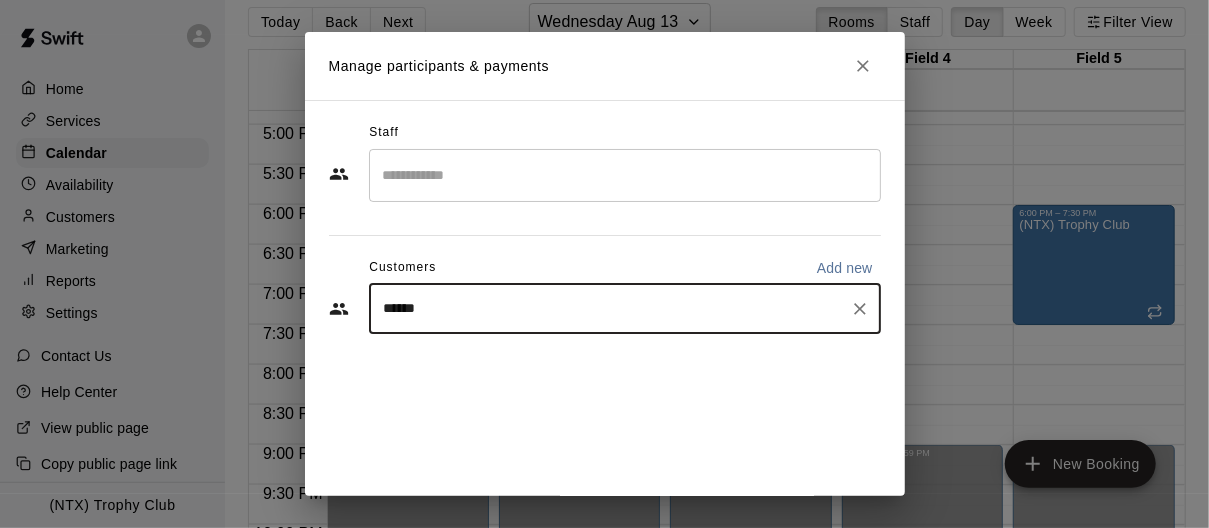 type on "*******" 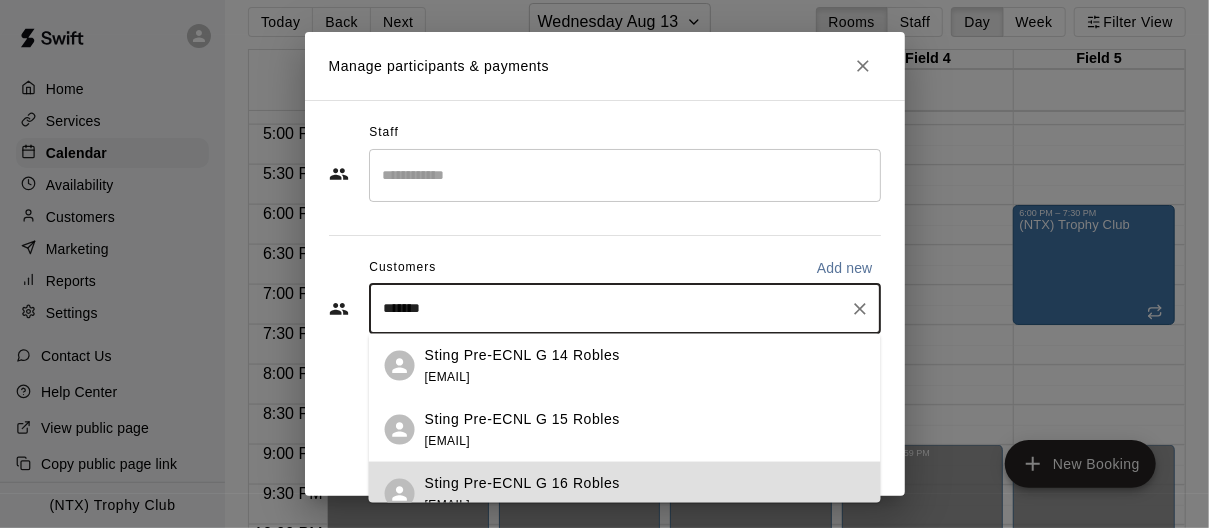 scroll, scrollTop: 23, scrollLeft: 0, axis: vertical 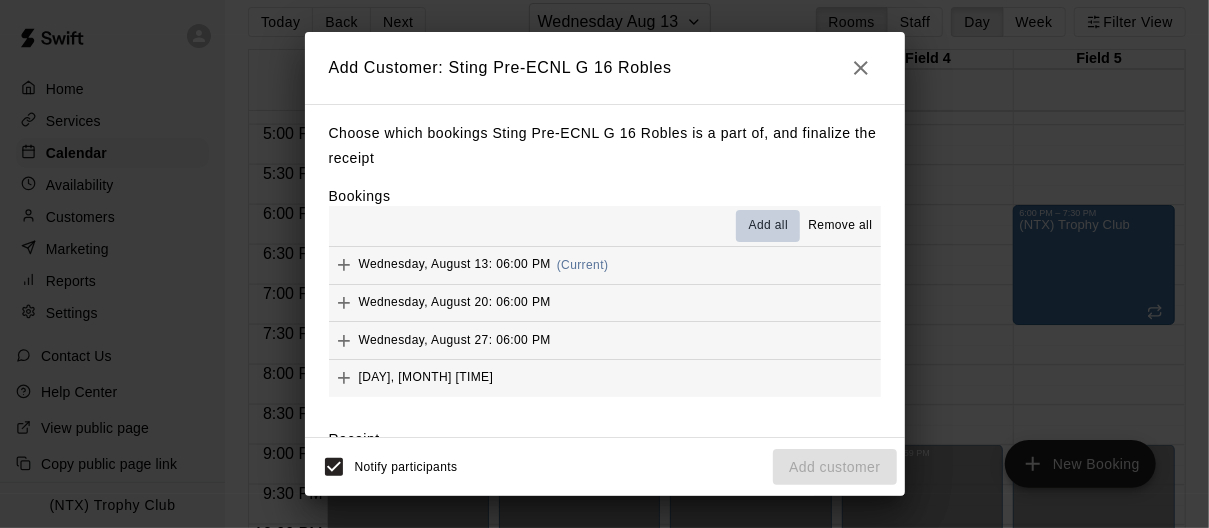 click on "Add all" at bounding box center [769, 226] 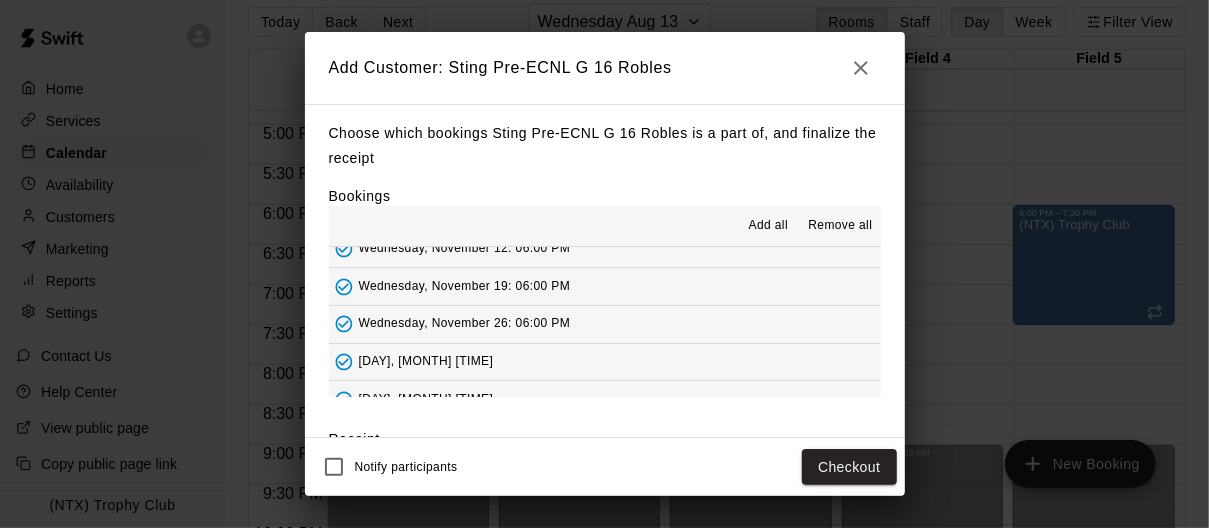 scroll, scrollTop: 424, scrollLeft: 0, axis: vertical 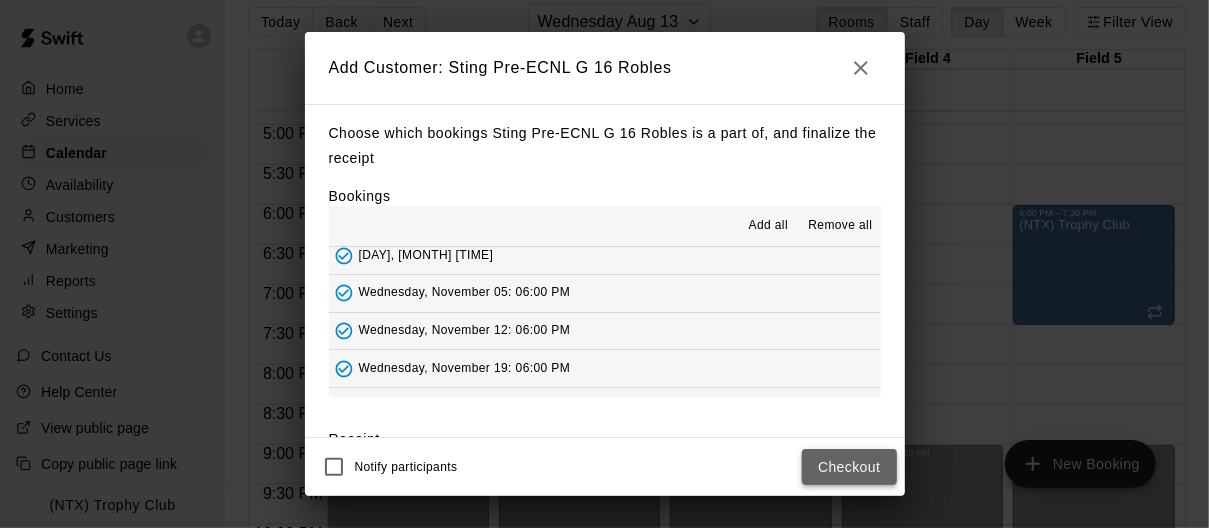 click on "Checkout" at bounding box center [849, 467] 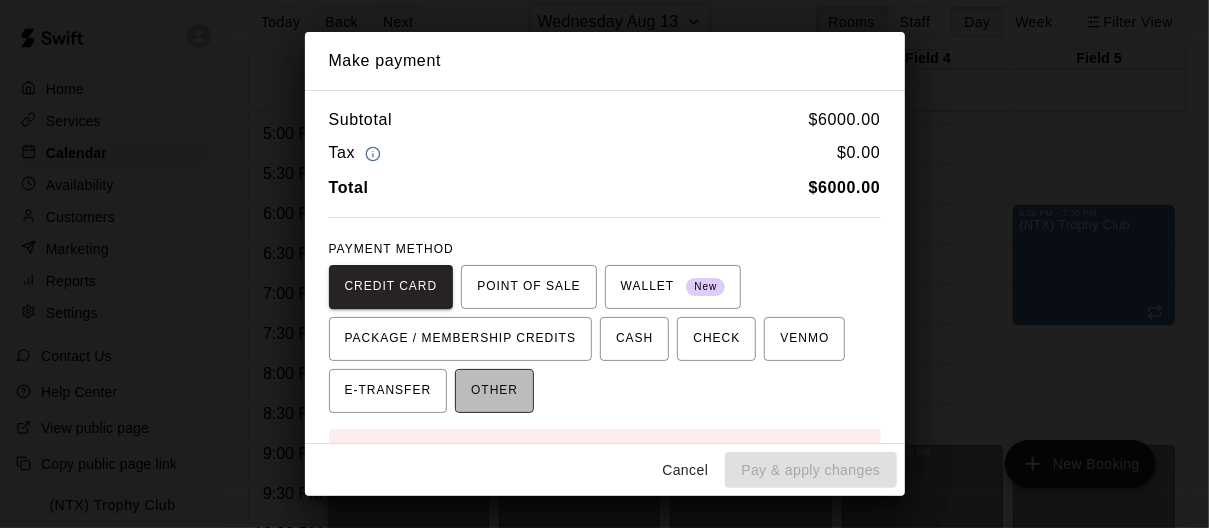 click on "OTHER" at bounding box center [494, 391] 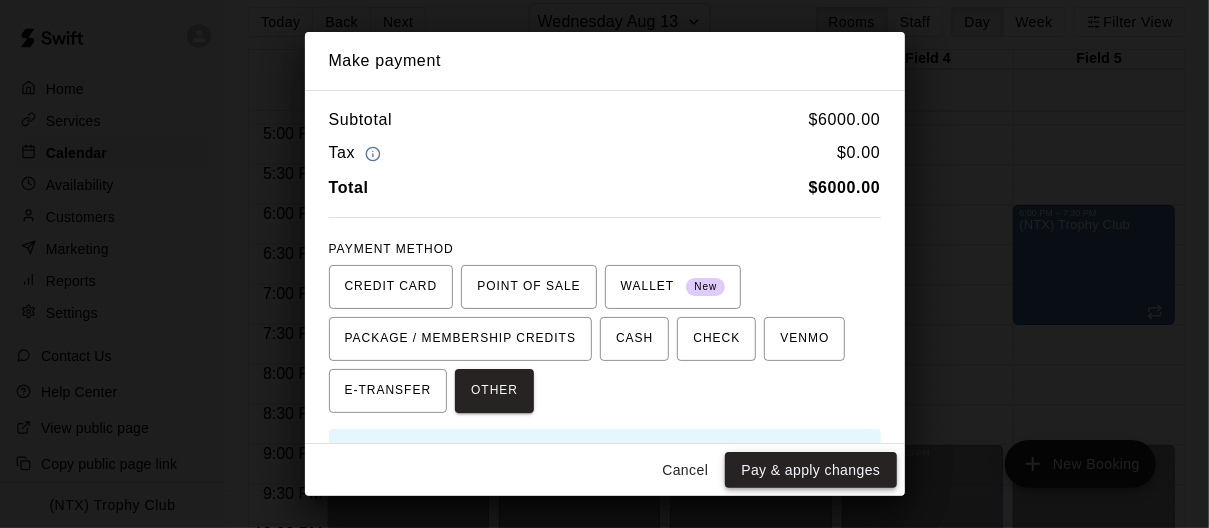 click on "Pay & apply changes" at bounding box center [810, 470] 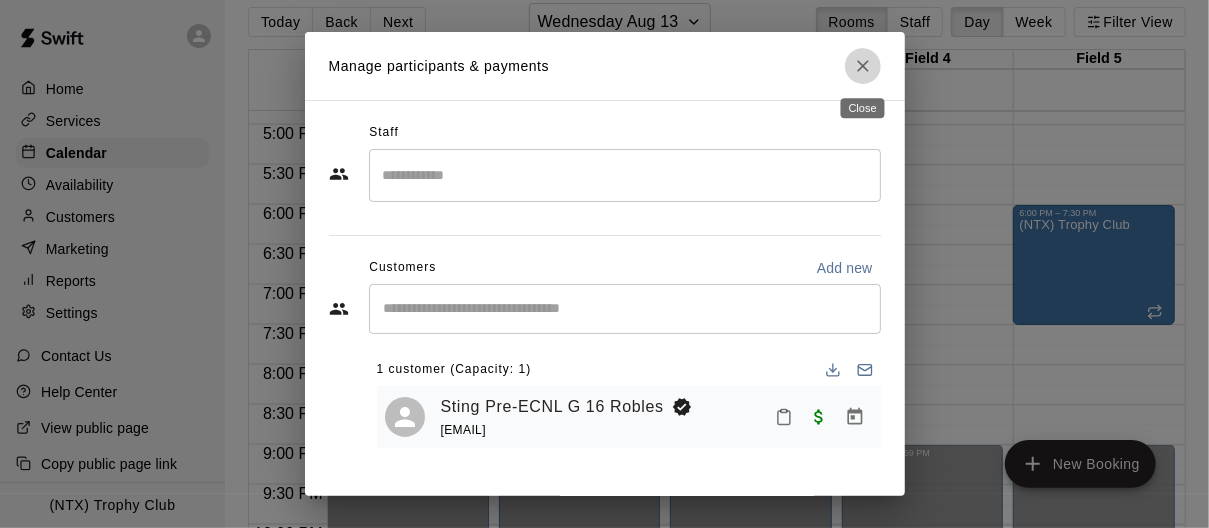 click 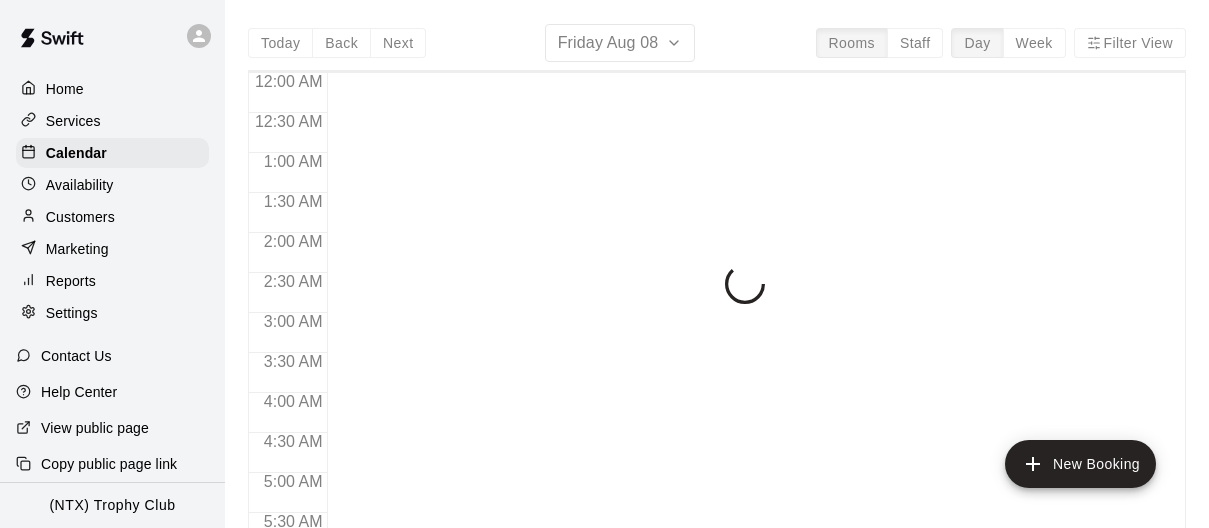 scroll, scrollTop: 0, scrollLeft: 0, axis: both 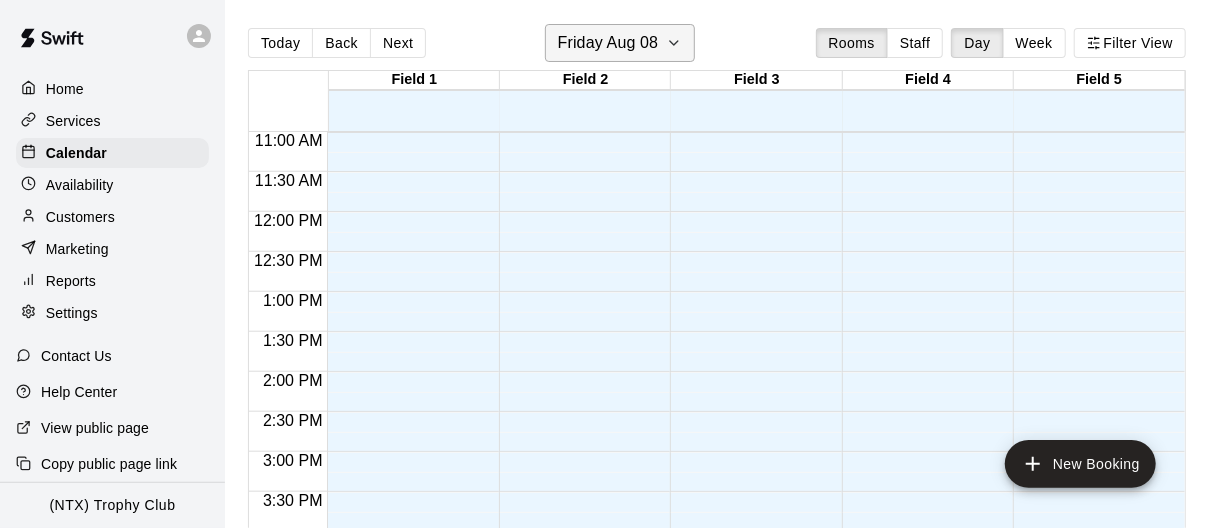 click 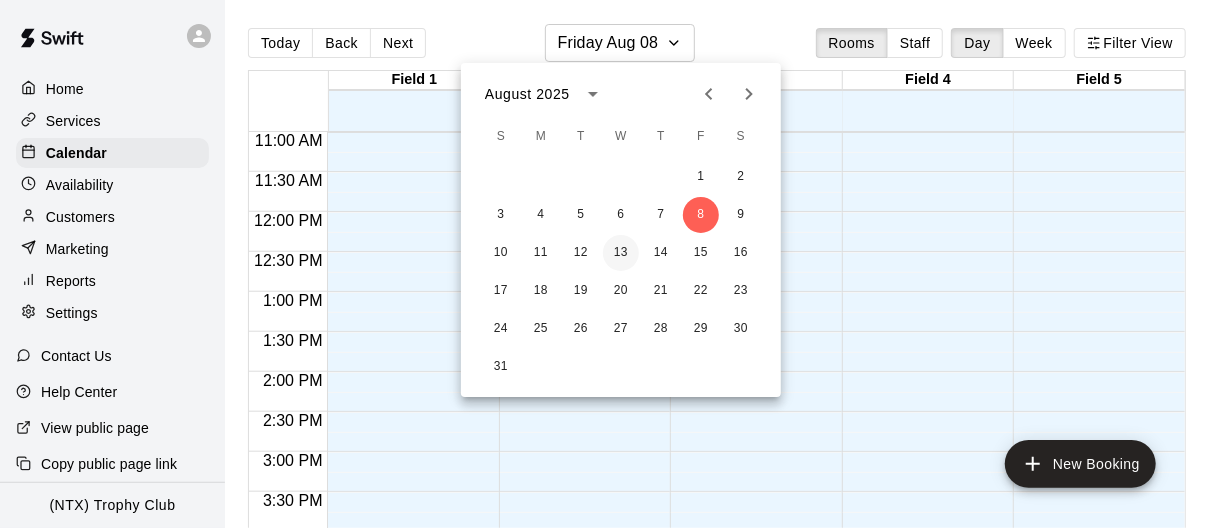 click at bounding box center [604, 264] 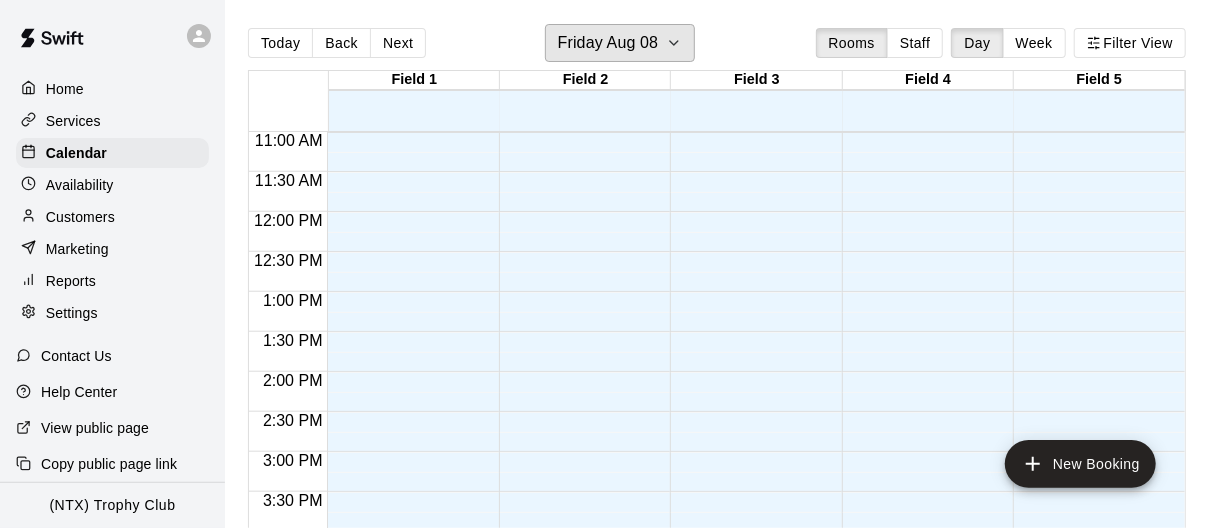 scroll, scrollTop: 881, scrollLeft: 0, axis: vertical 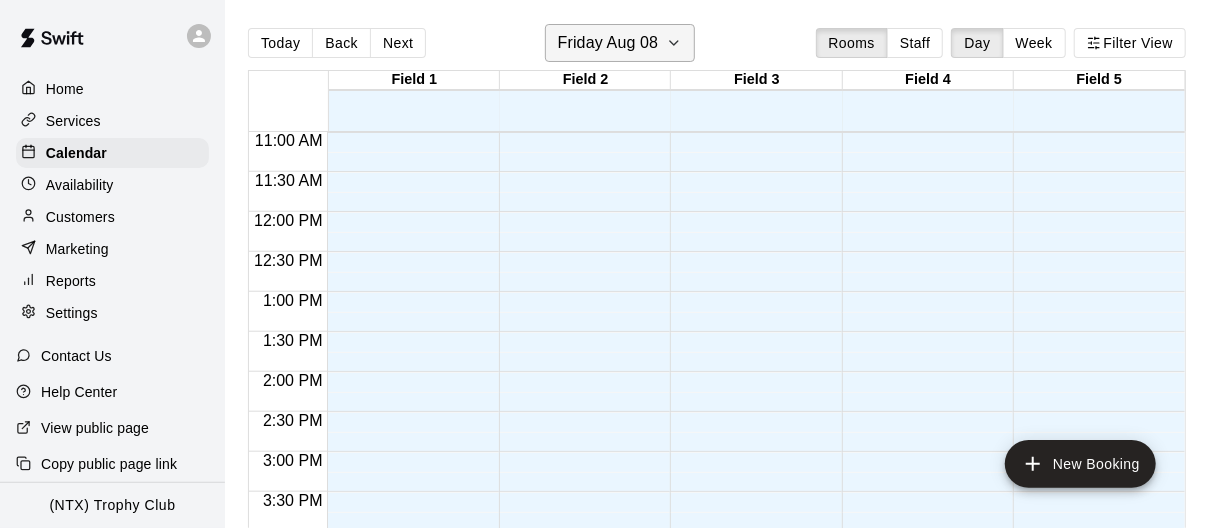 click 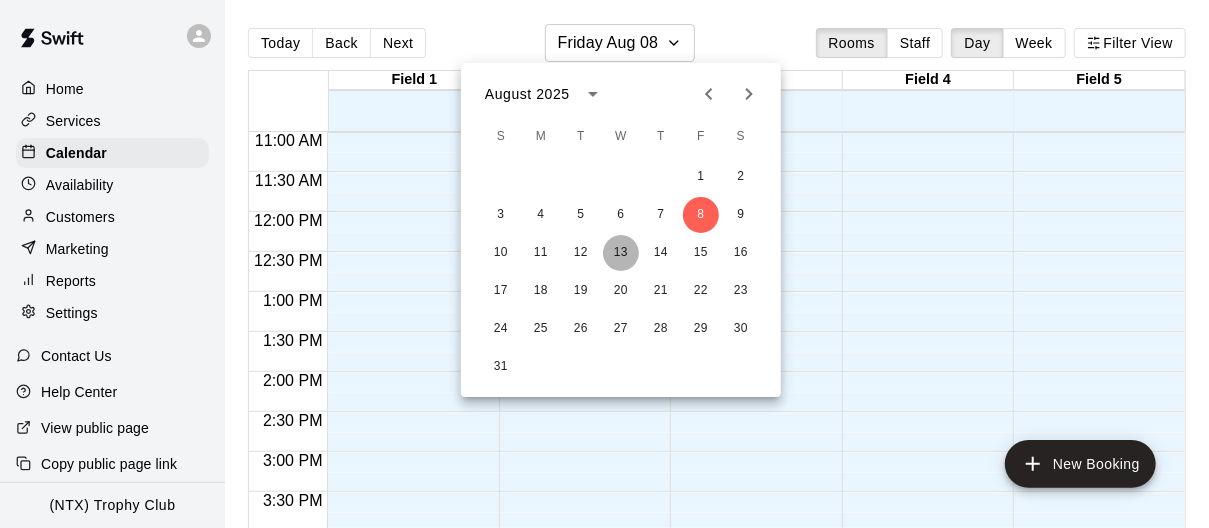 click on "13" at bounding box center [621, 253] 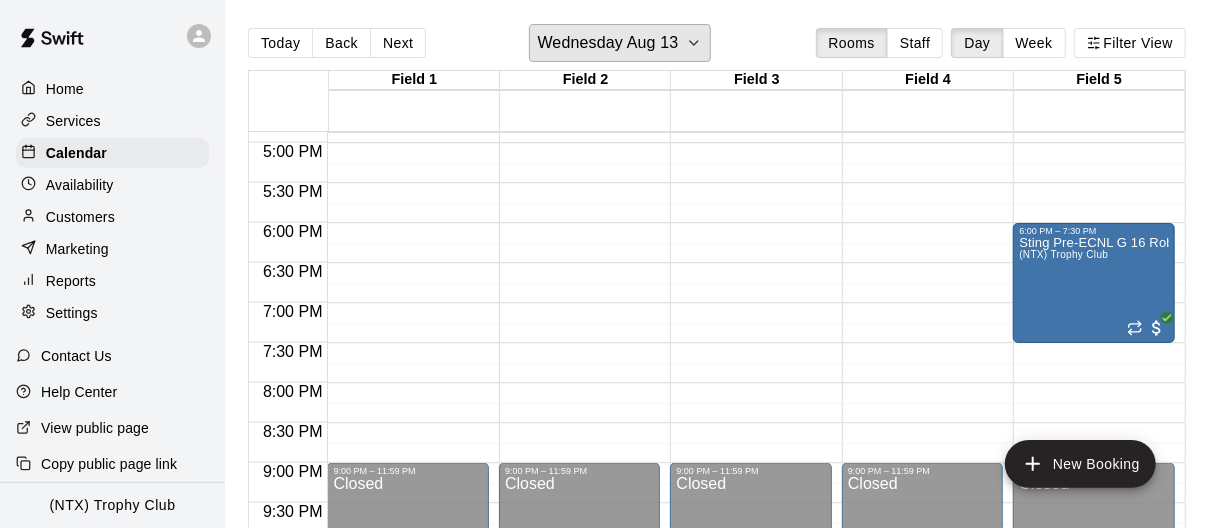 scroll, scrollTop: 1411, scrollLeft: 0, axis: vertical 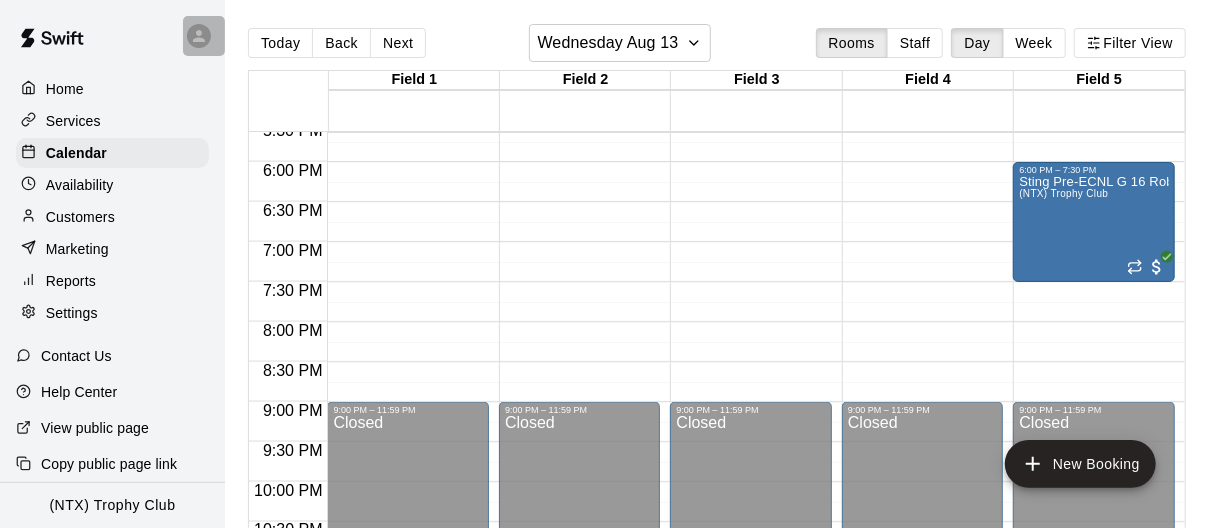 click 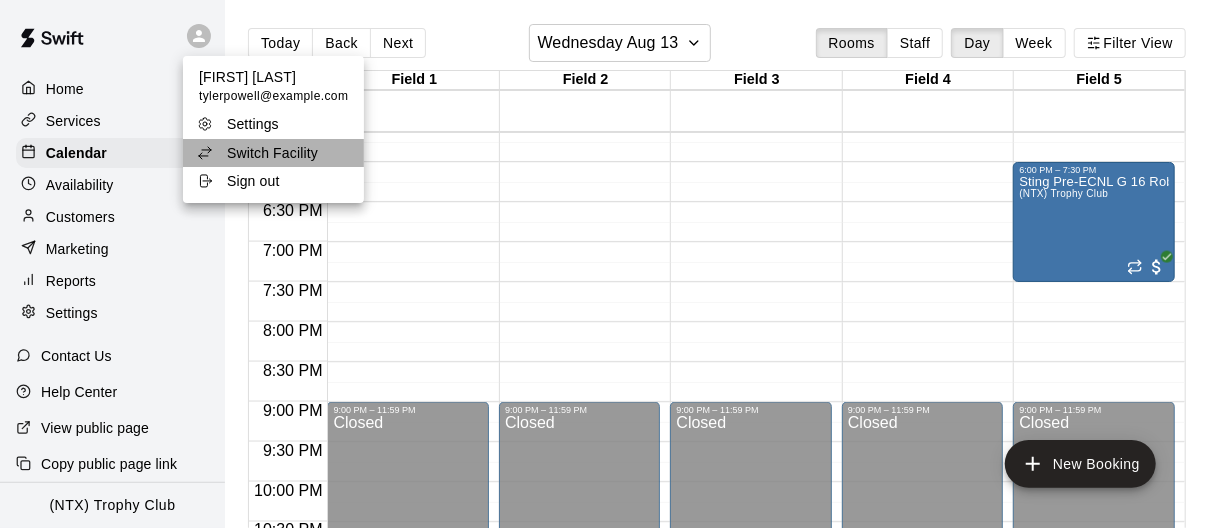 click on "Switch Facility" at bounding box center [272, 153] 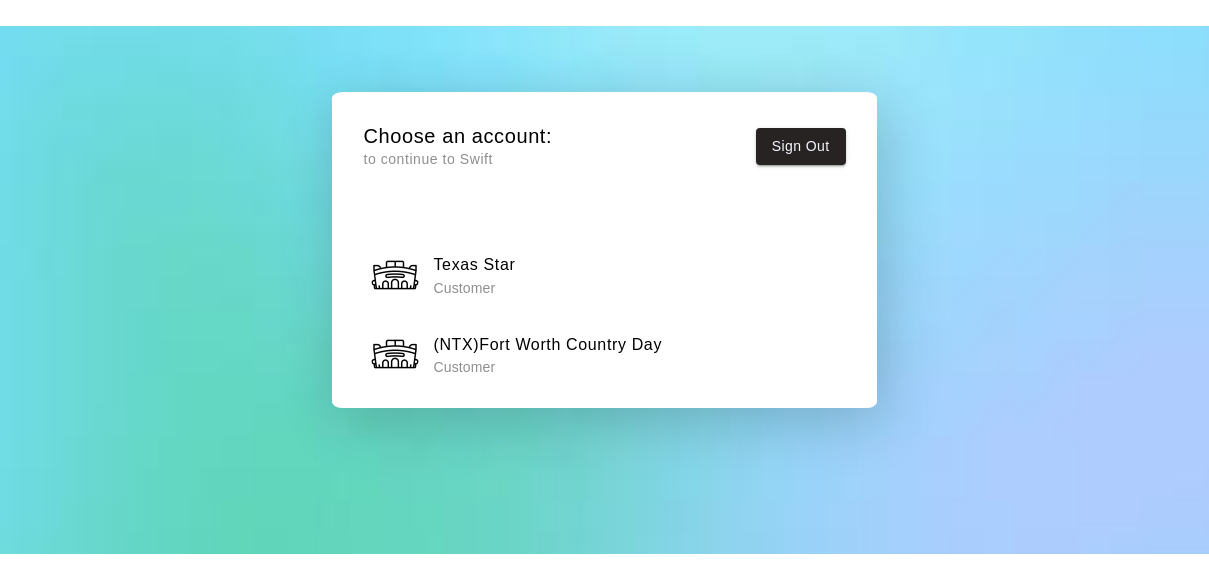 scroll, scrollTop: 1561, scrollLeft: 0, axis: vertical 